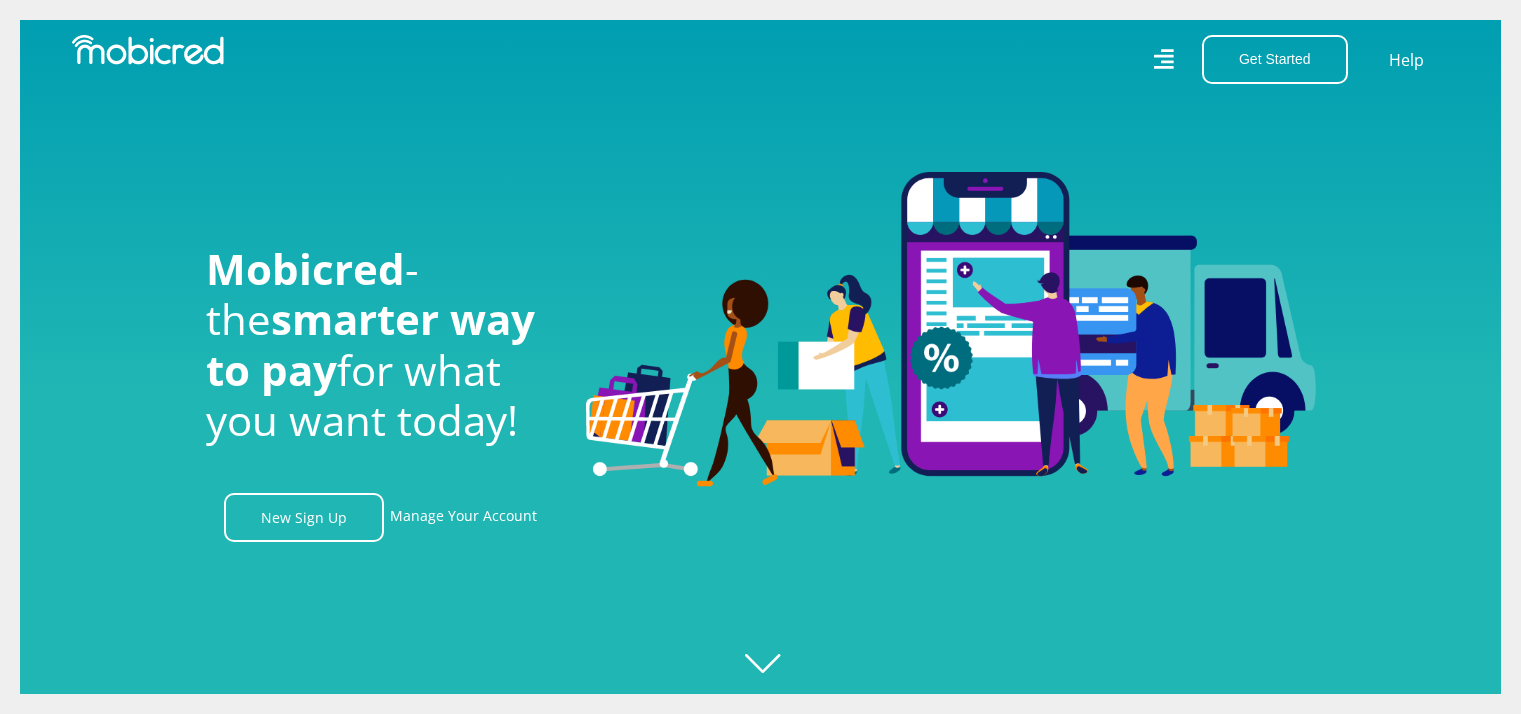 scroll, scrollTop: 0, scrollLeft: 0, axis: both 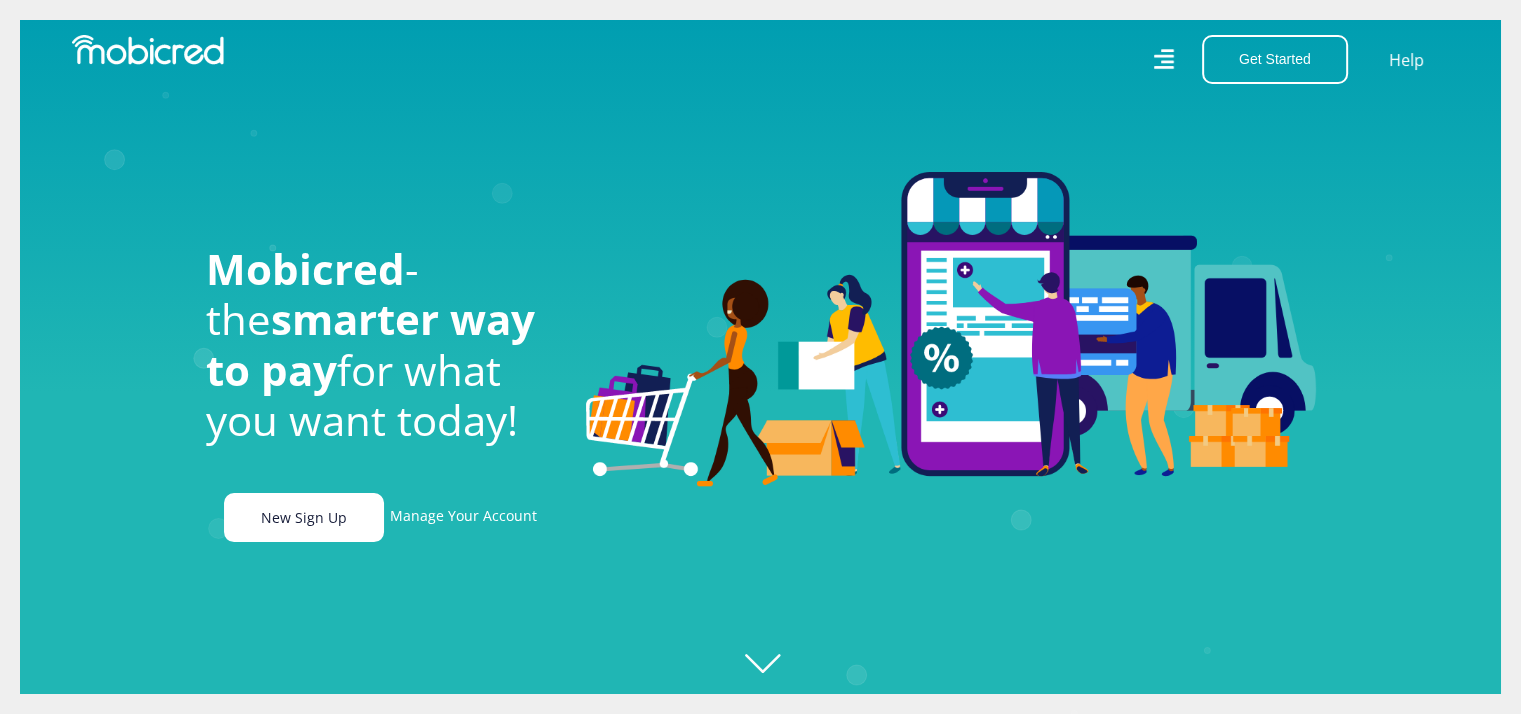 click on "New Sign Up" at bounding box center [304, 517] 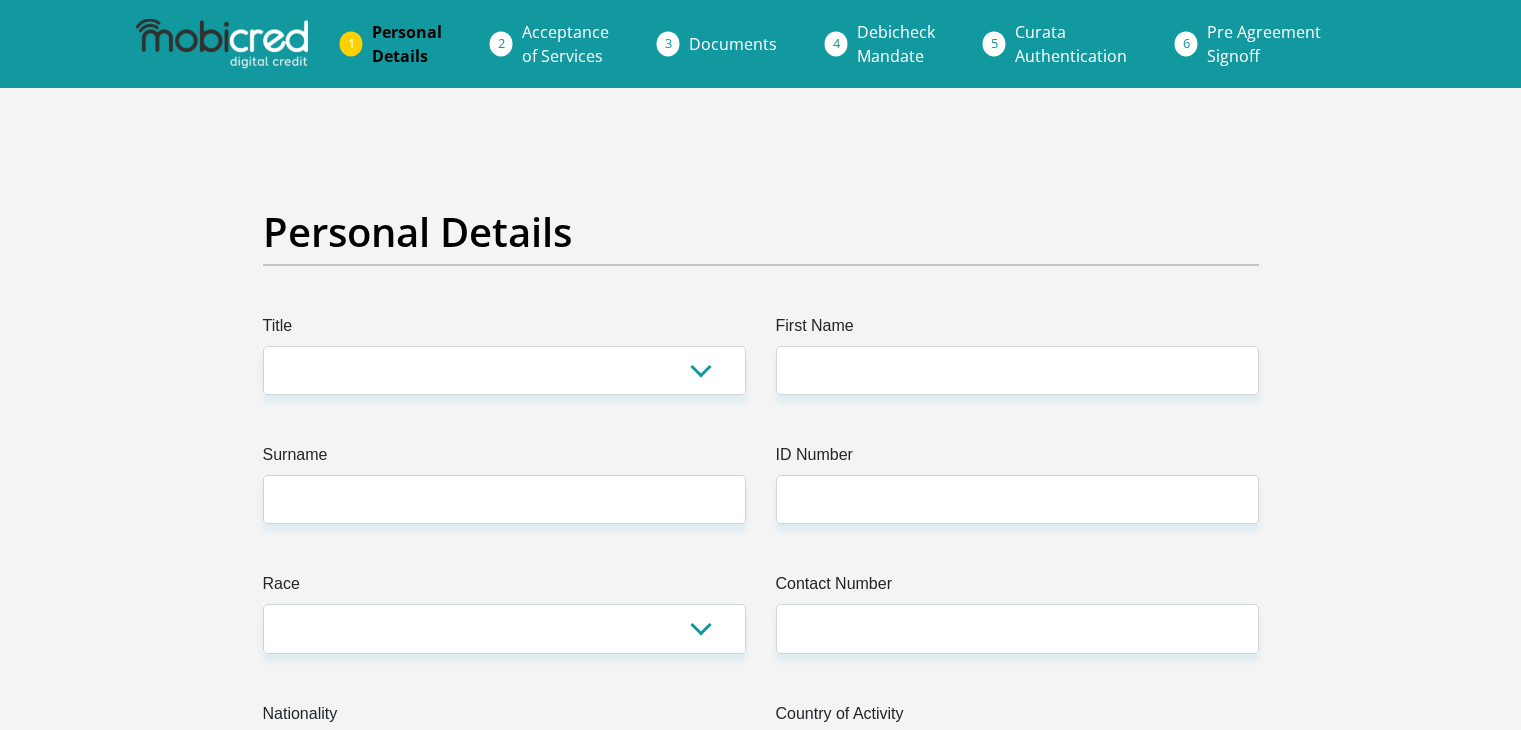 scroll, scrollTop: 0, scrollLeft: 0, axis: both 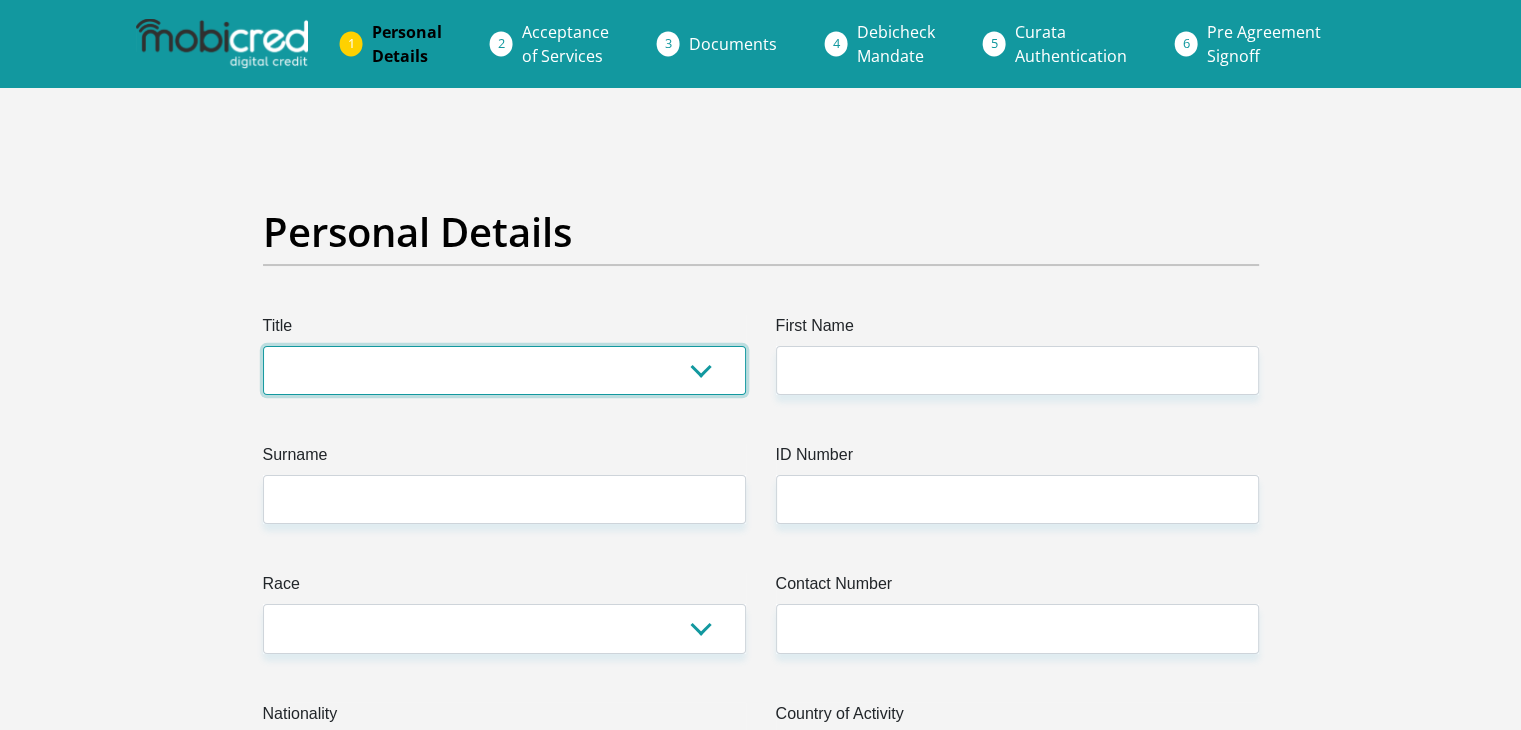 click on "Mr
Ms
Mrs
Dr
Other" at bounding box center (504, 370) 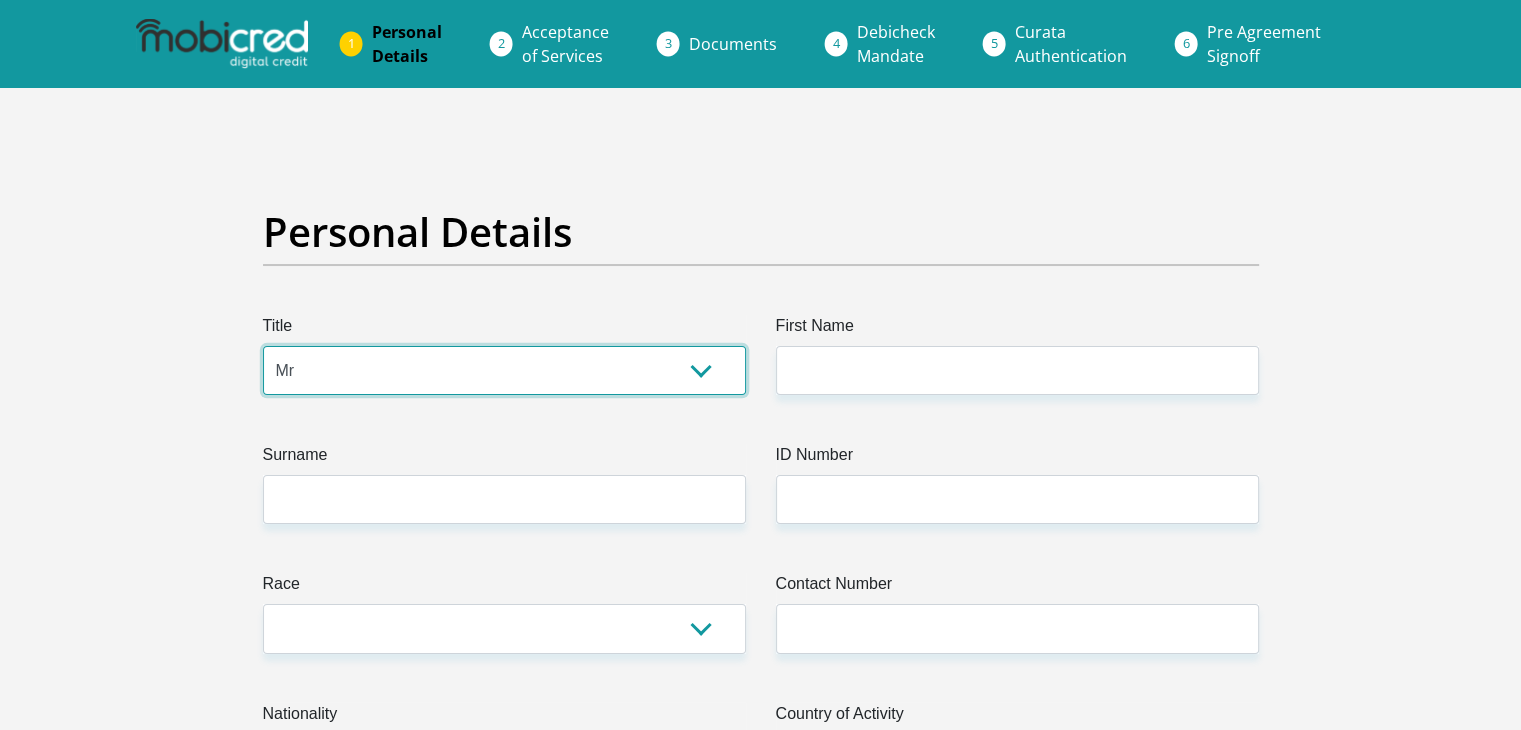 click on "Mr
Ms
Mrs
Dr
Other" at bounding box center (504, 370) 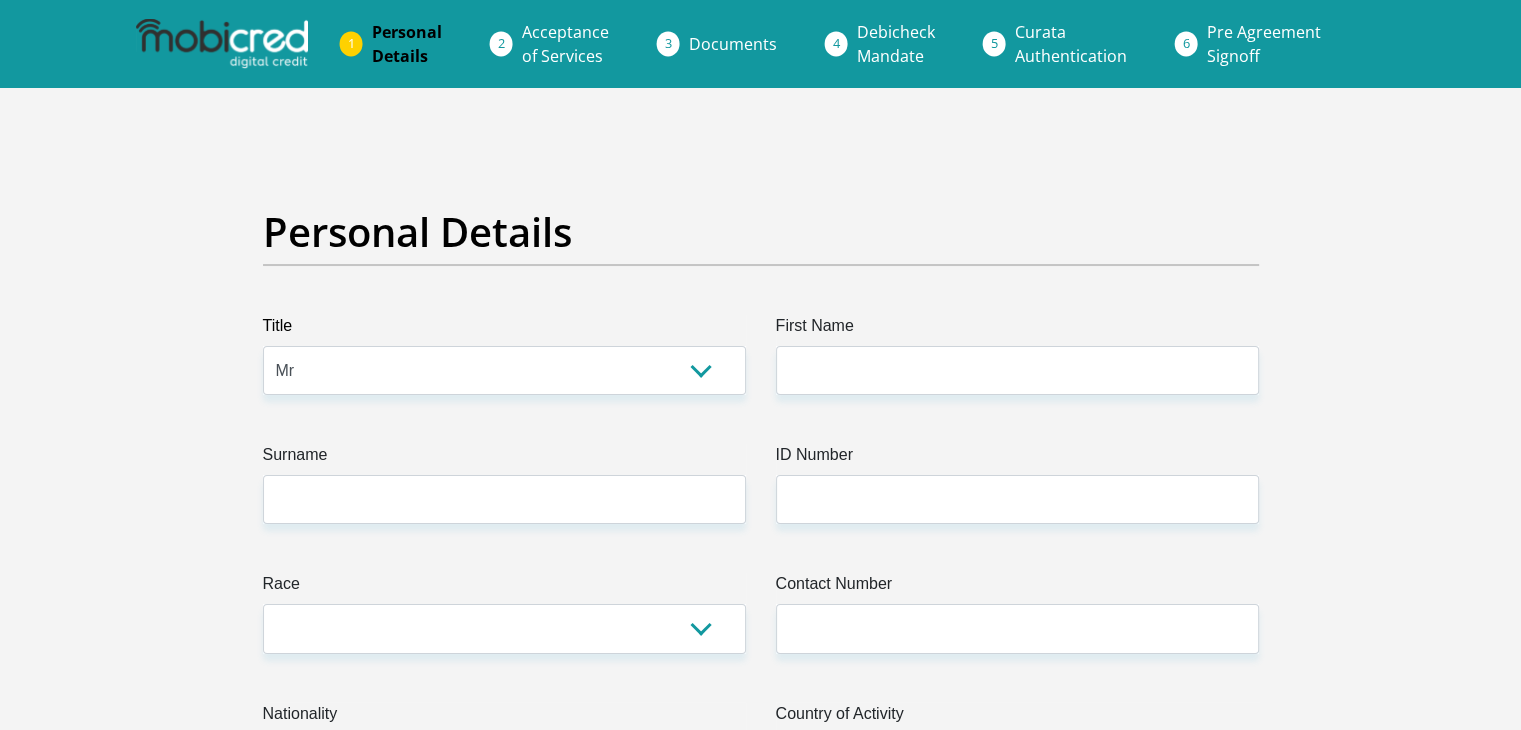 click on "Surname" at bounding box center (504, 459) 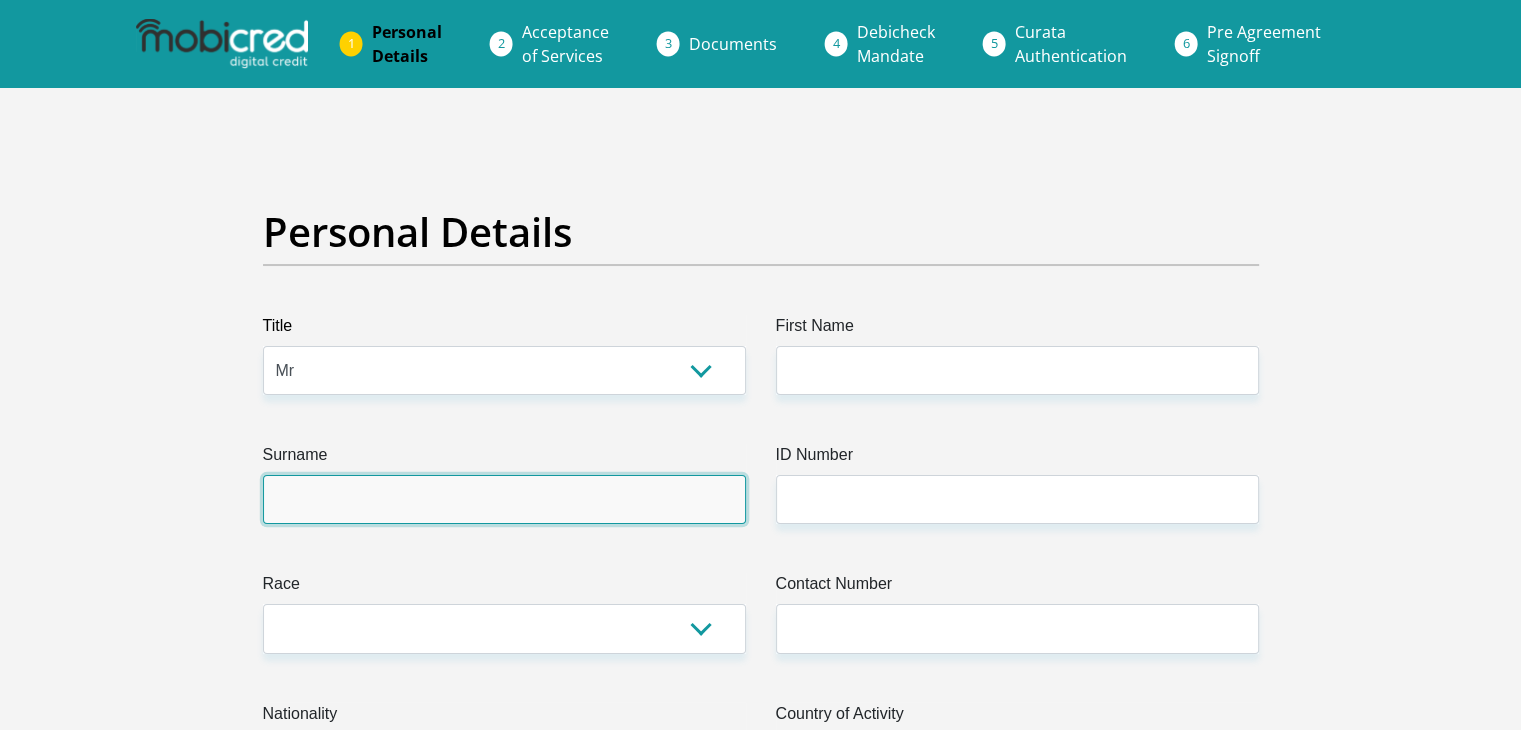 click on "Surname" at bounding box center [504, 499] 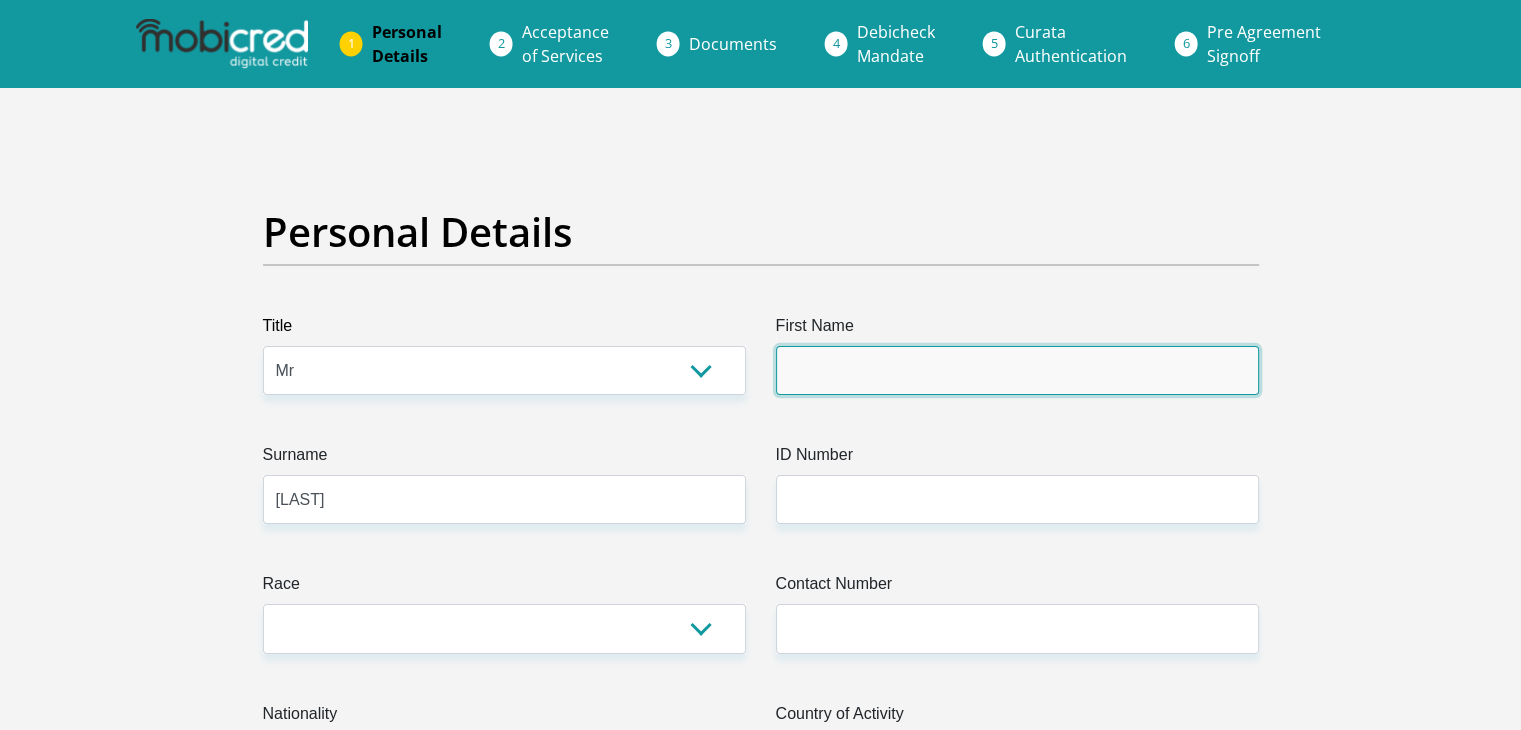 type on "[FIRST]" 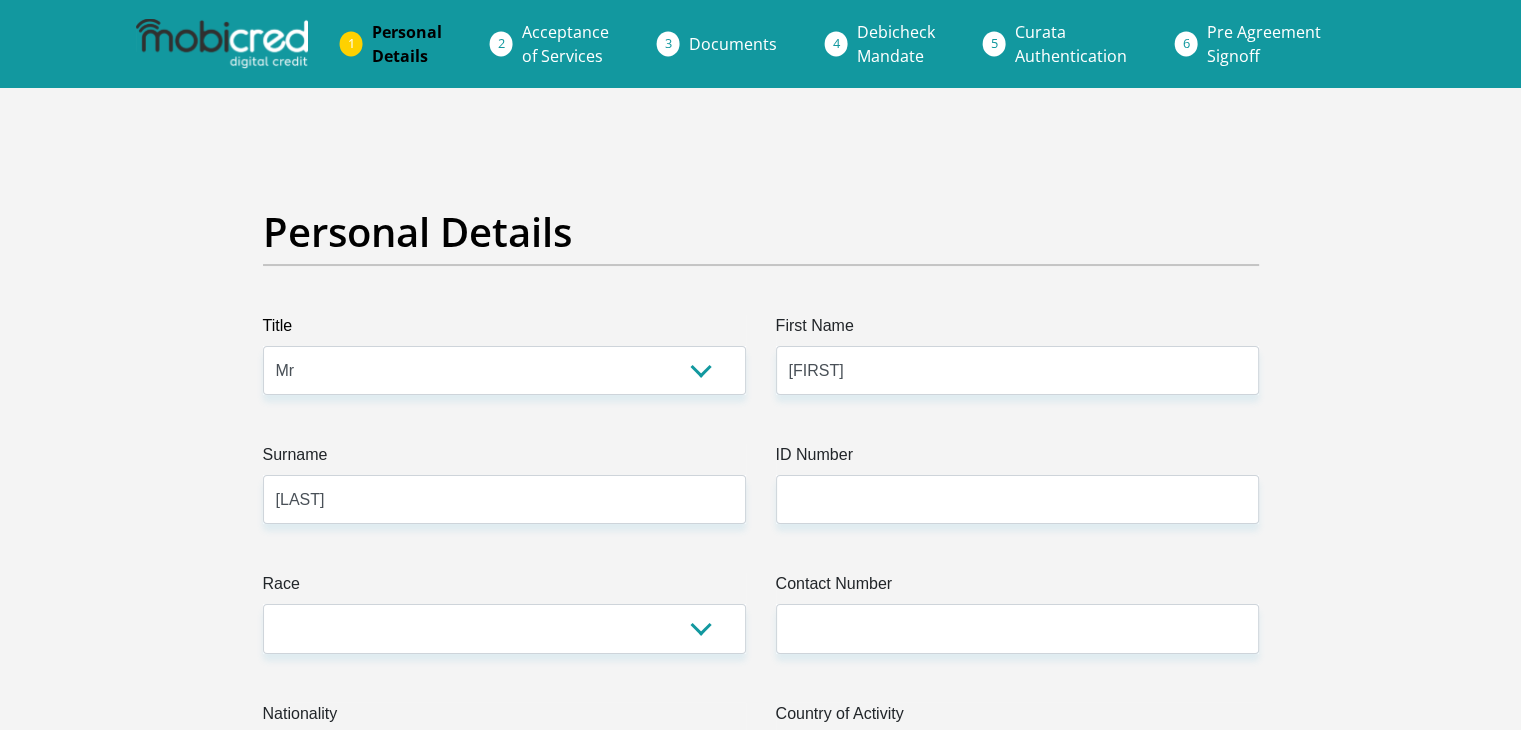 select on "ZAF" 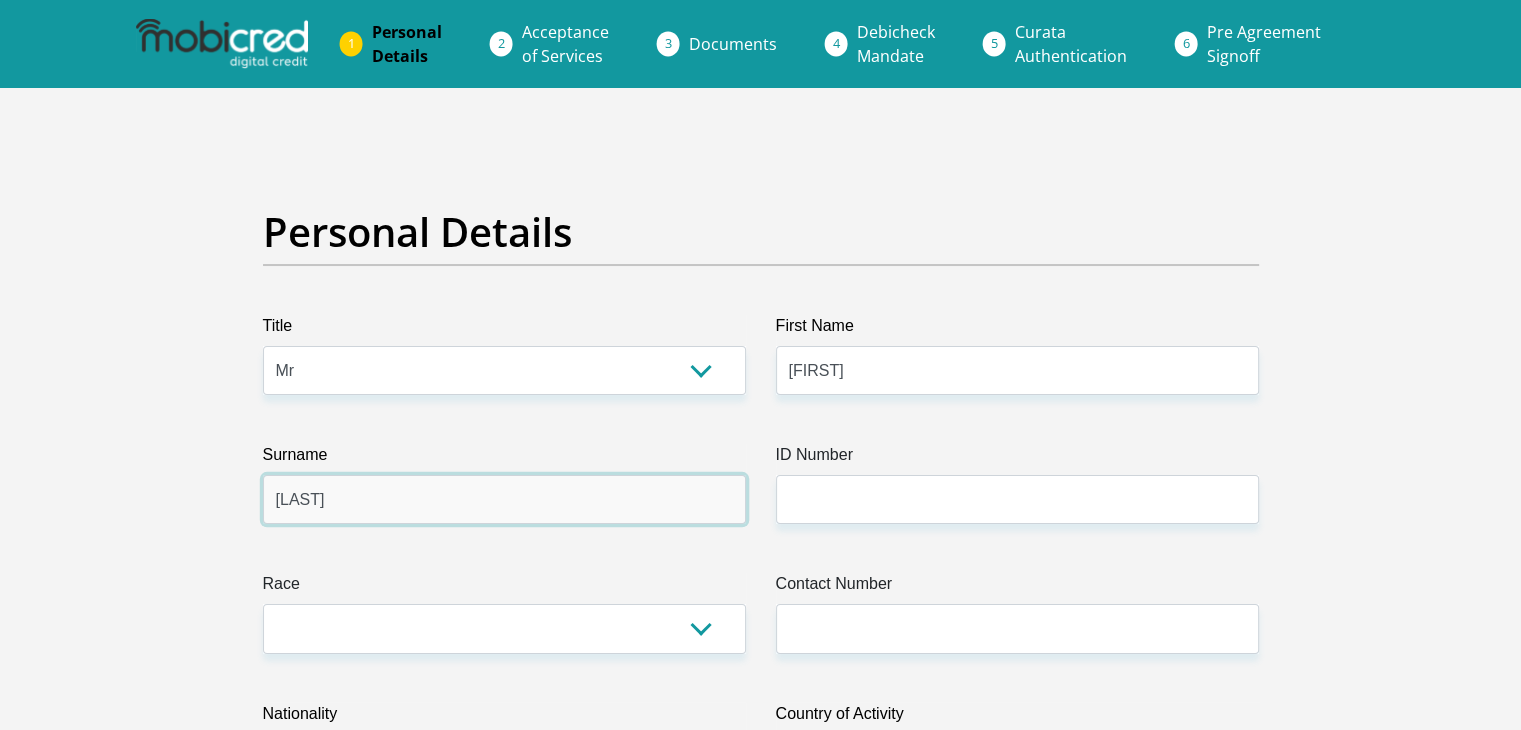 type on "[LAST]" 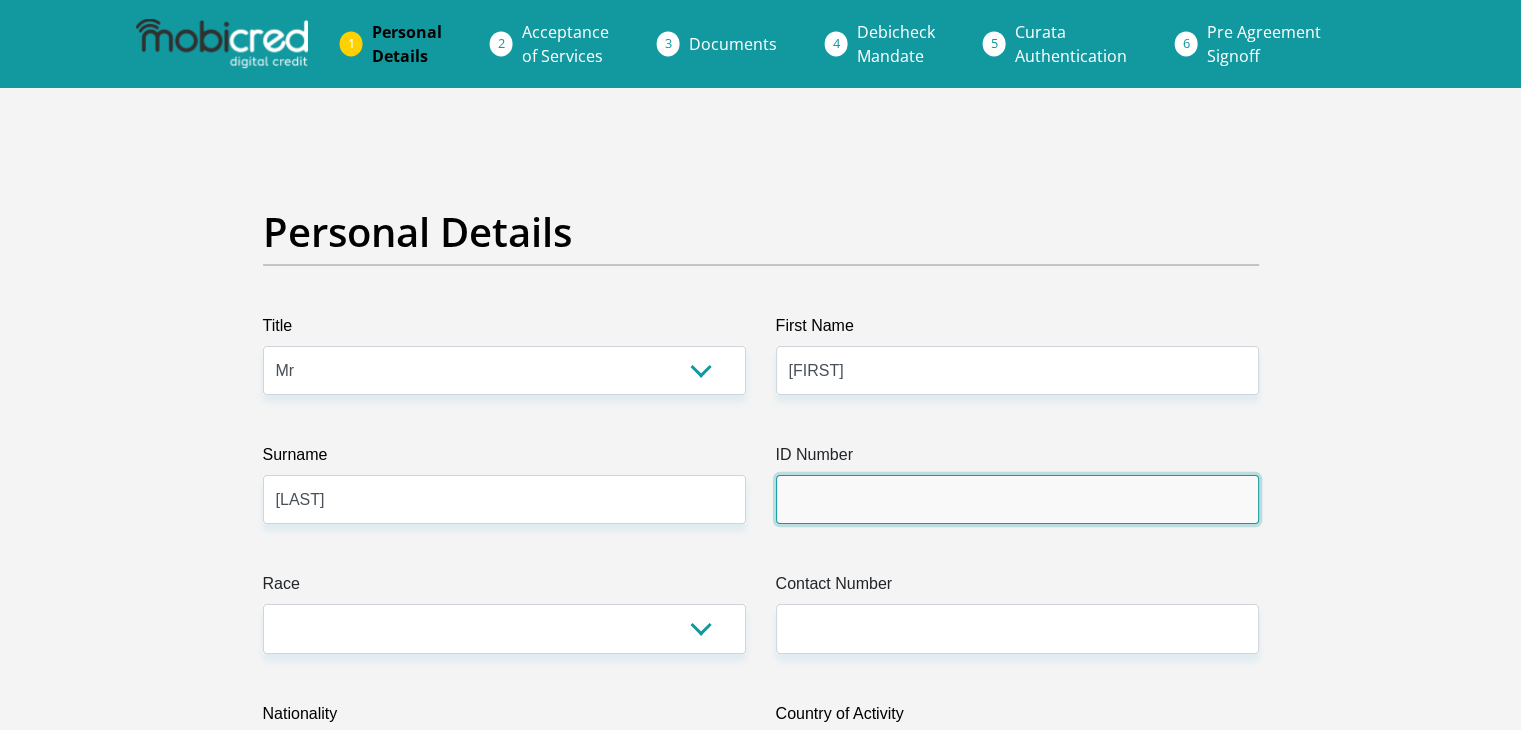 click on "ID Number" at bounding box center [1017, 499] 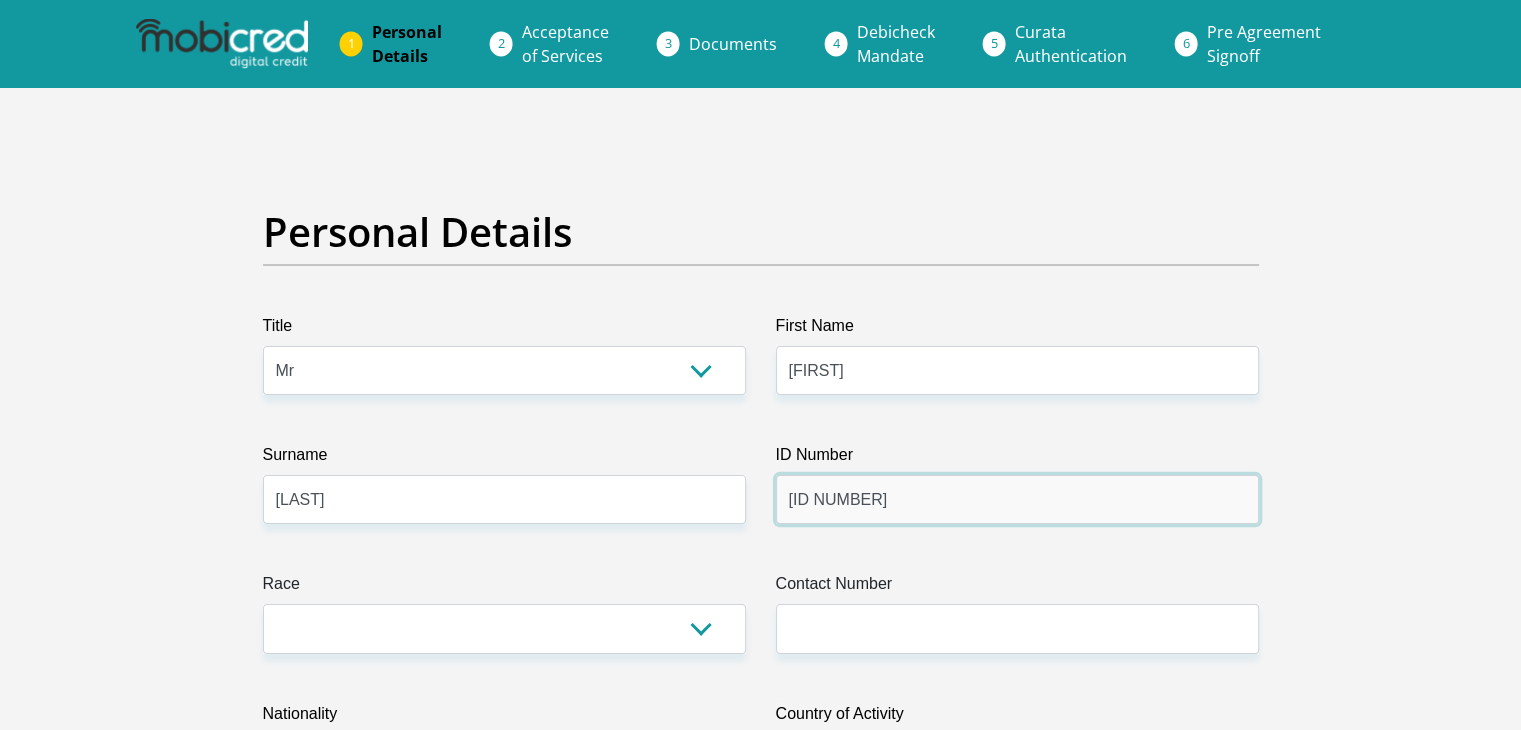 type on "[ID NUMBER]" 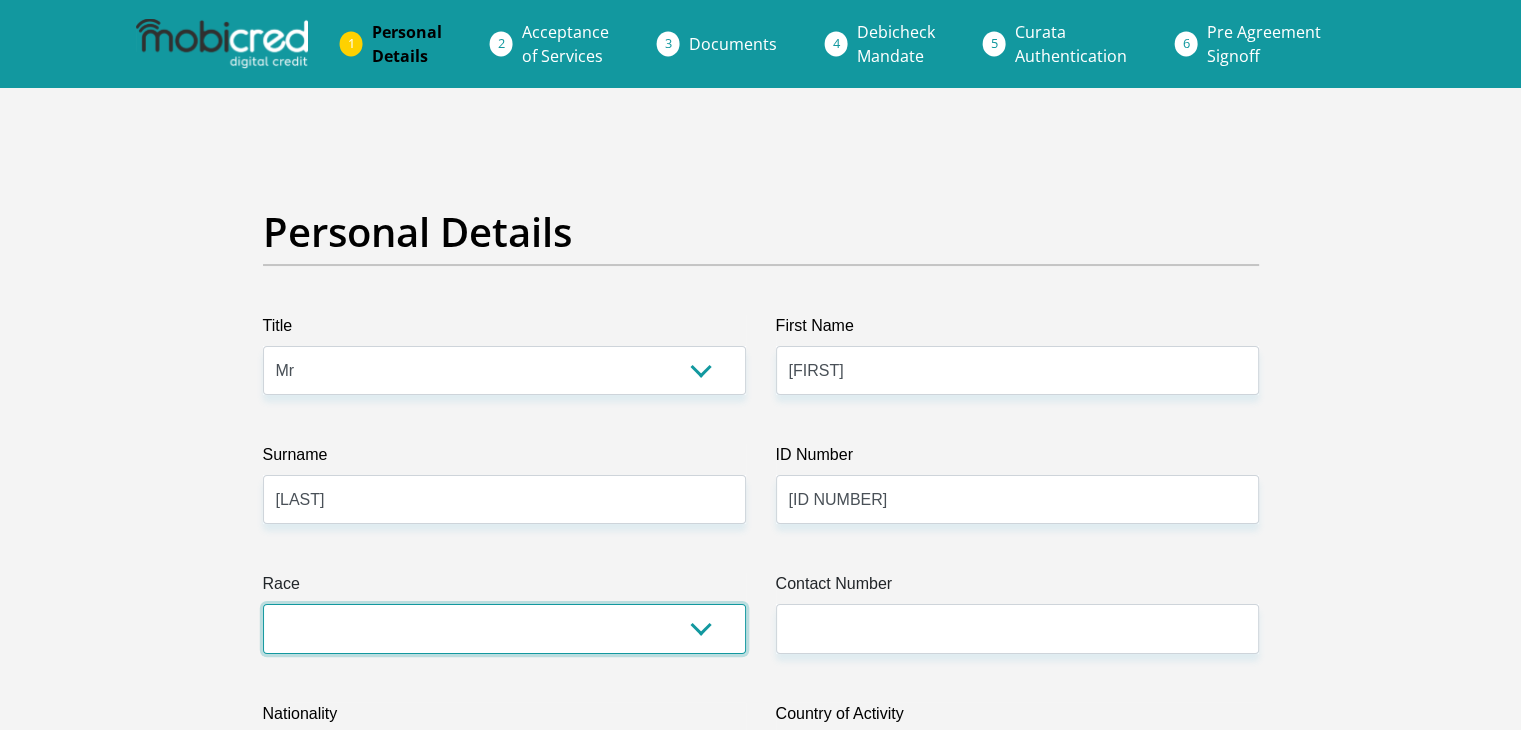 click on "Black
Coloured
Indian
White
Other" at bounding box center (504, 628) 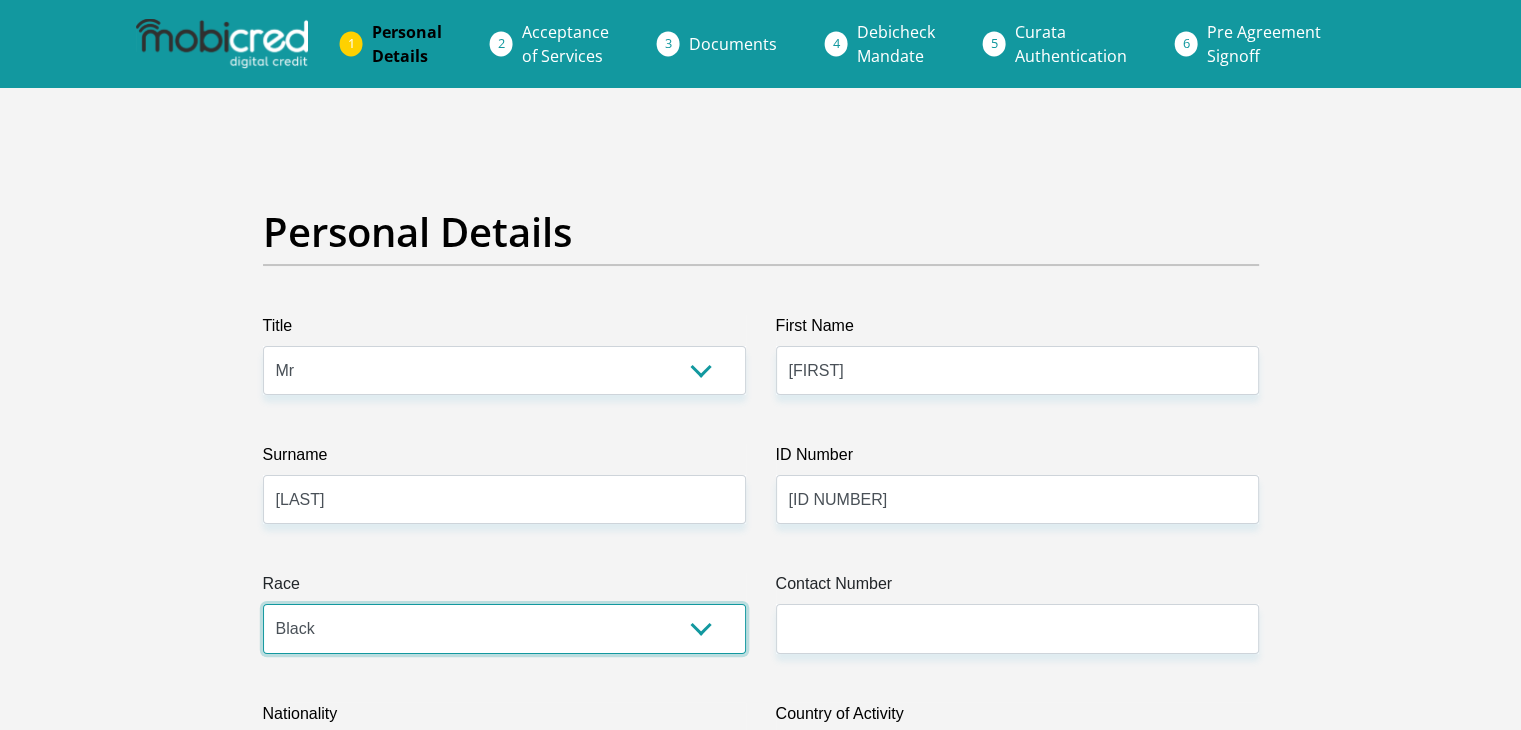 click on "Black
Coloured
Indian
White
Other" at bounding box center (504, 628) 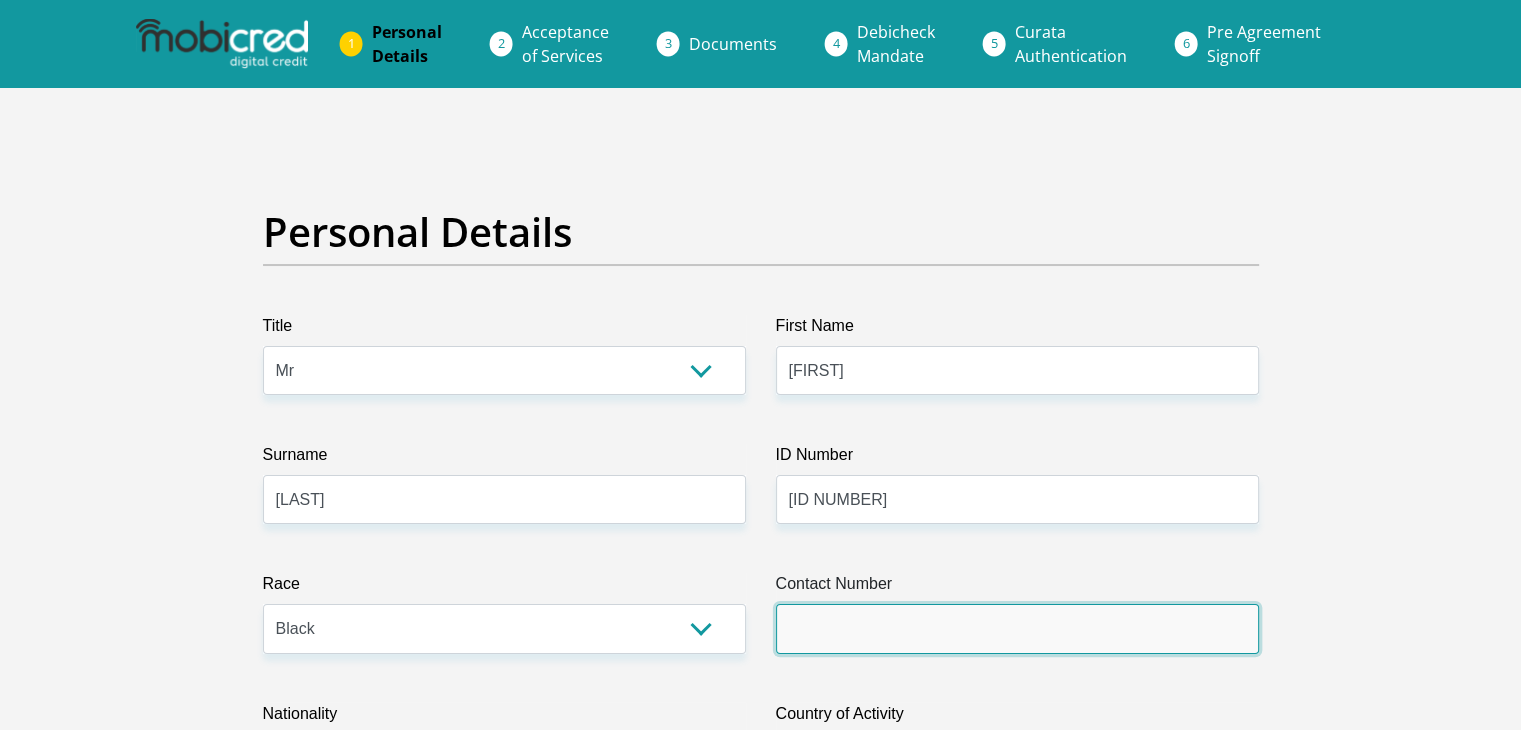 click on "Contact Number" at bounding box center [1017, 628] 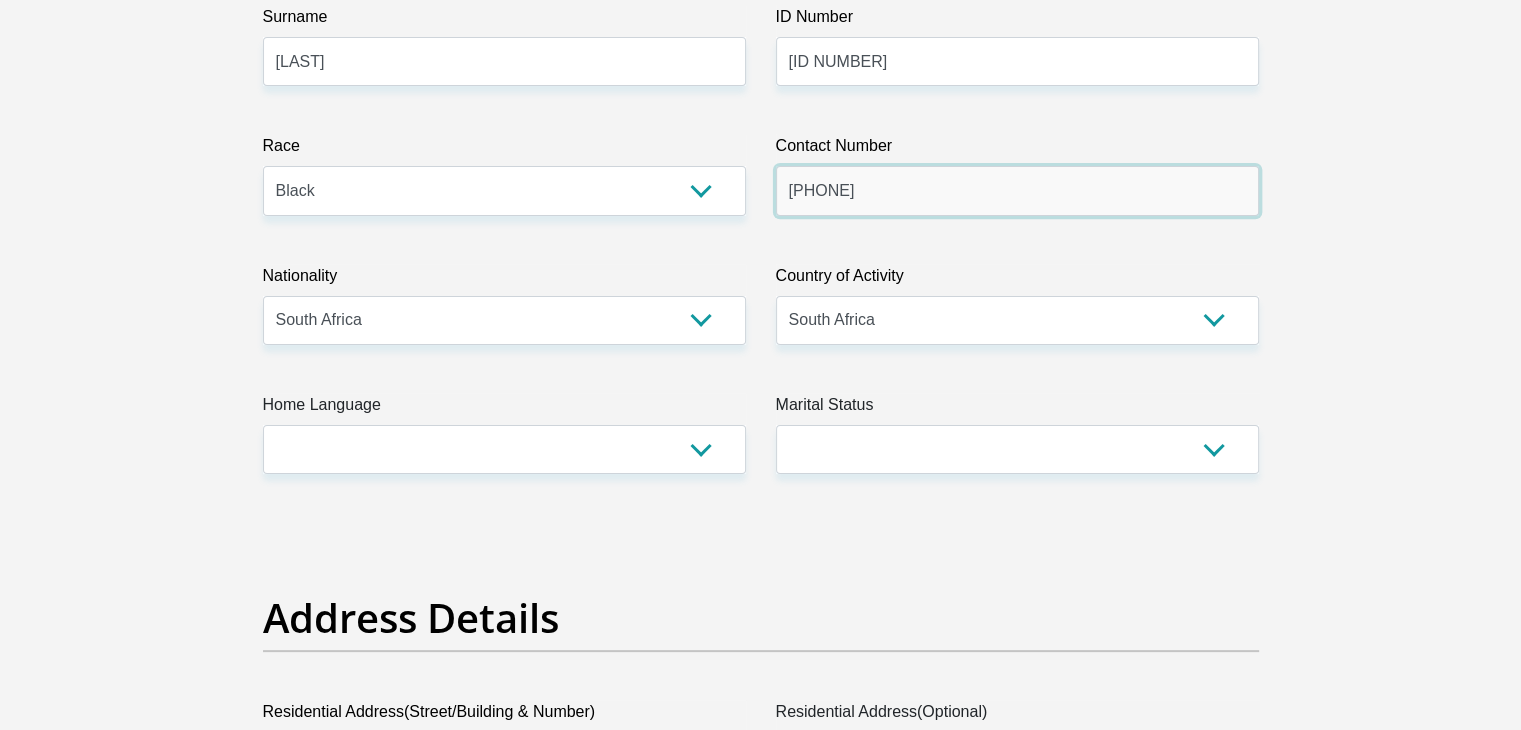 scroll, scrollTop: 440, scrollLeft: 0, axis: vertical 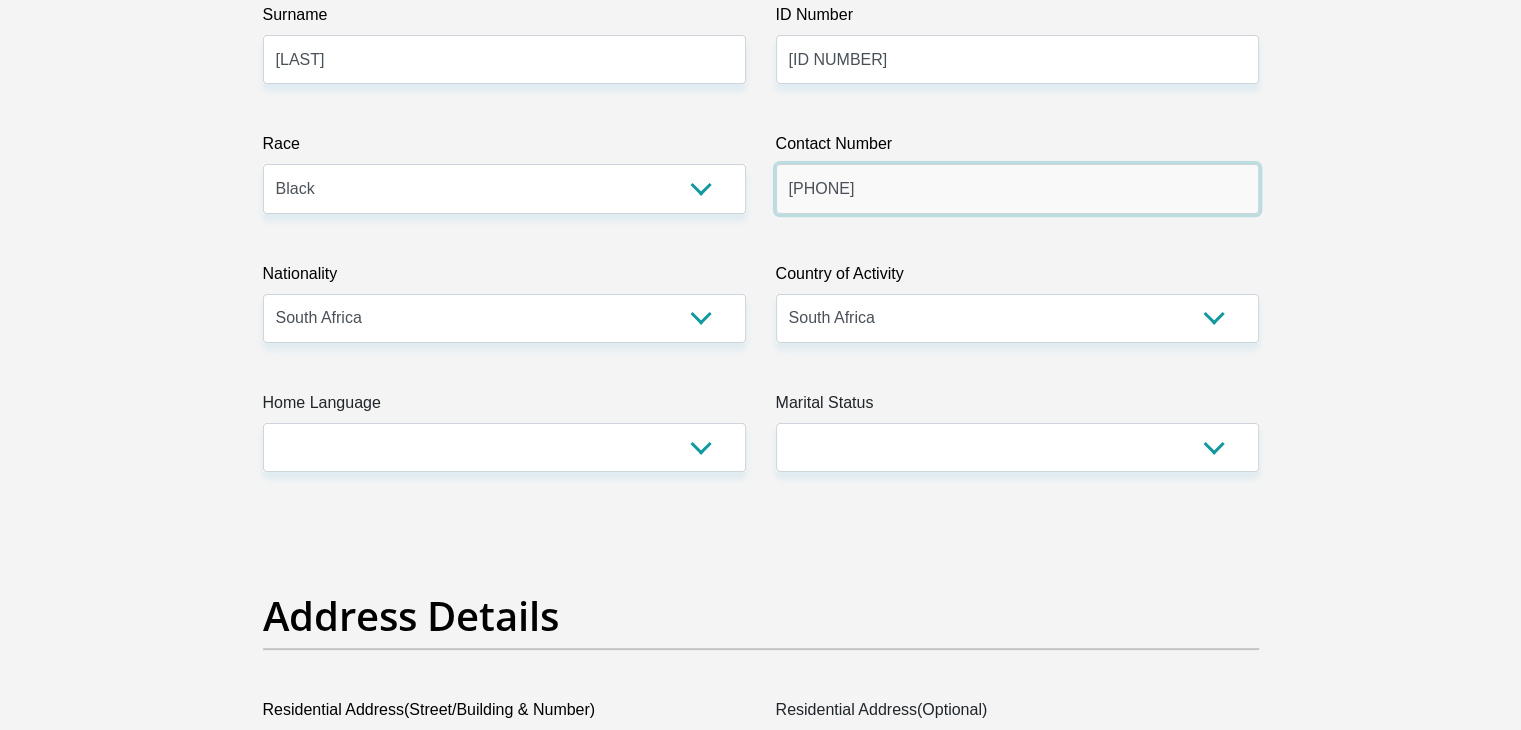 type on "[PHONE]" 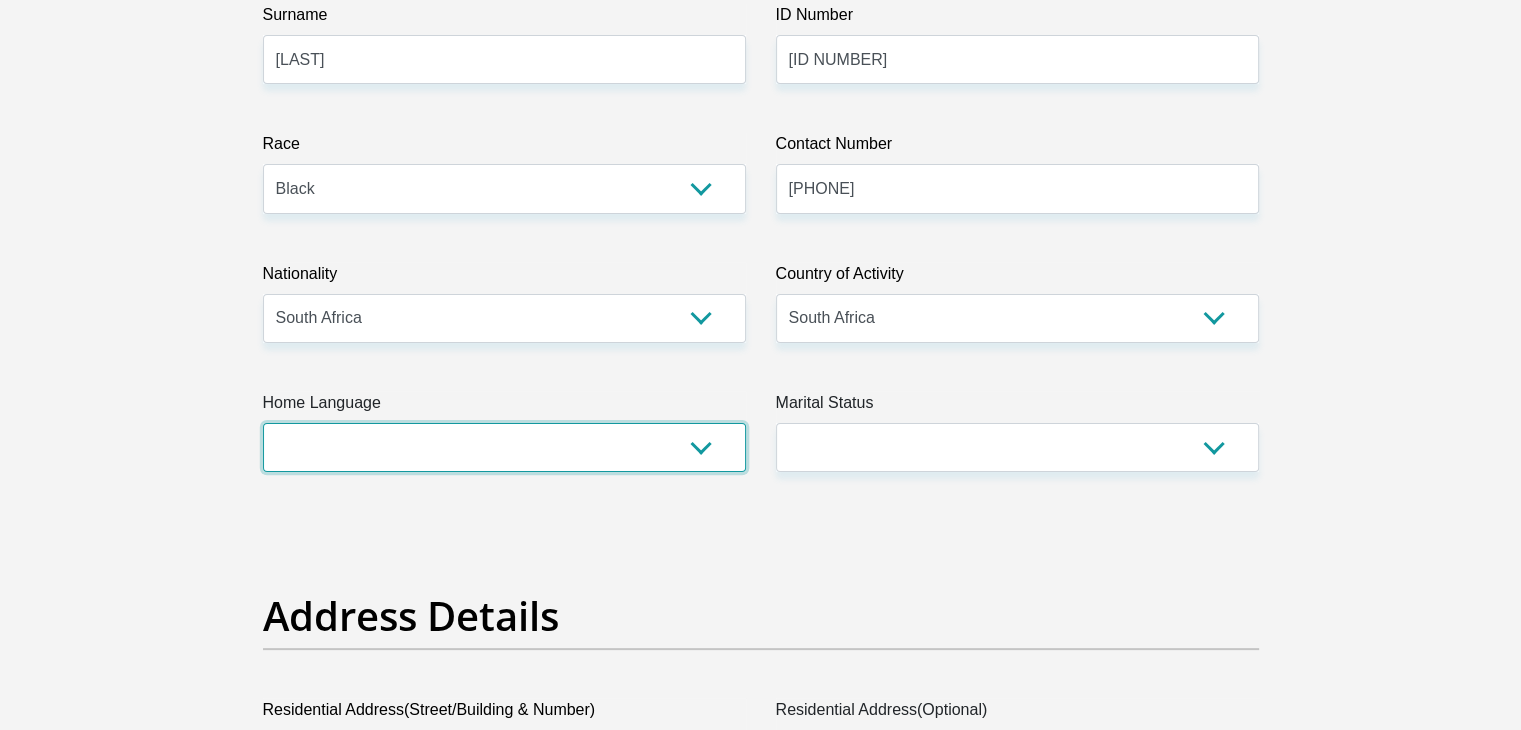 click on "Afrikaans
English
Sepedi
South Ndebele
Southern Sotho
Swati
Tsonga
Tswana
Venda
Xhosa
Zulu
Other" at bounding box center [504, 447] 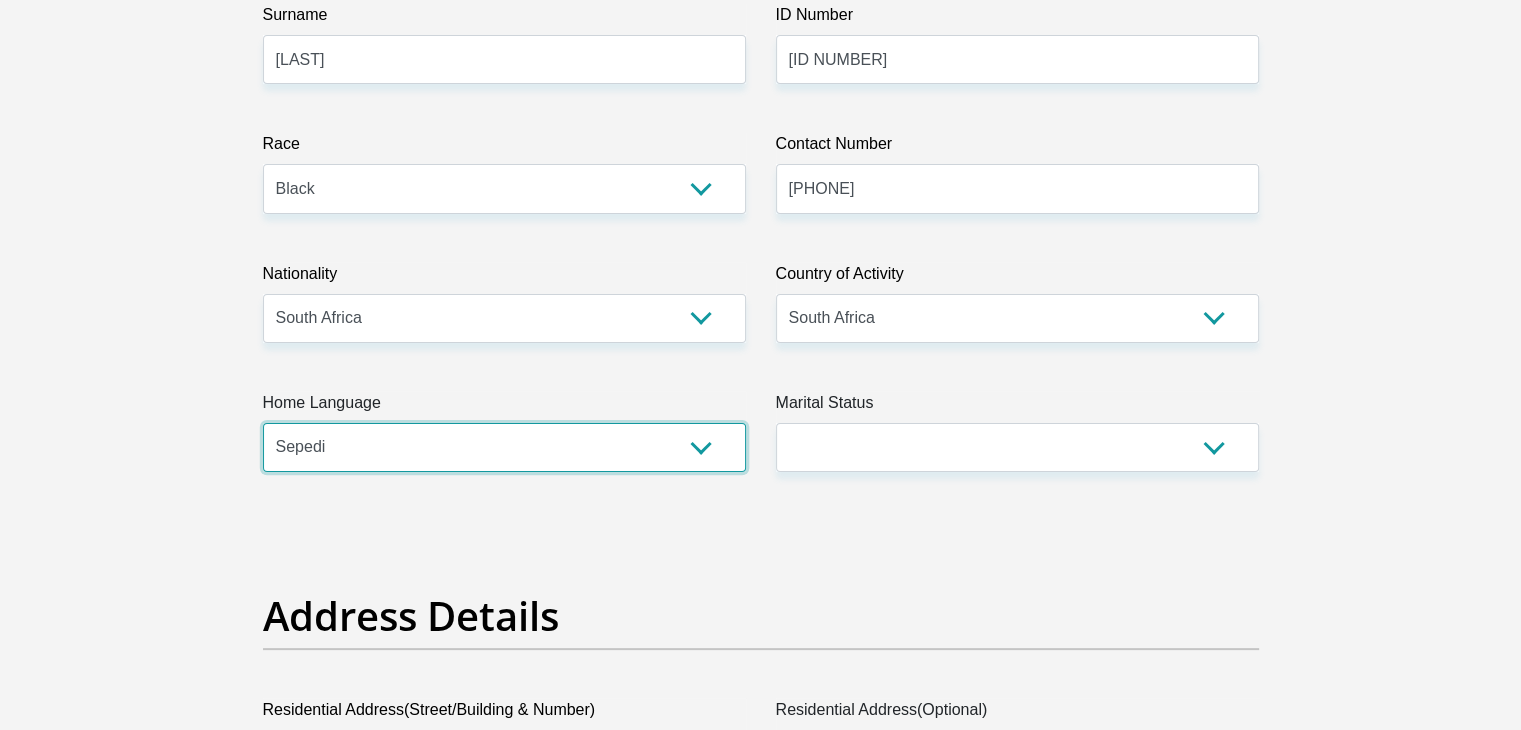 click on "Afrikaans
English
Sepedi
South Ndebele
Southern Sotho
Swati
Tsonga
Tswana
Venda
Xhosa
Zulu
Other" at bounding box center [504, 447] 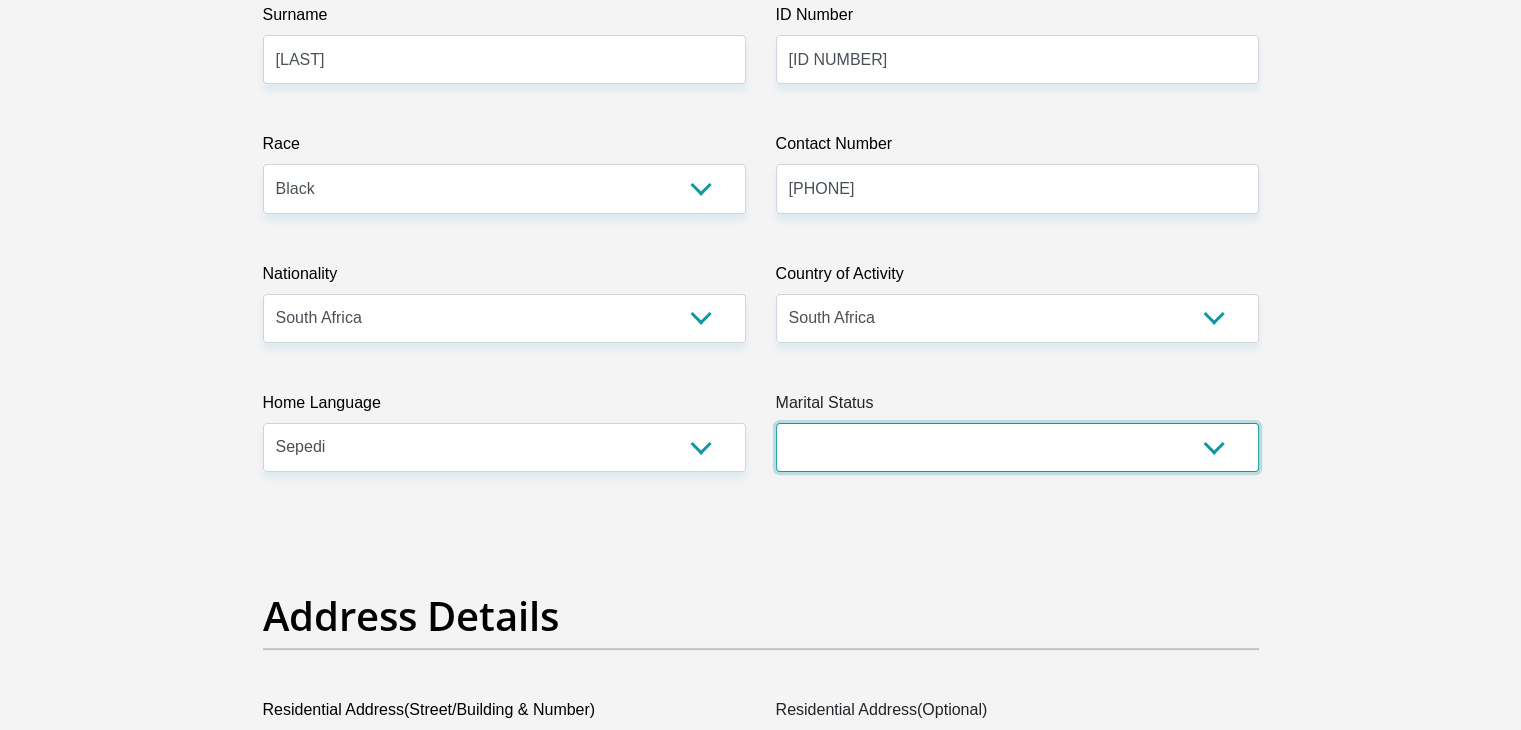 click on "Married ANC
Single
Divorced
Widowed
Married COP or Customary Law" at bounding box center (1017, 447) 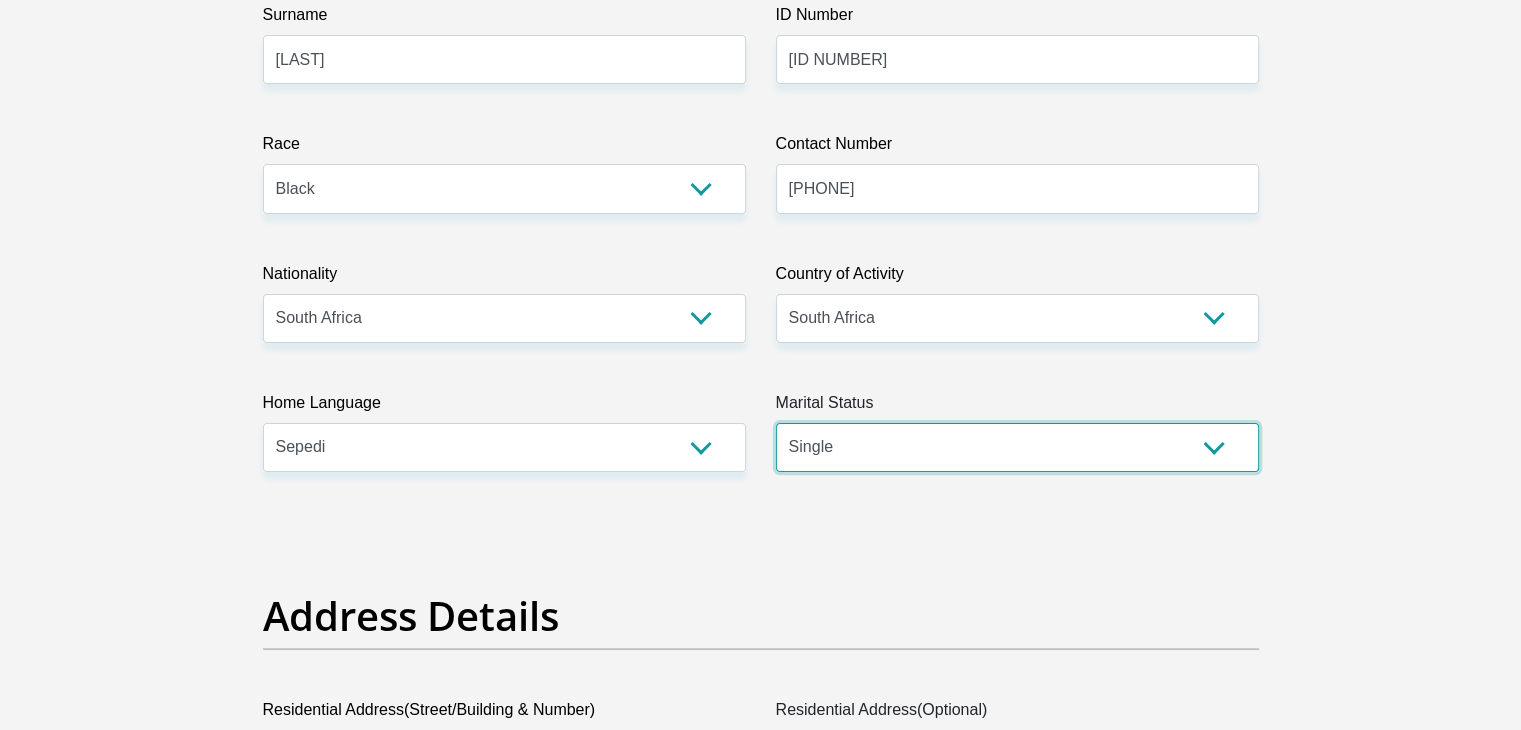 click on "Married ANC
Single
Divorced
Widowed
Married COP or Customary Law" at bounding box center (1017, 447) 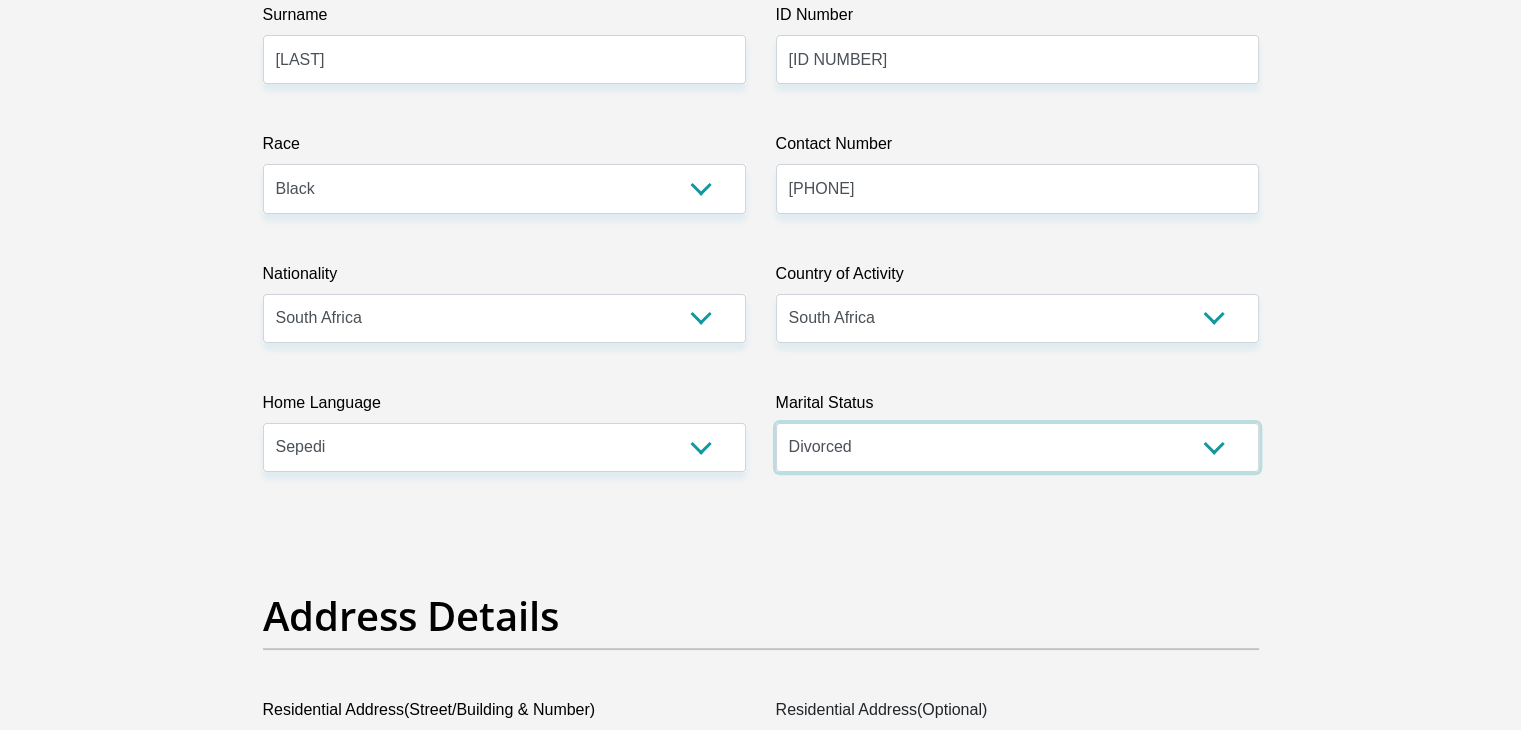 select on "2" 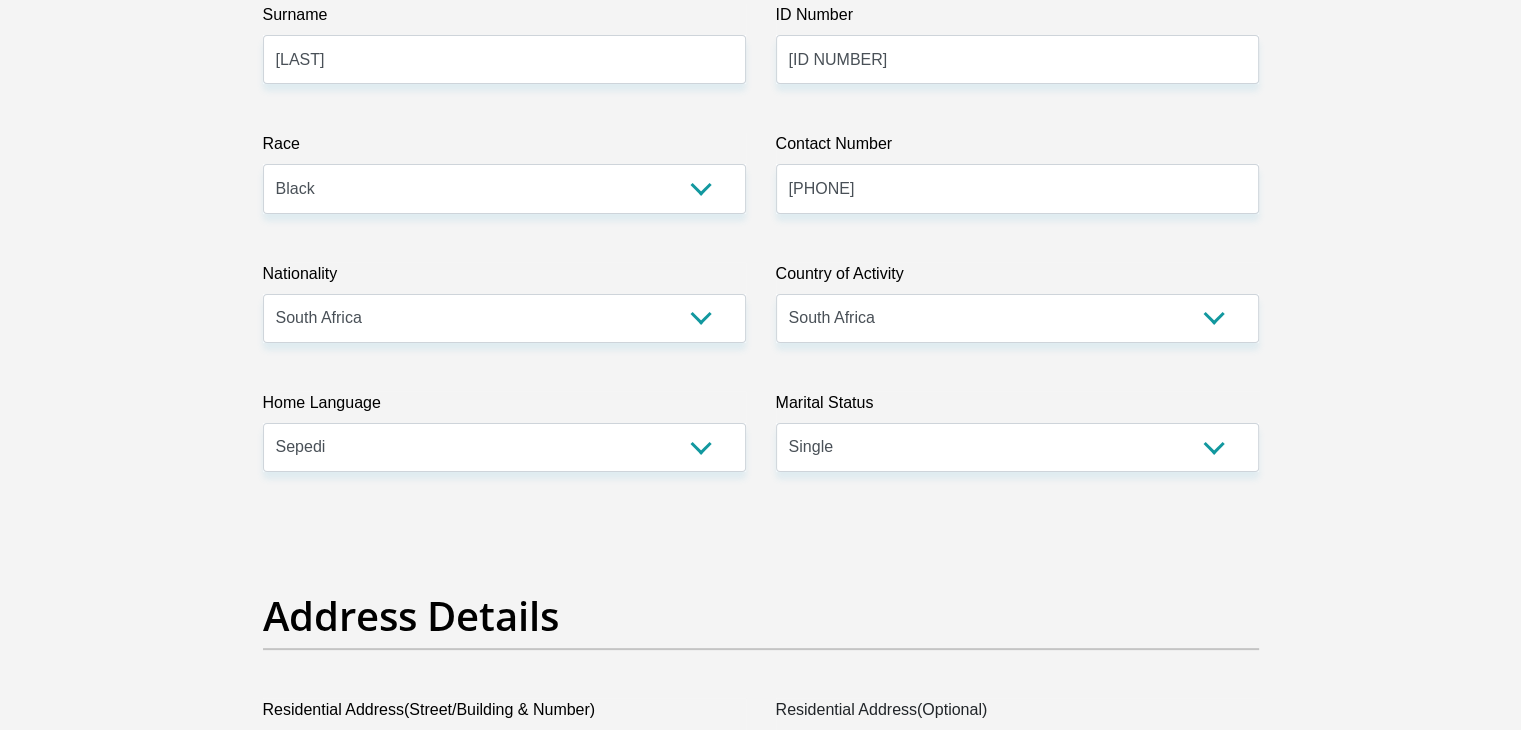 click on "Title
Mr
Ms
Mrs
Dr
Other
First Name
[FIRST]
Surname
[LAST]
ID Number
[ID NUMBER]
Please input valid ID number
Race
Black
Coloured
Indian
White
Other
Contact Number
[PHONE]
Please input valid contact number
Nationality
South Africa
Afghanistan
Aland Islands  Albania  Algeria" at bounding box center (761, 3127) 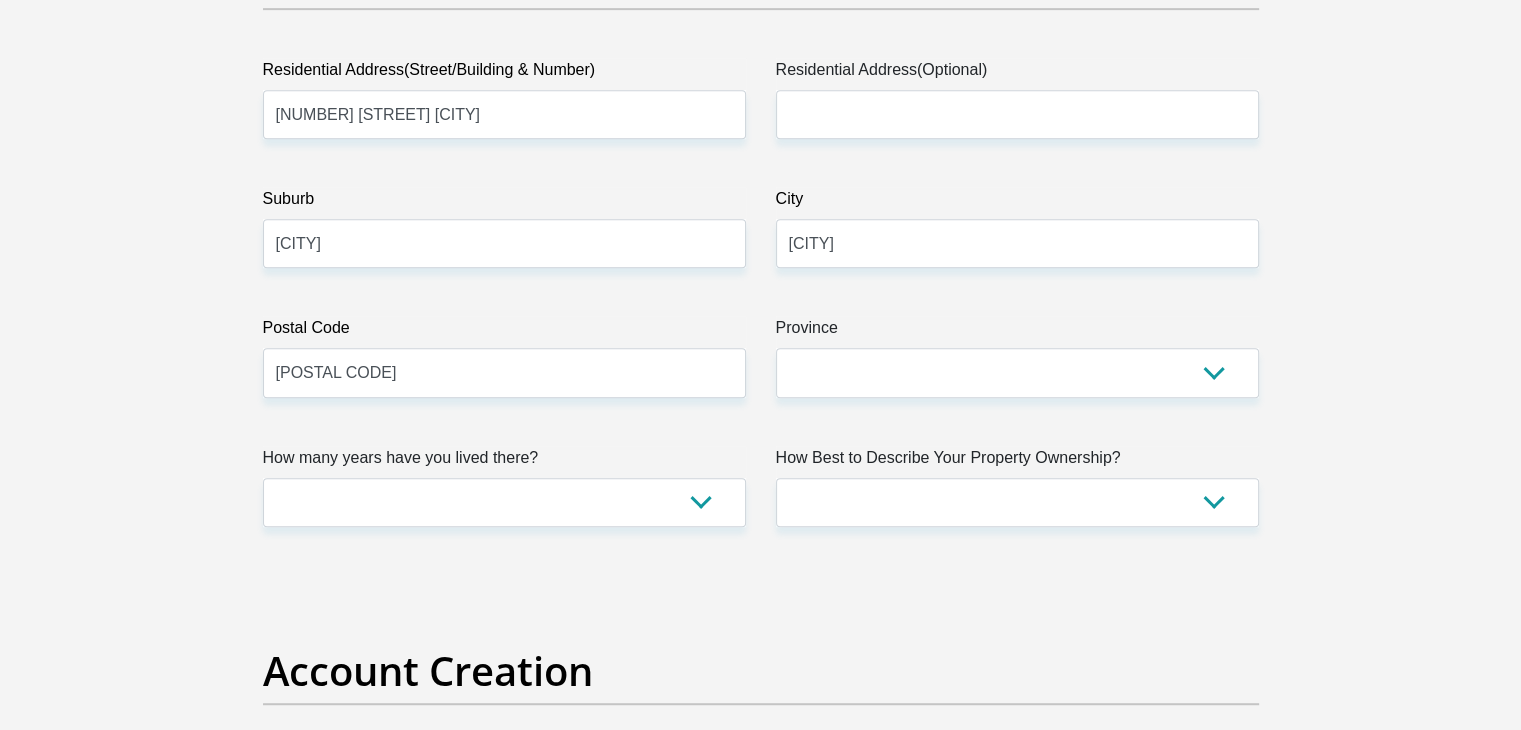 scroll, scrollTop: 1120, scrollLeft: 0, axis: vertical 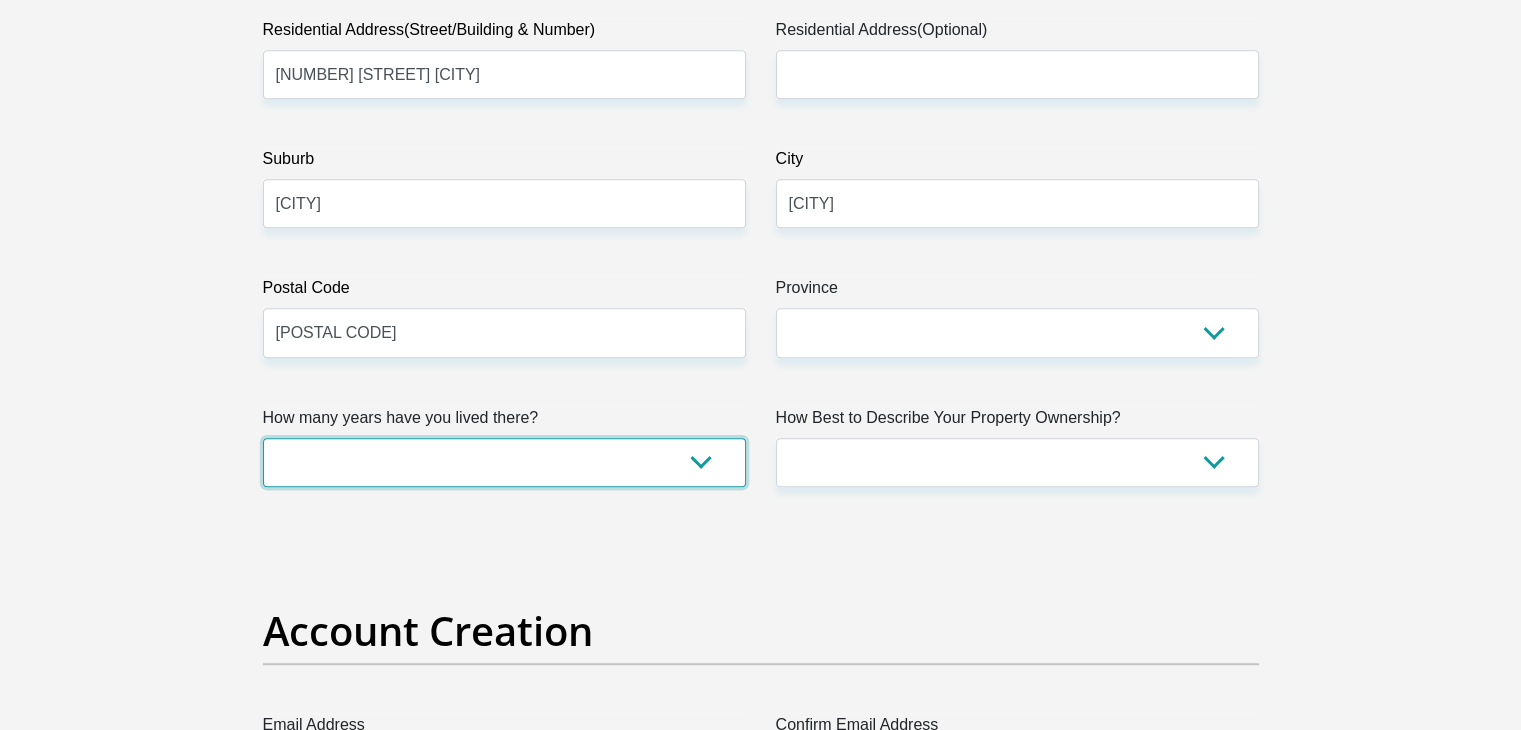click on "less than 1 year
1-3 years
3-5 years
5+ years" at bounding box center (504, 462) 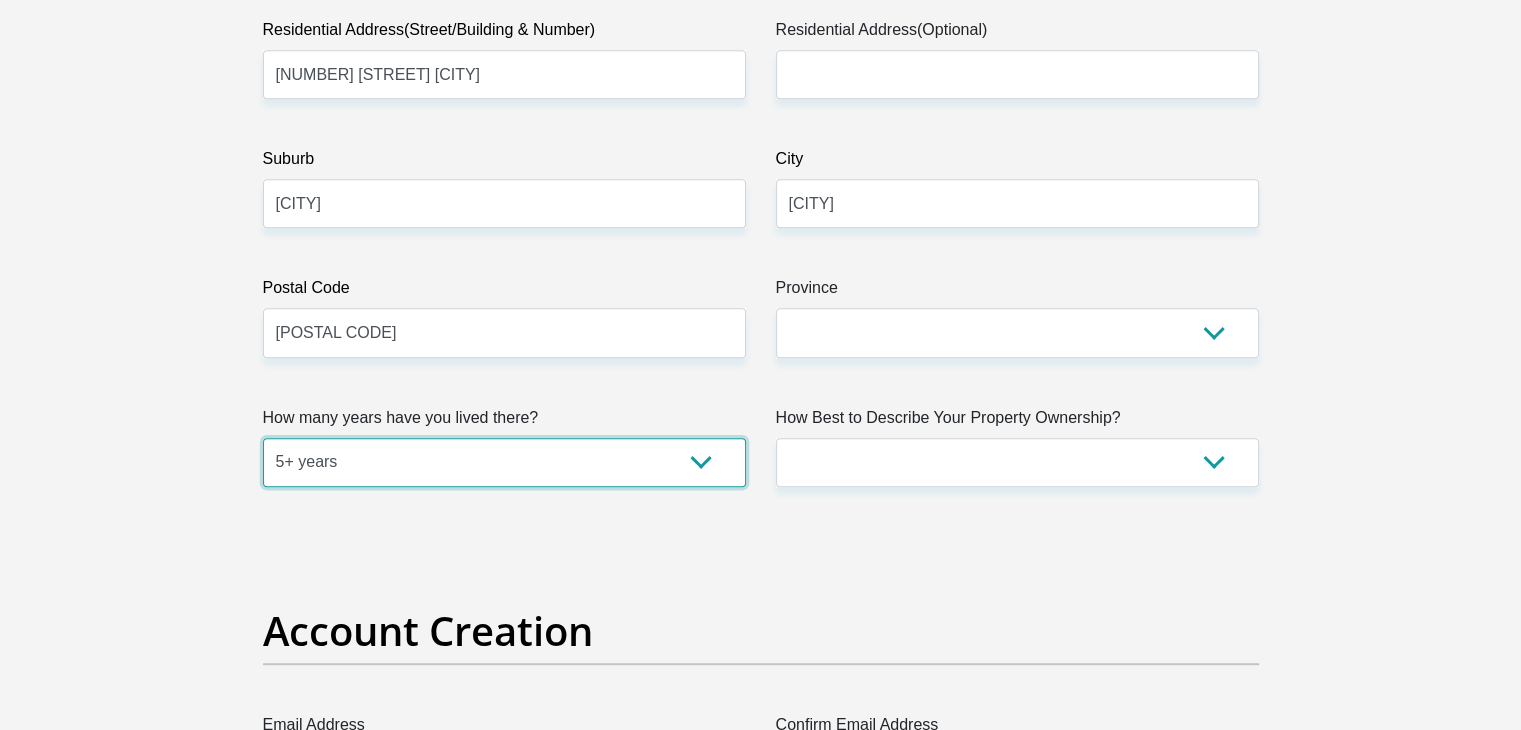 click on "less than 1 year
1-3 years
3-5 years
5+ years" at bounding box center (504, 462) 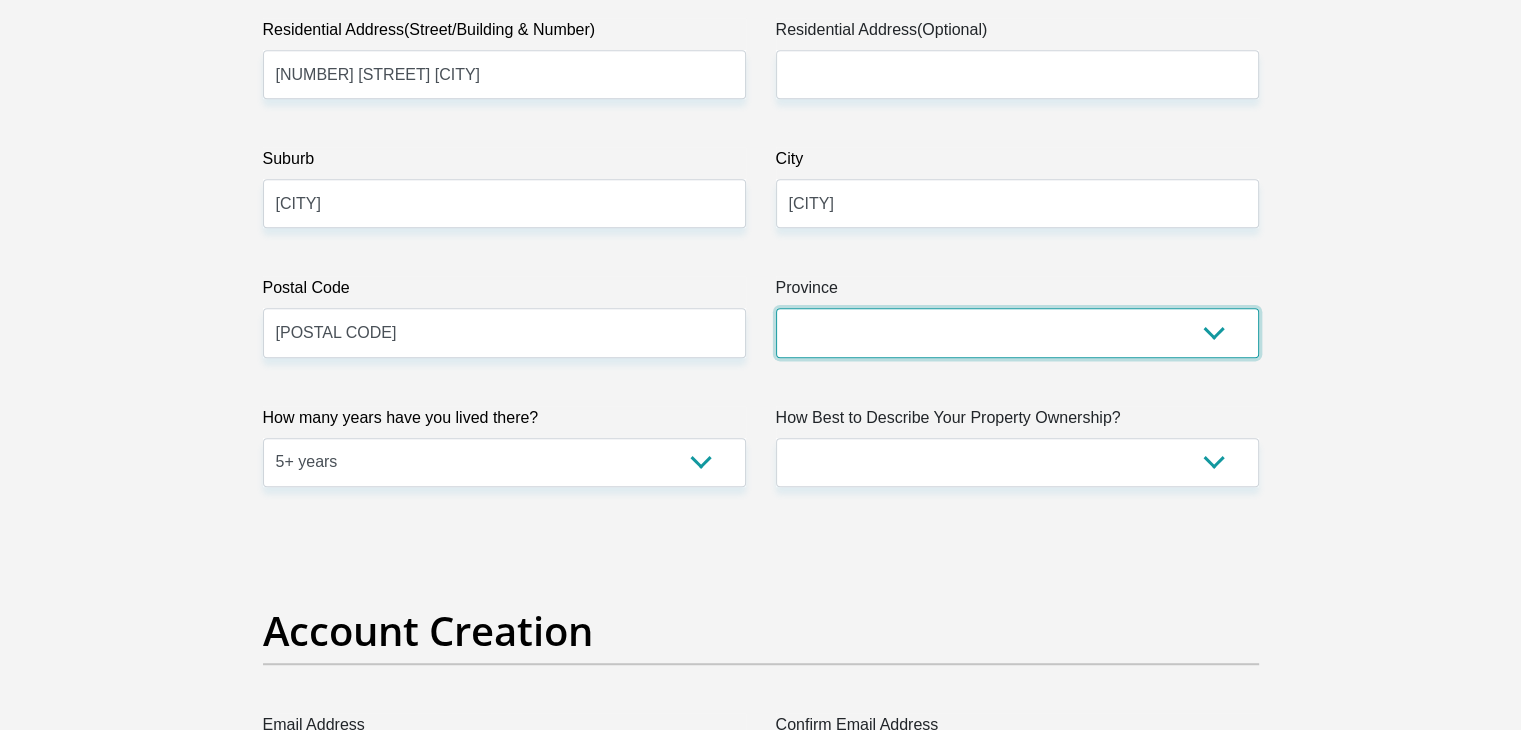 click on "Eastern Cape
Free State
Gauteng
KwaZulu-Natal
Limpopo
Mpumalanga
Northern Cape
North West
Western Cape" at bounding box center [1017, 332] 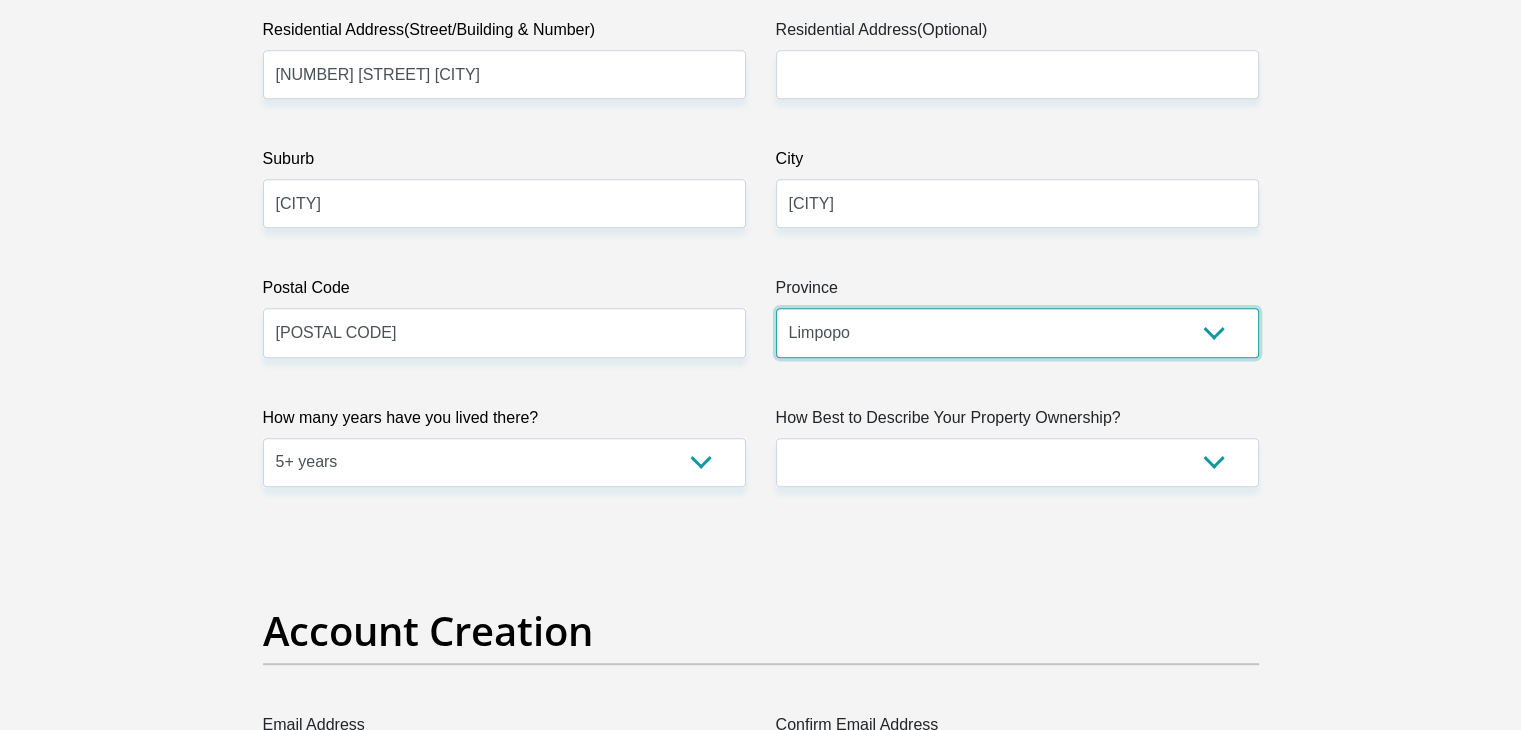 click on "Eastern Cape
Free State
Gauteng
KwaZulu-Natal
Limpopo
Mpumalanga
Northern Cape
North West
Western Cape" at bounding box center [1017, 332] 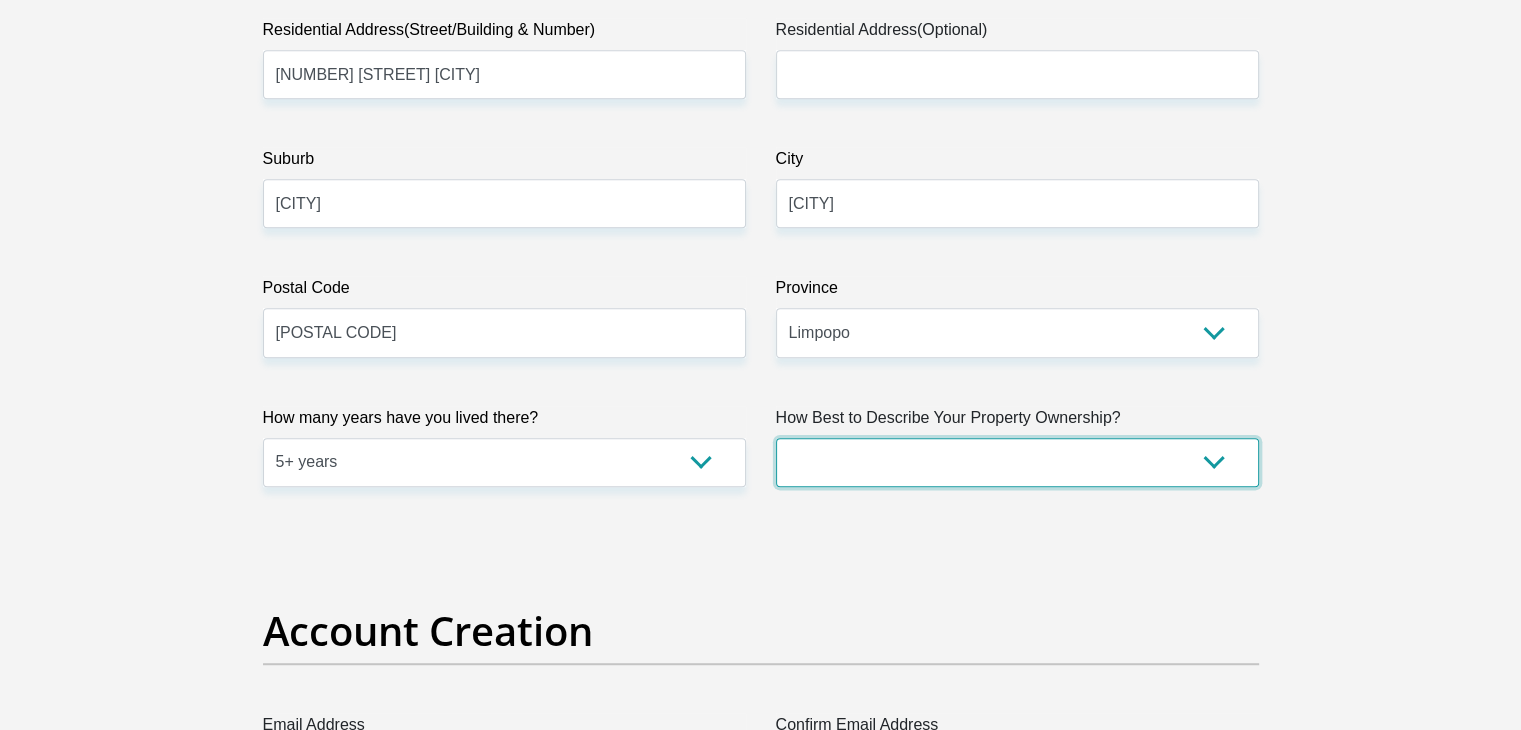 click on "Owned
Rented
Family Owned
Company Dwelling" at bounding box center (1017, 462) 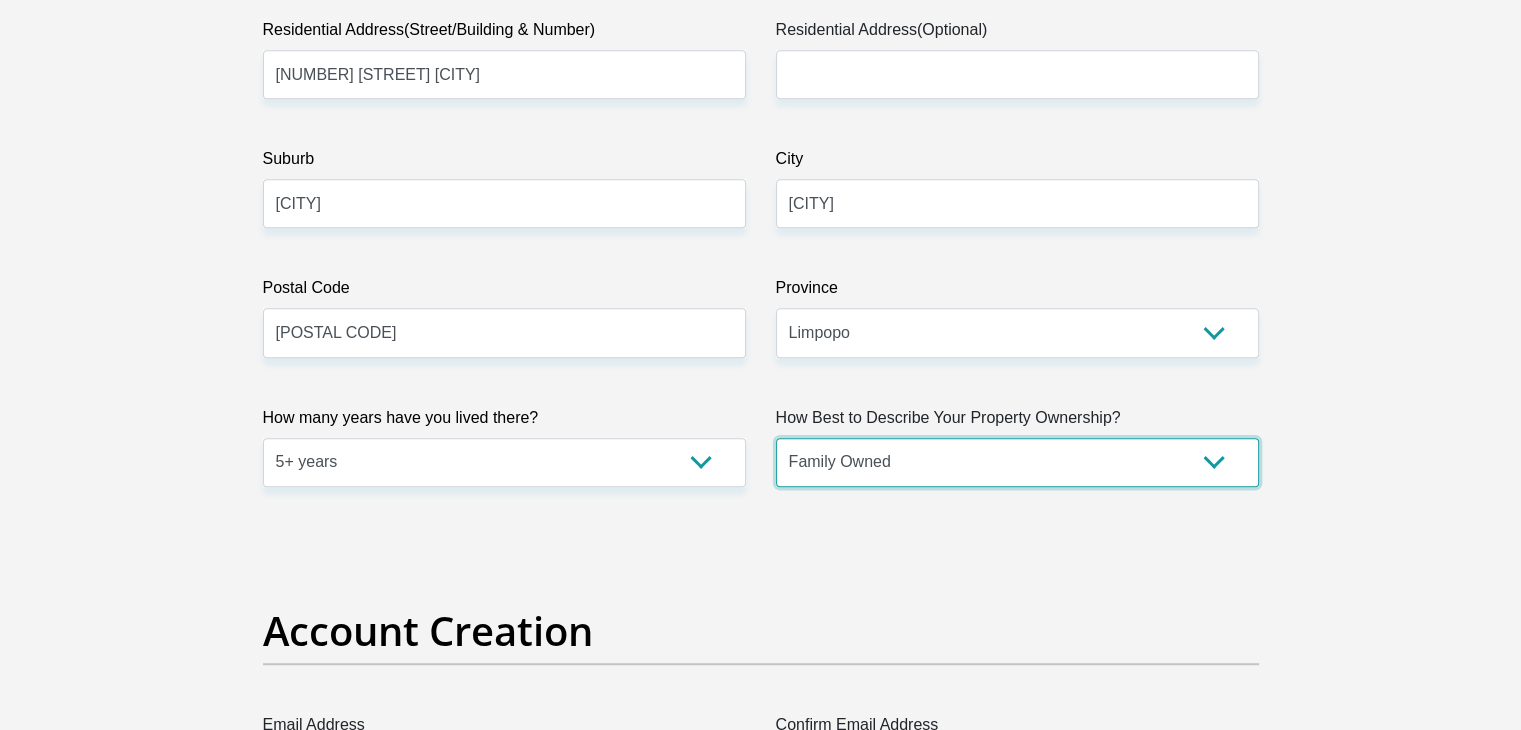 click on "Owned
Rented
Family Owned
Company Dwelling" at bounding box center (1017, 462) 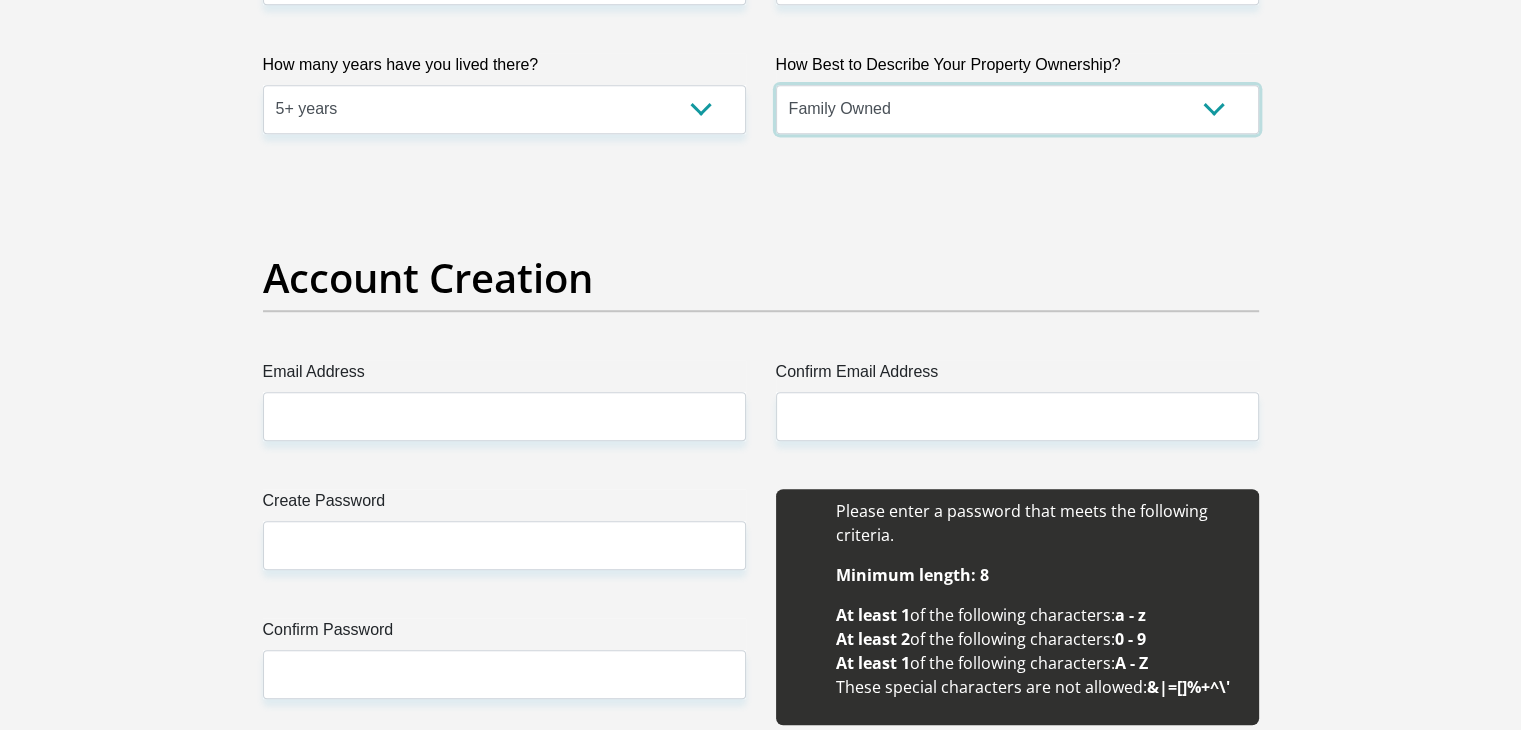 scroll, scrollTop: 1480, scrollLeft: 0, axis: vertical 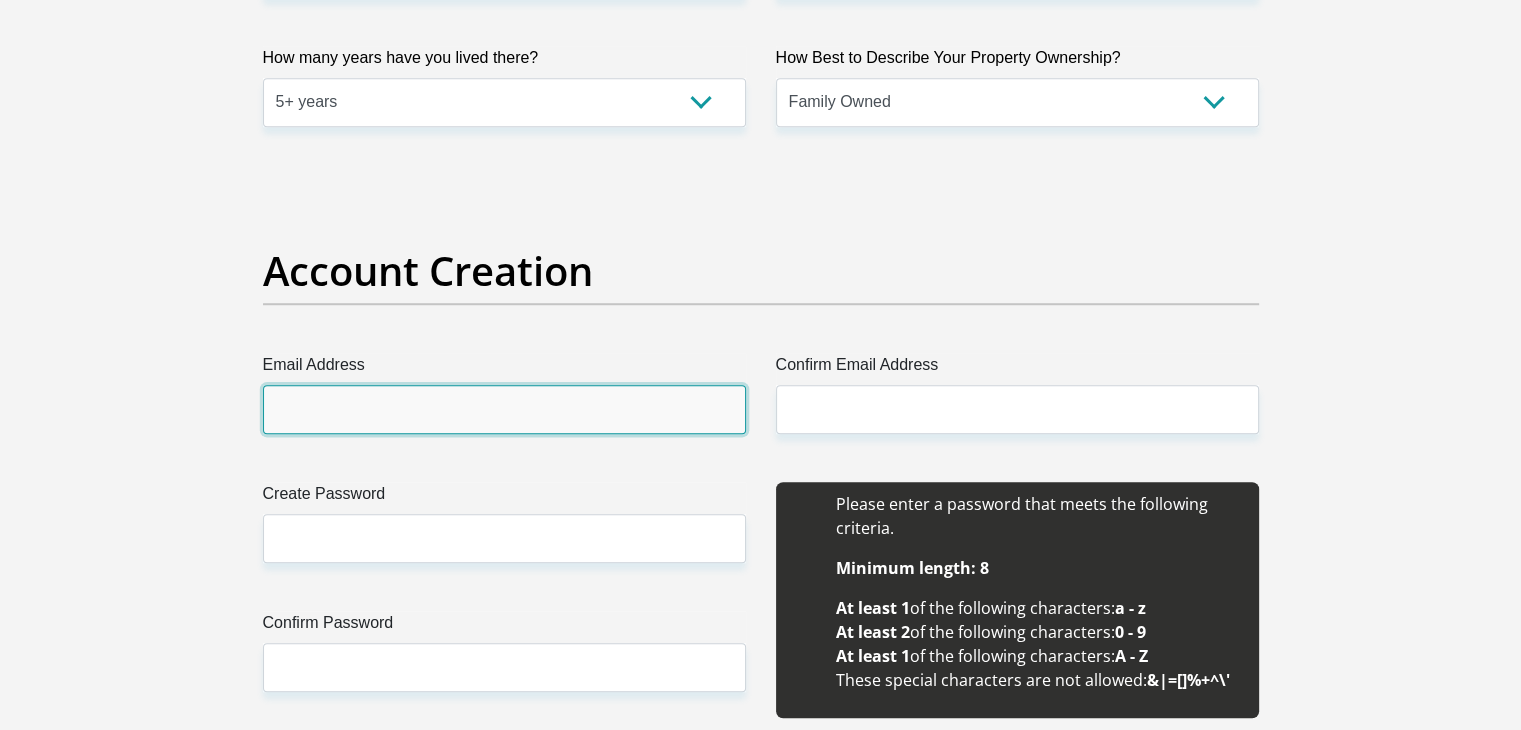 click on "Email Address" at bounding box center (504, 409) 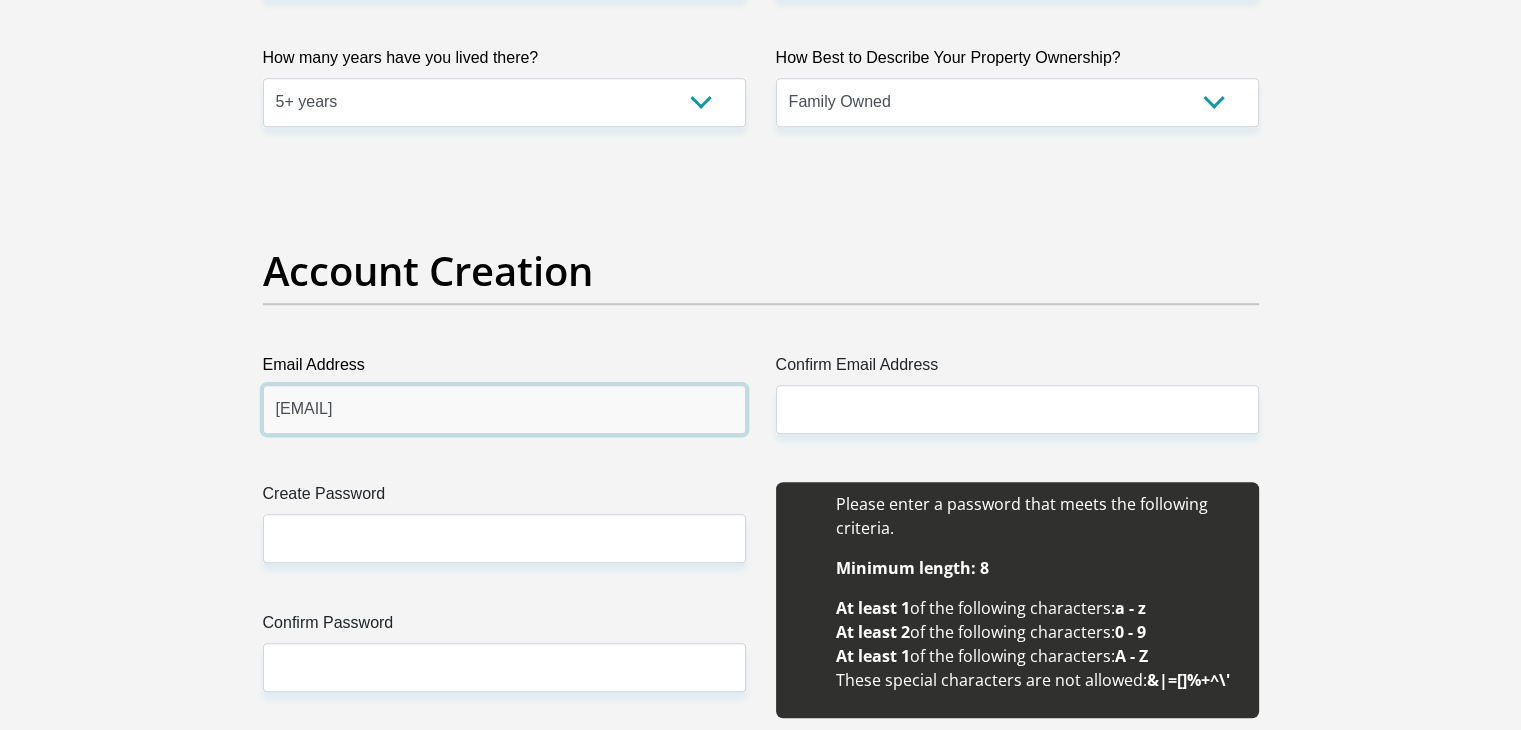 type on "[EMAIL]" 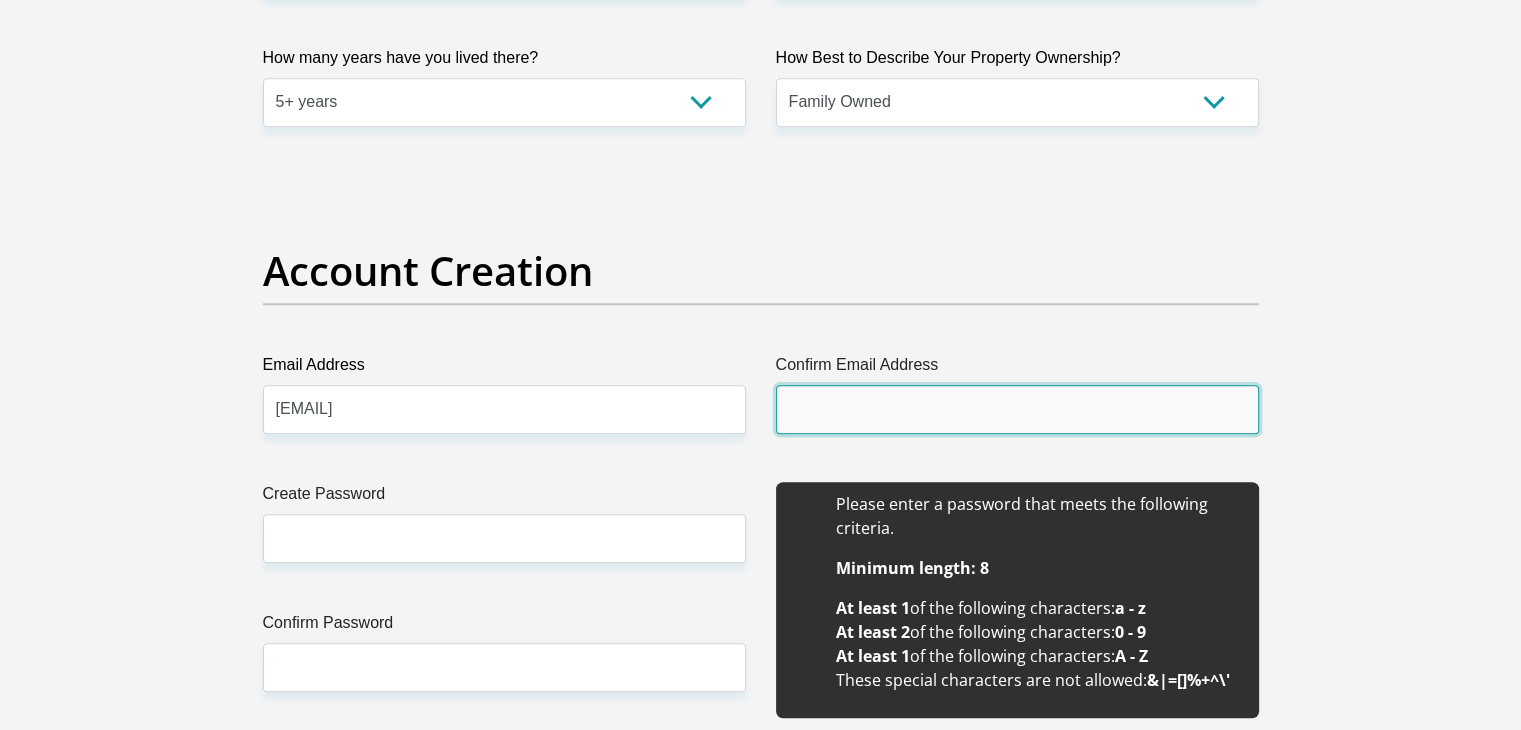click on "Confirm Email Address" at bounding box center [1017, 409] 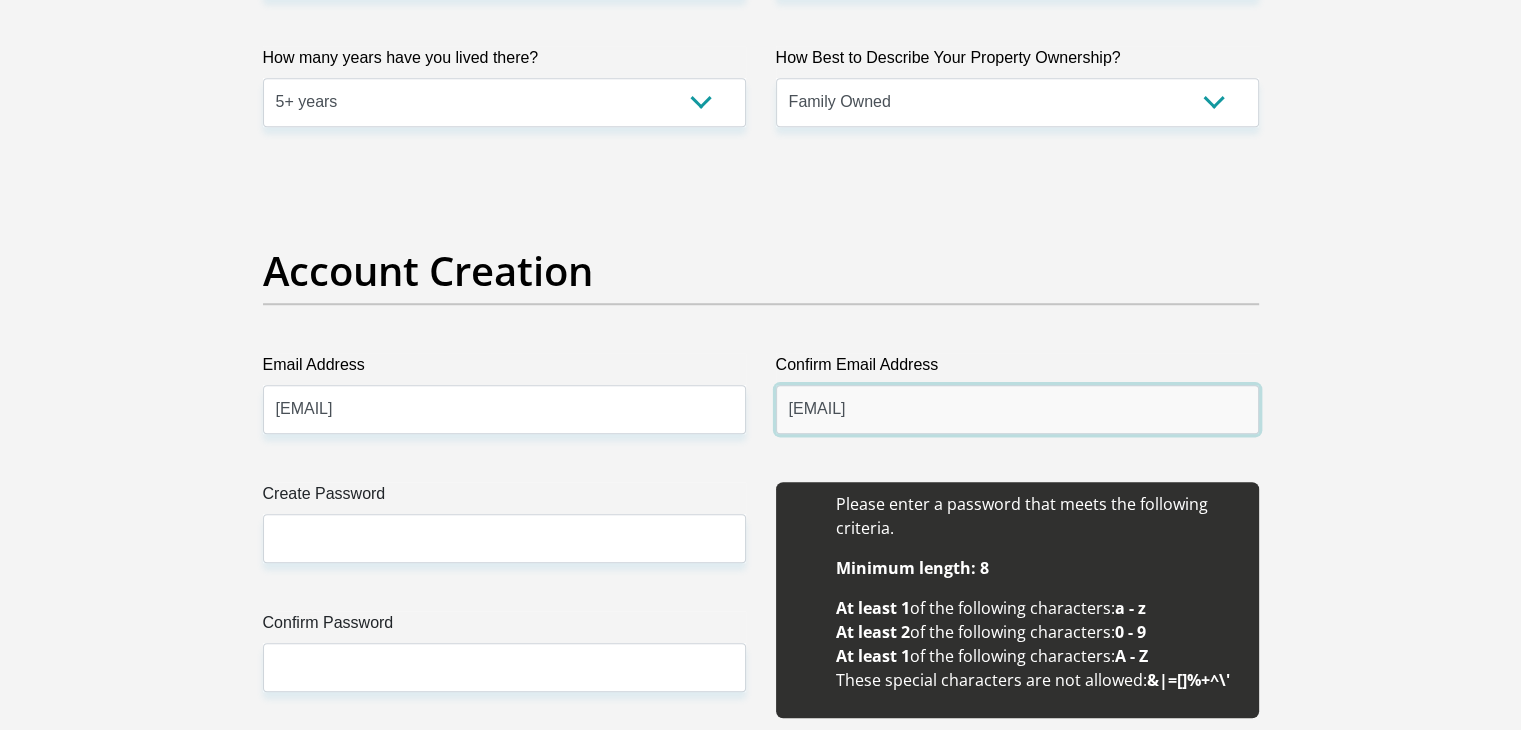 type on "[EMAIL]" 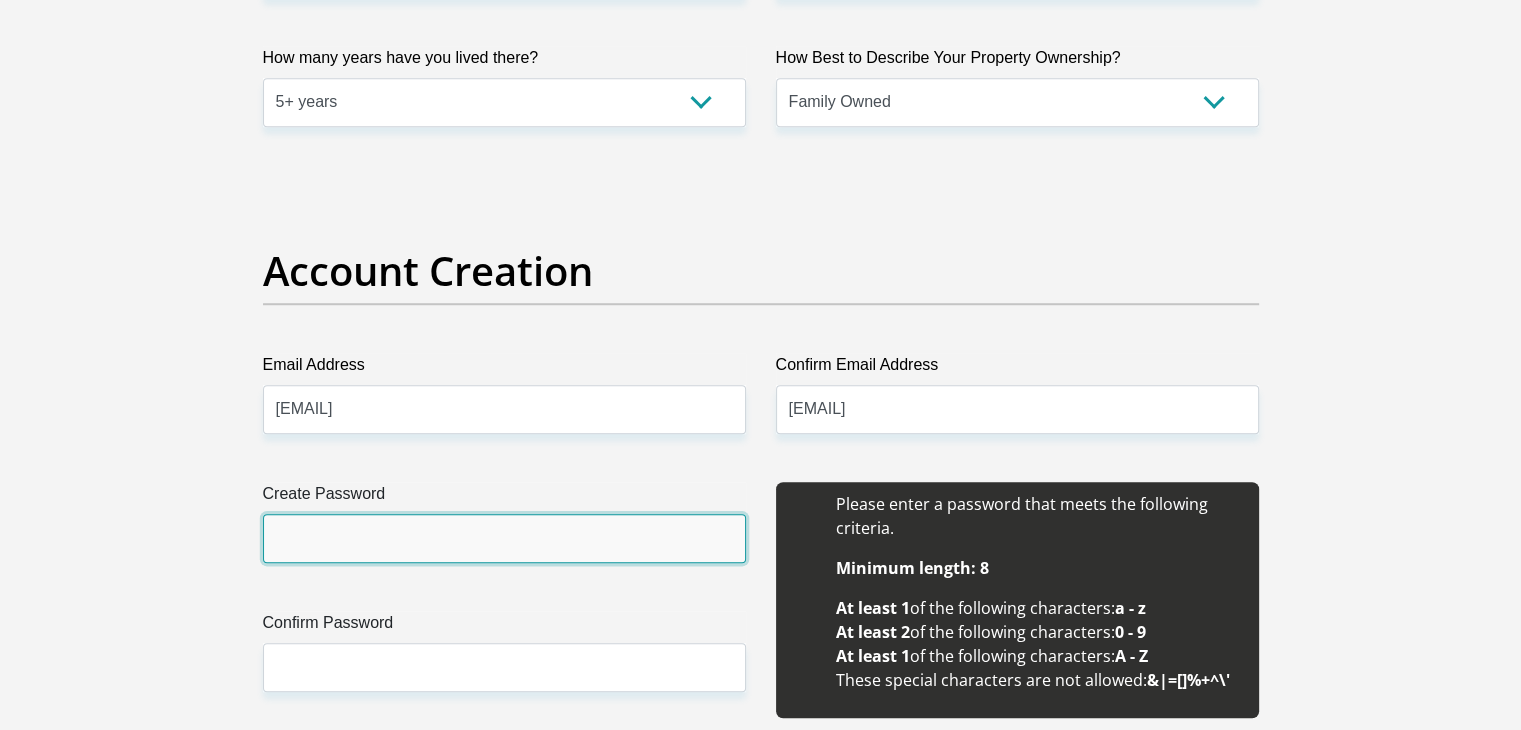 click on "Create Password" at bounding box center (504, 538) 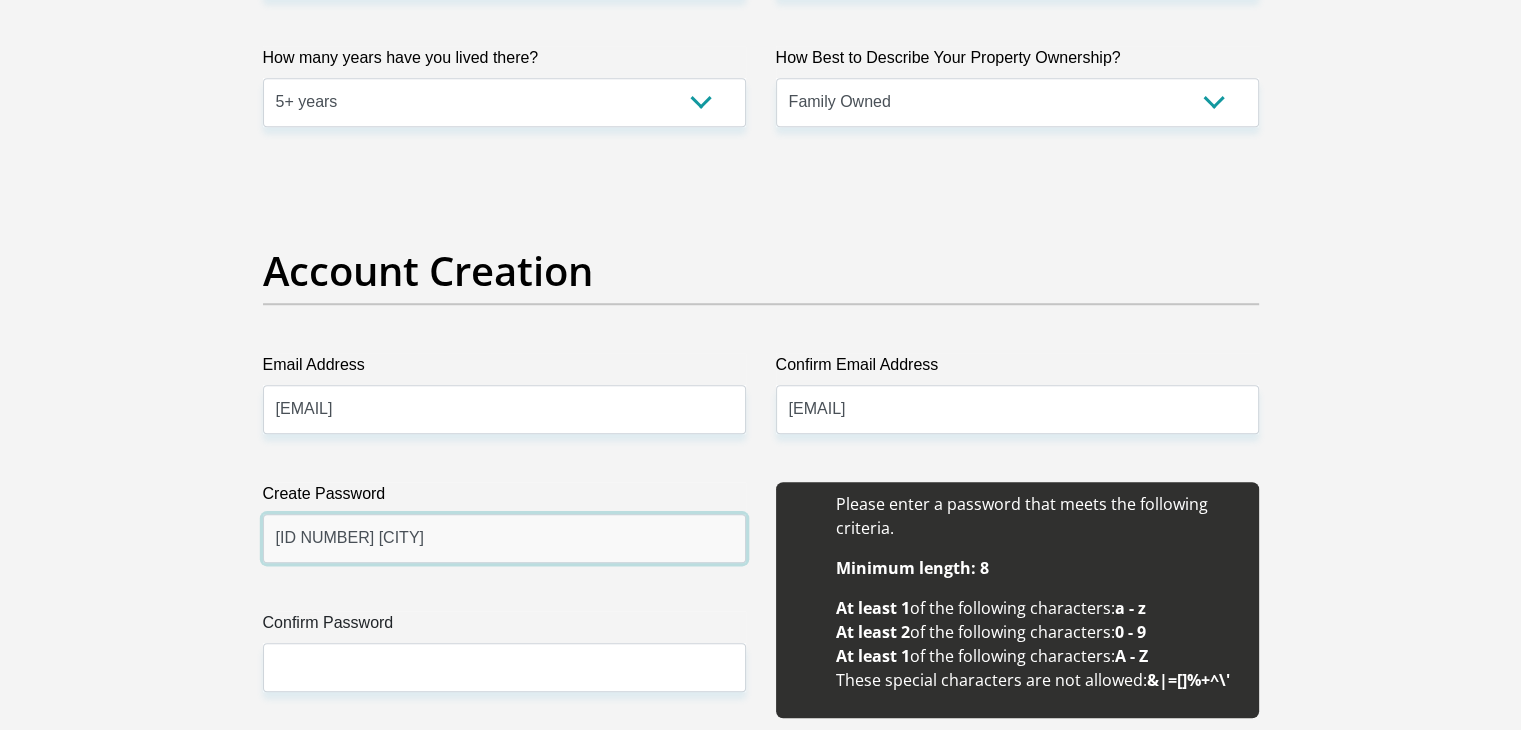 type on "[ID NUMBER] [CITY]" 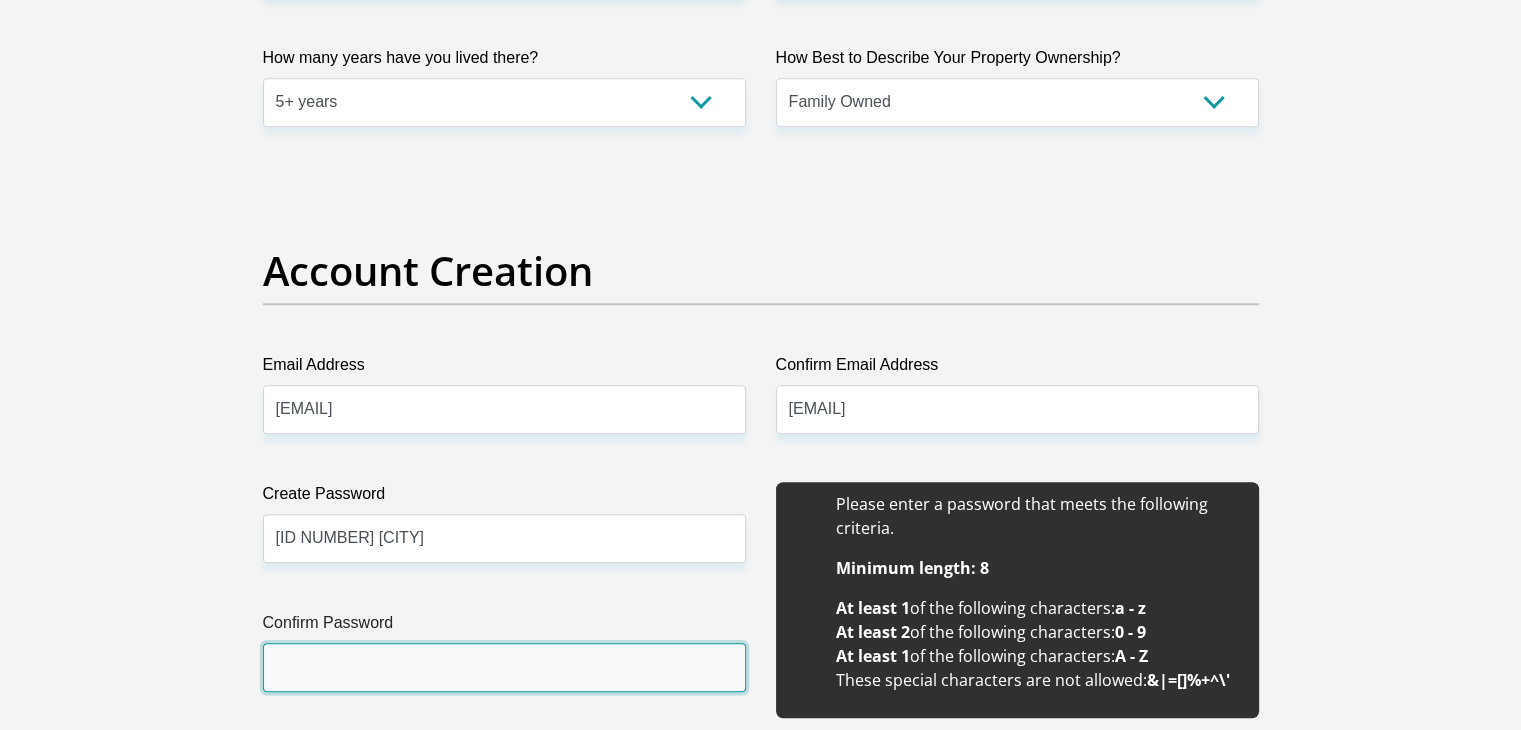 click on "Confirm Password" at bounding box center [504, 667] 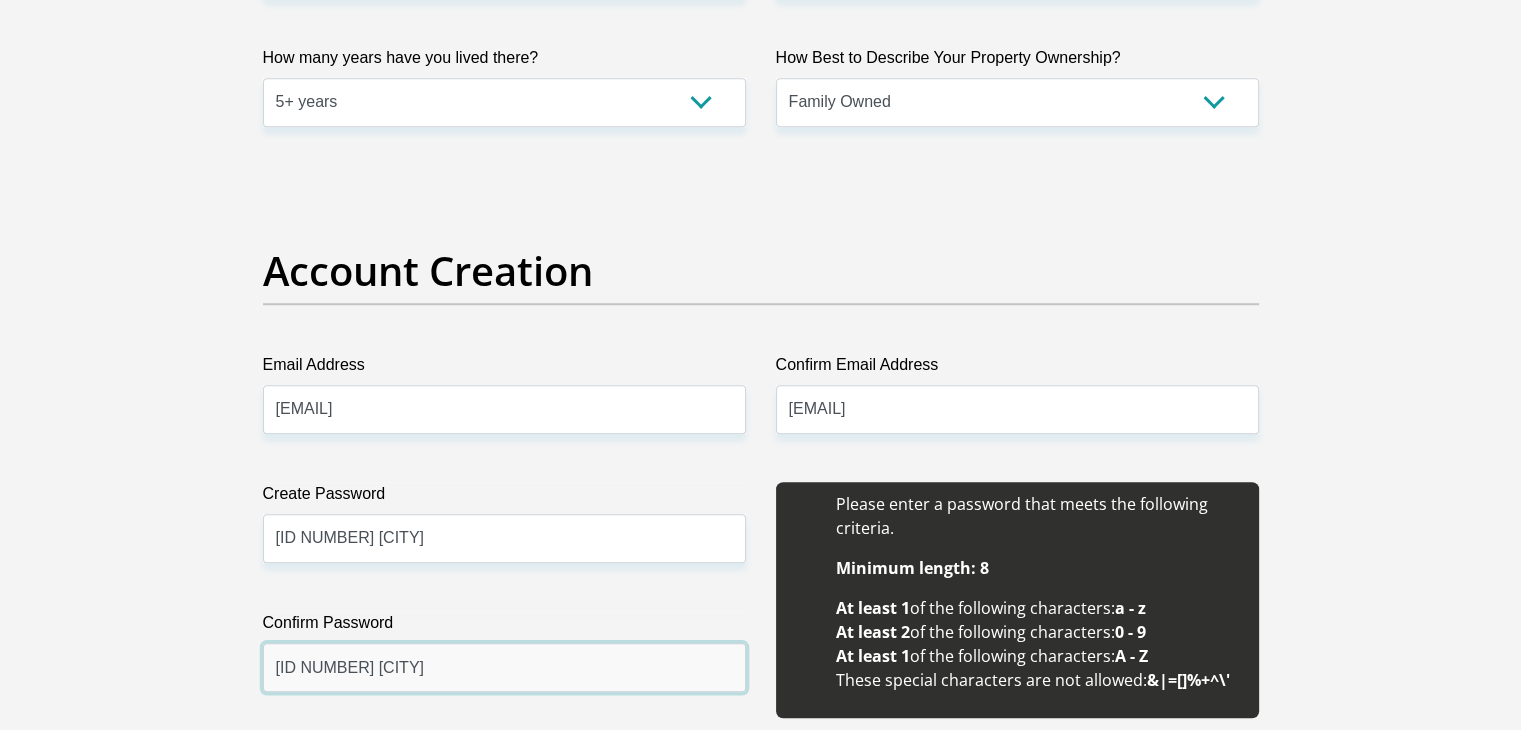 type on "[ID NUMBER] [CITY]" 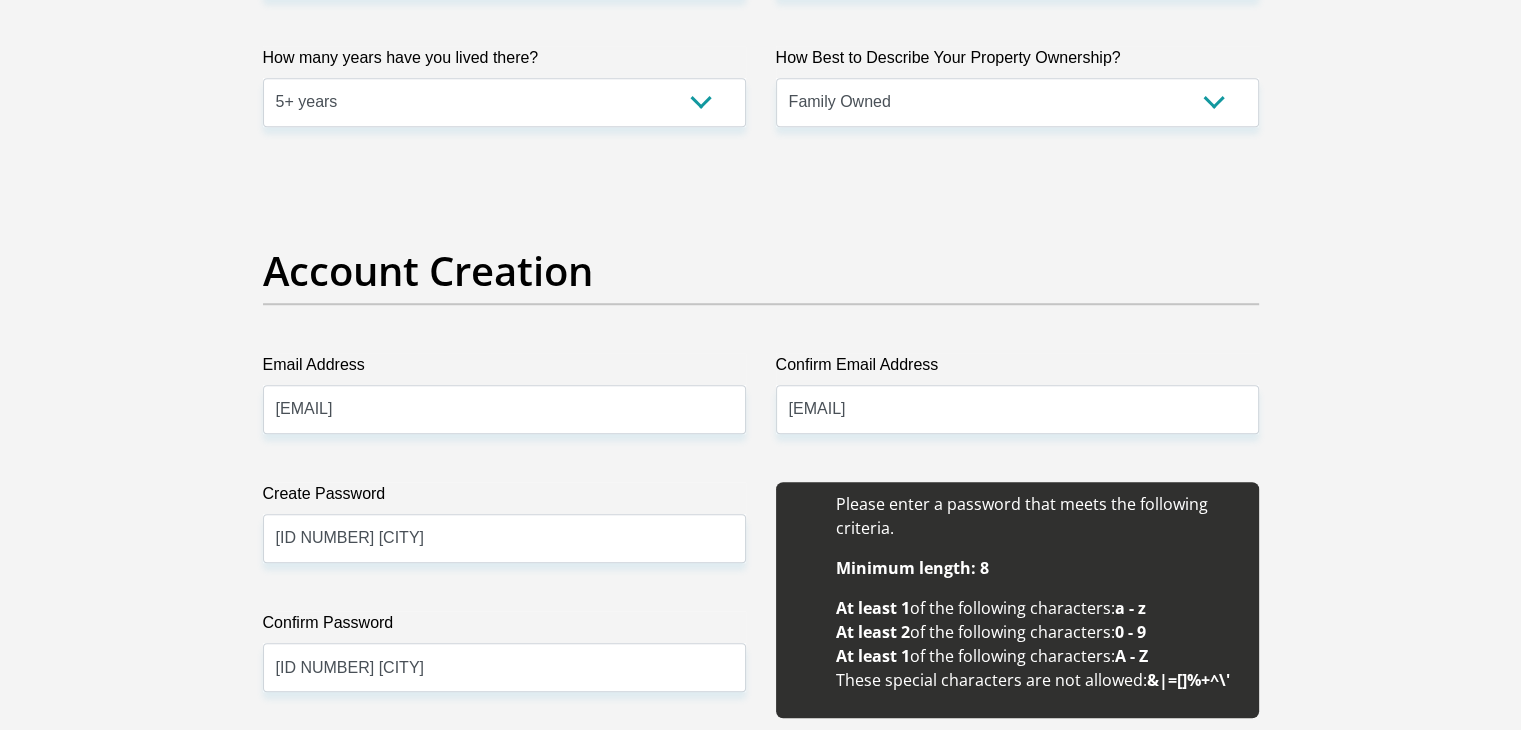 click on "Confirm Password" at bounding box center (504, 627) 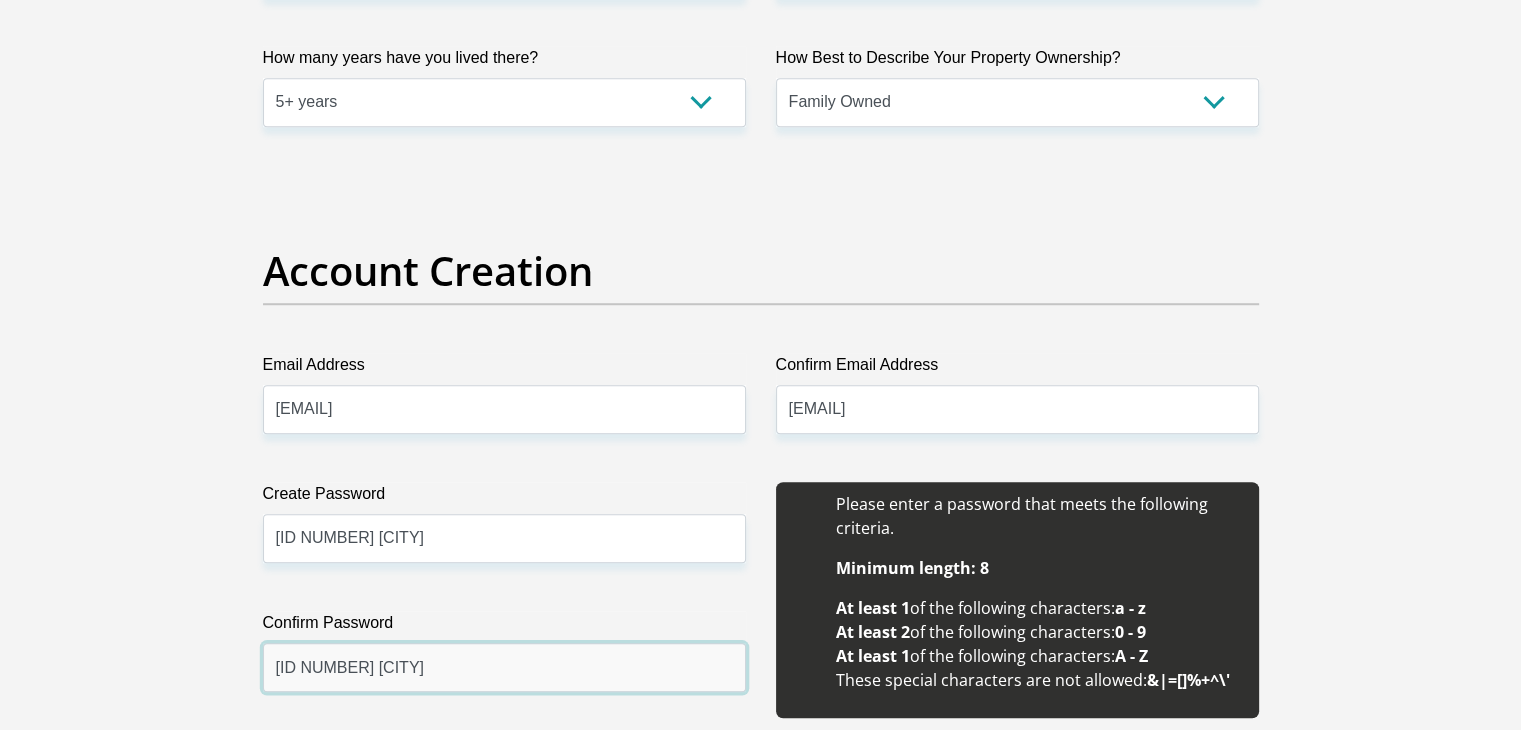 click on "[ID NUMBER] [CITY]" at bounding box center (504, 667) 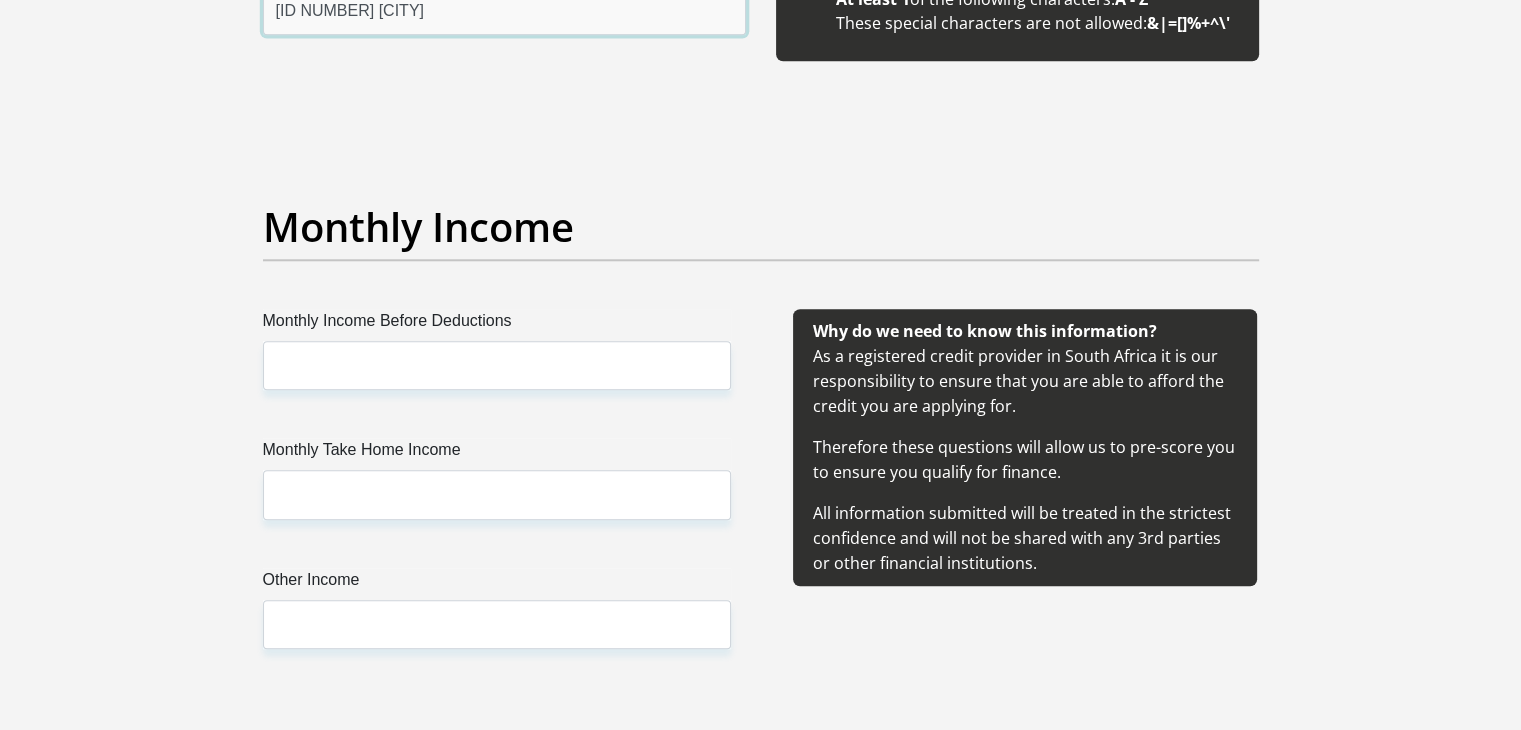 scroll, scrollTop: 2160, scrollLeft: 0, axis: vertical 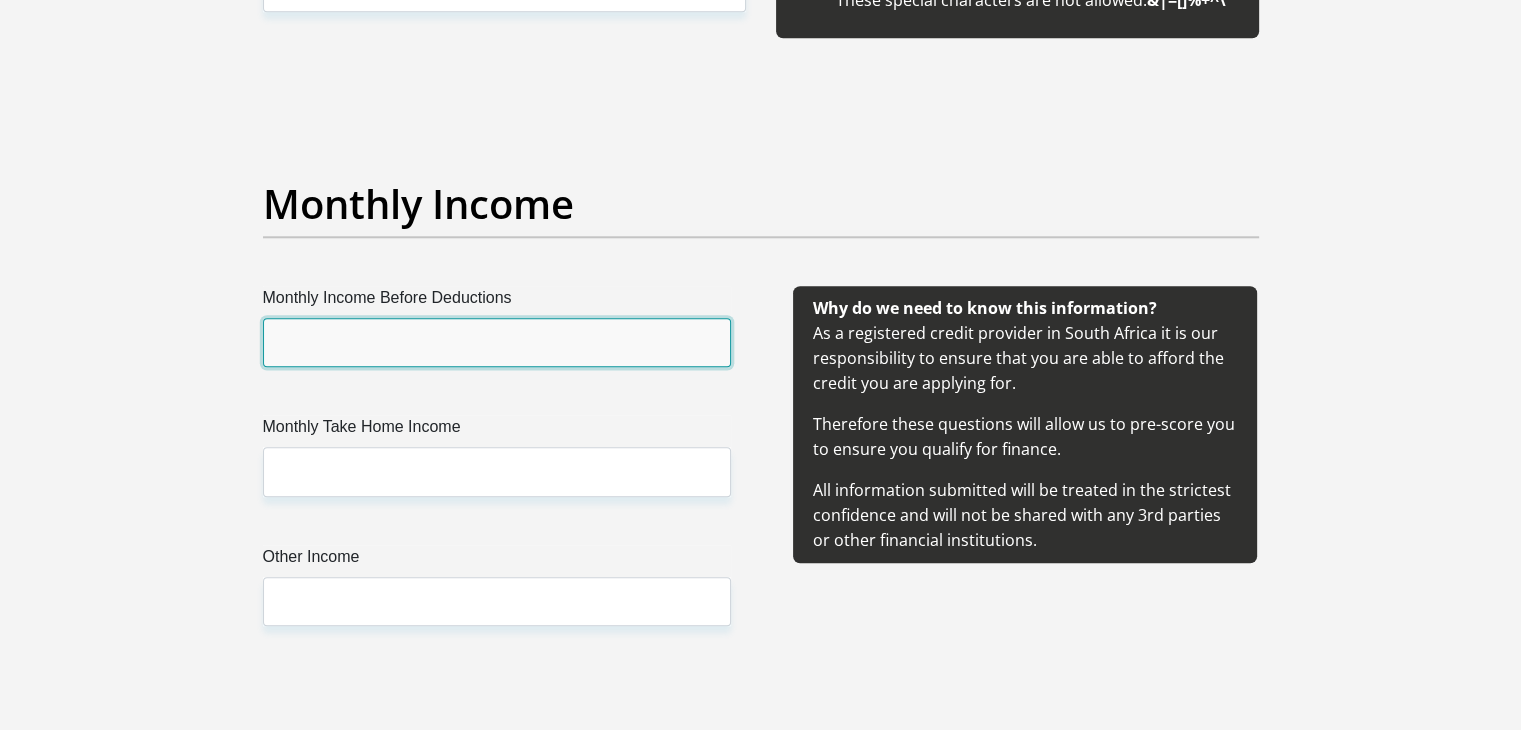 click on "Monthly Income Before Deductions" at bounding box center [497, 342] 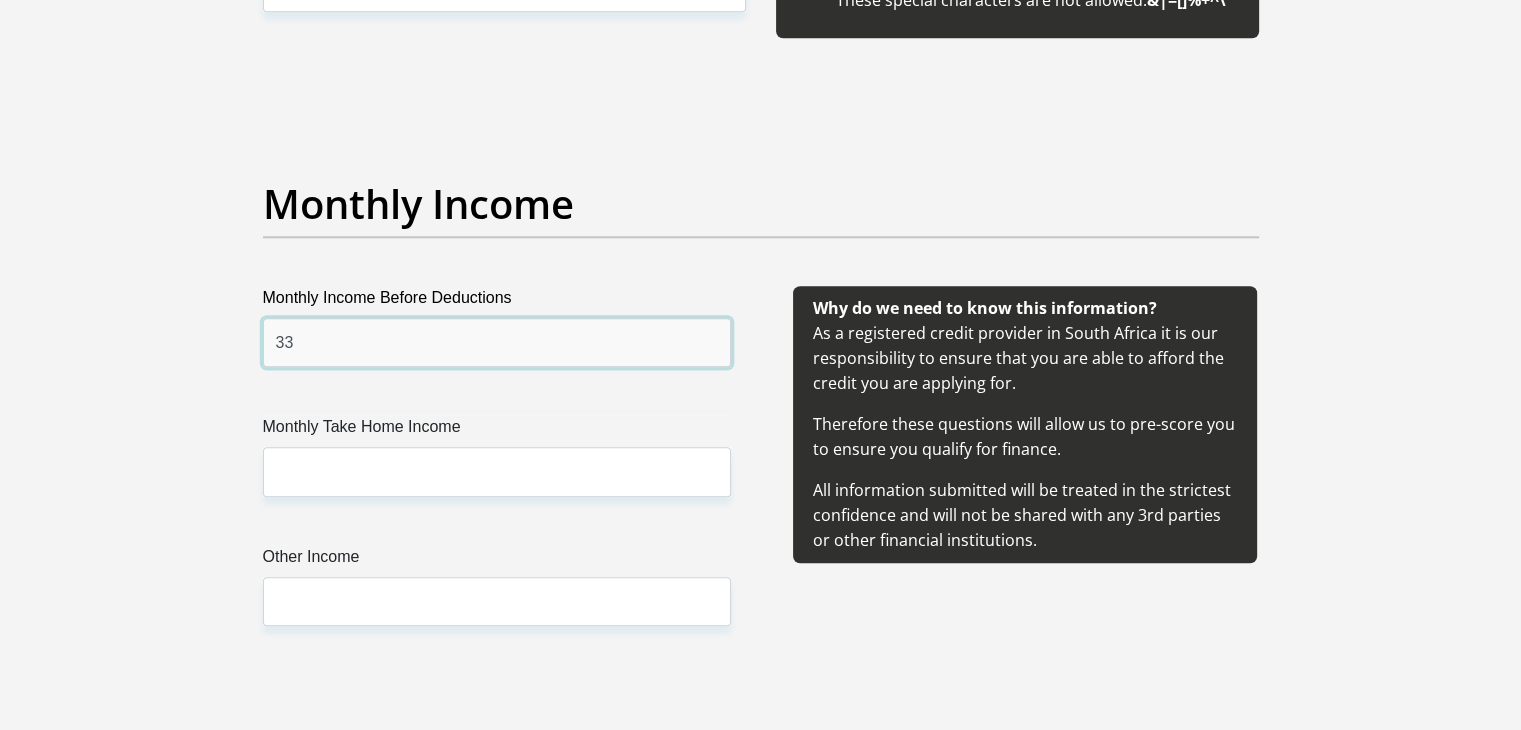 type on "3" 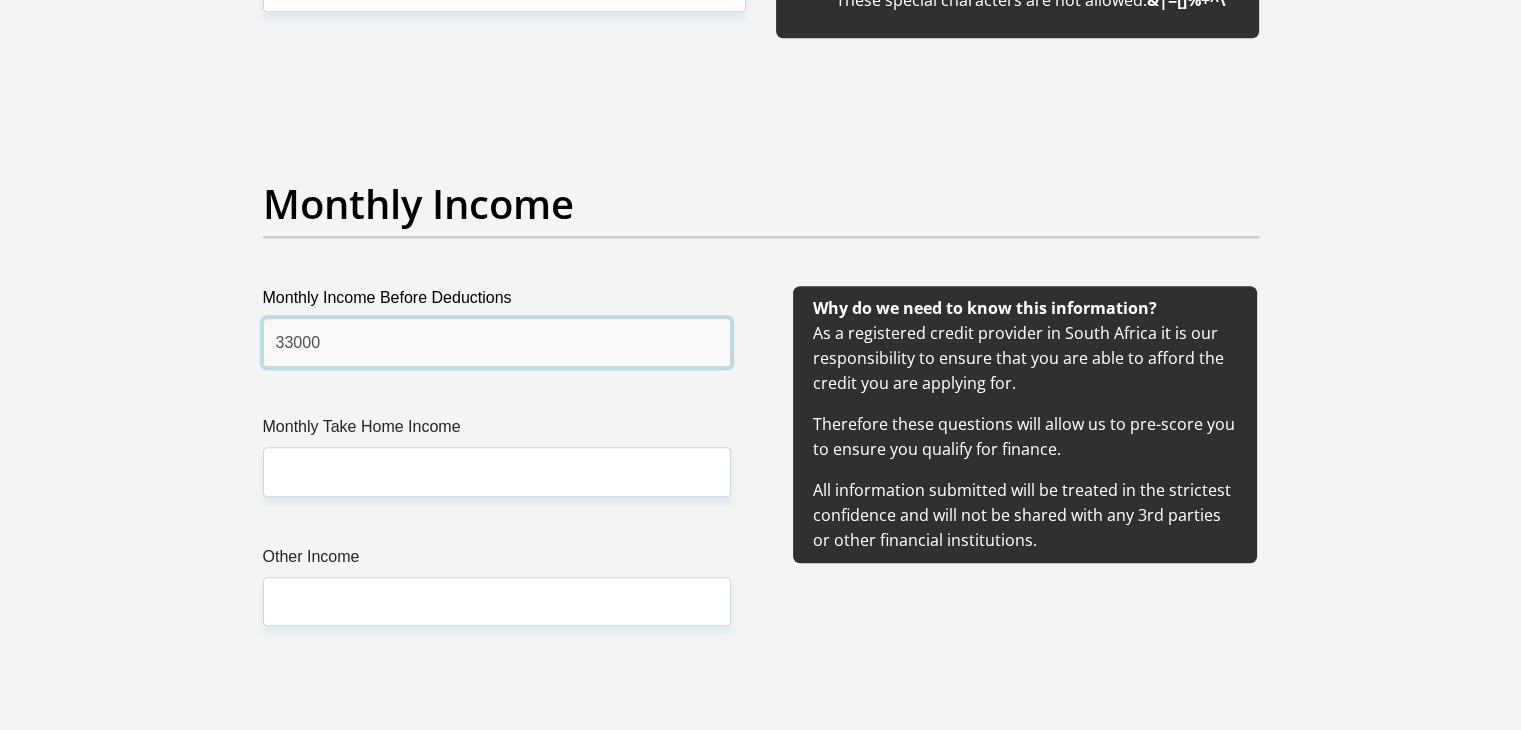 type on "33000" 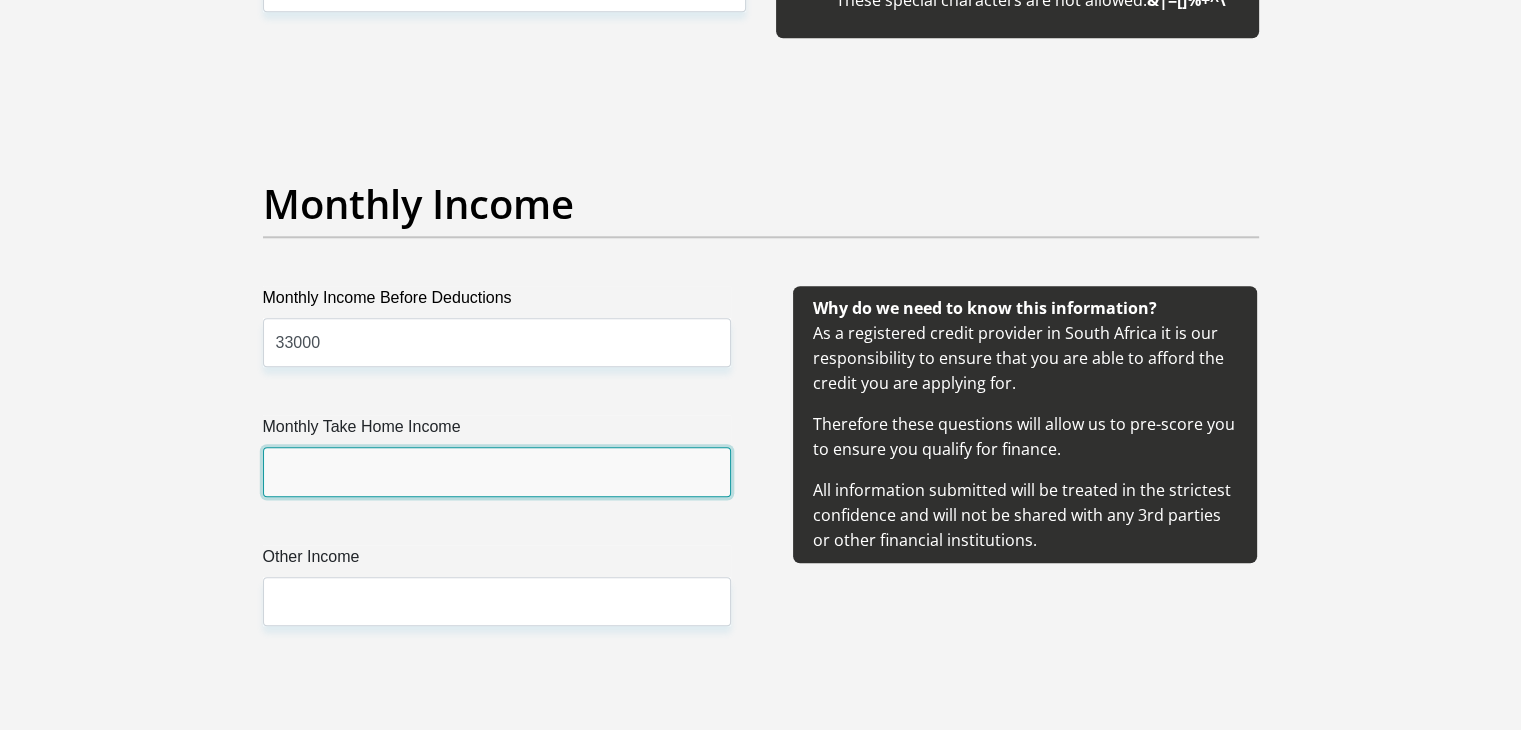 click on "Monthly Take Home Income" at bounding box center (497, 471) 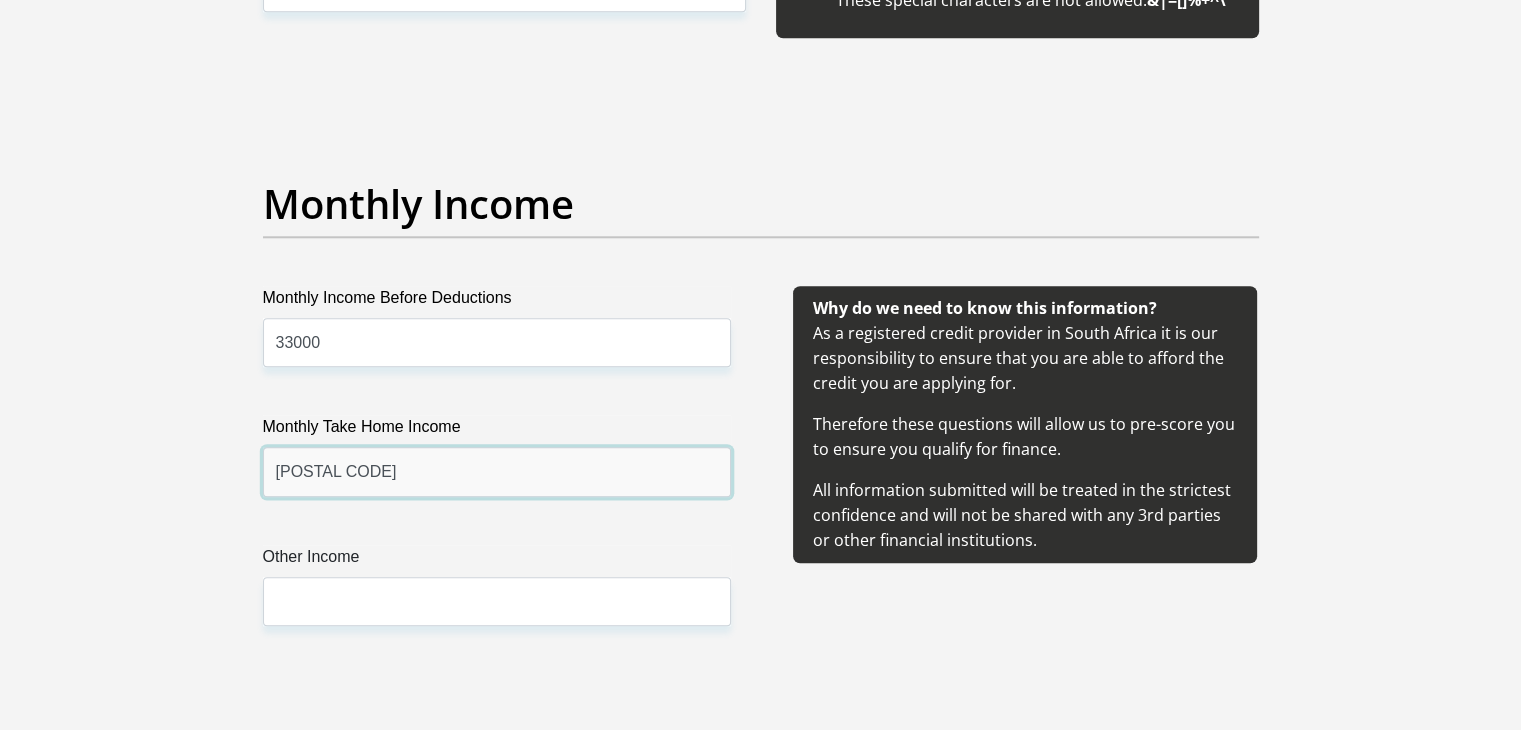 type on "[POSTAL CODE]" 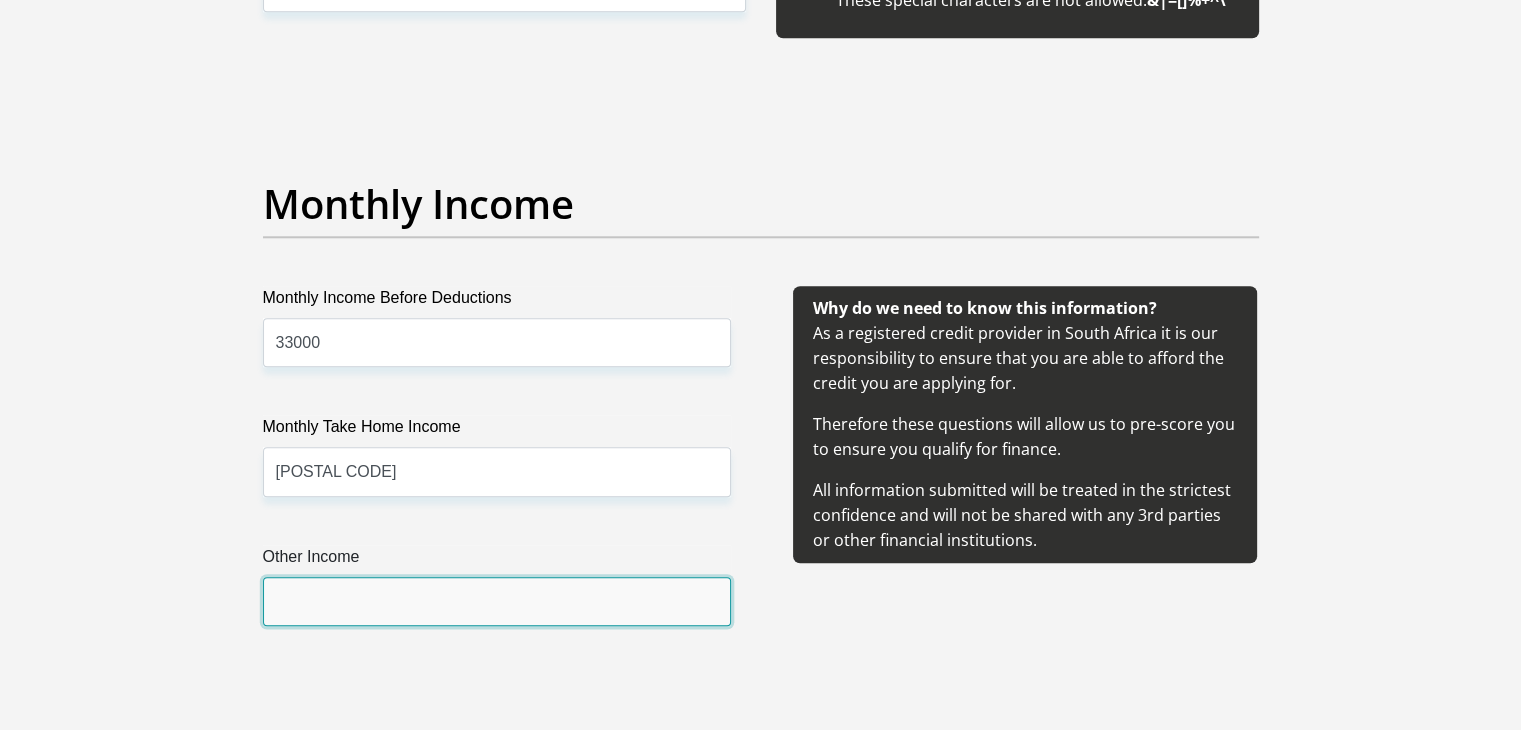 click on "Other Income" at bounding box center (497, 601) 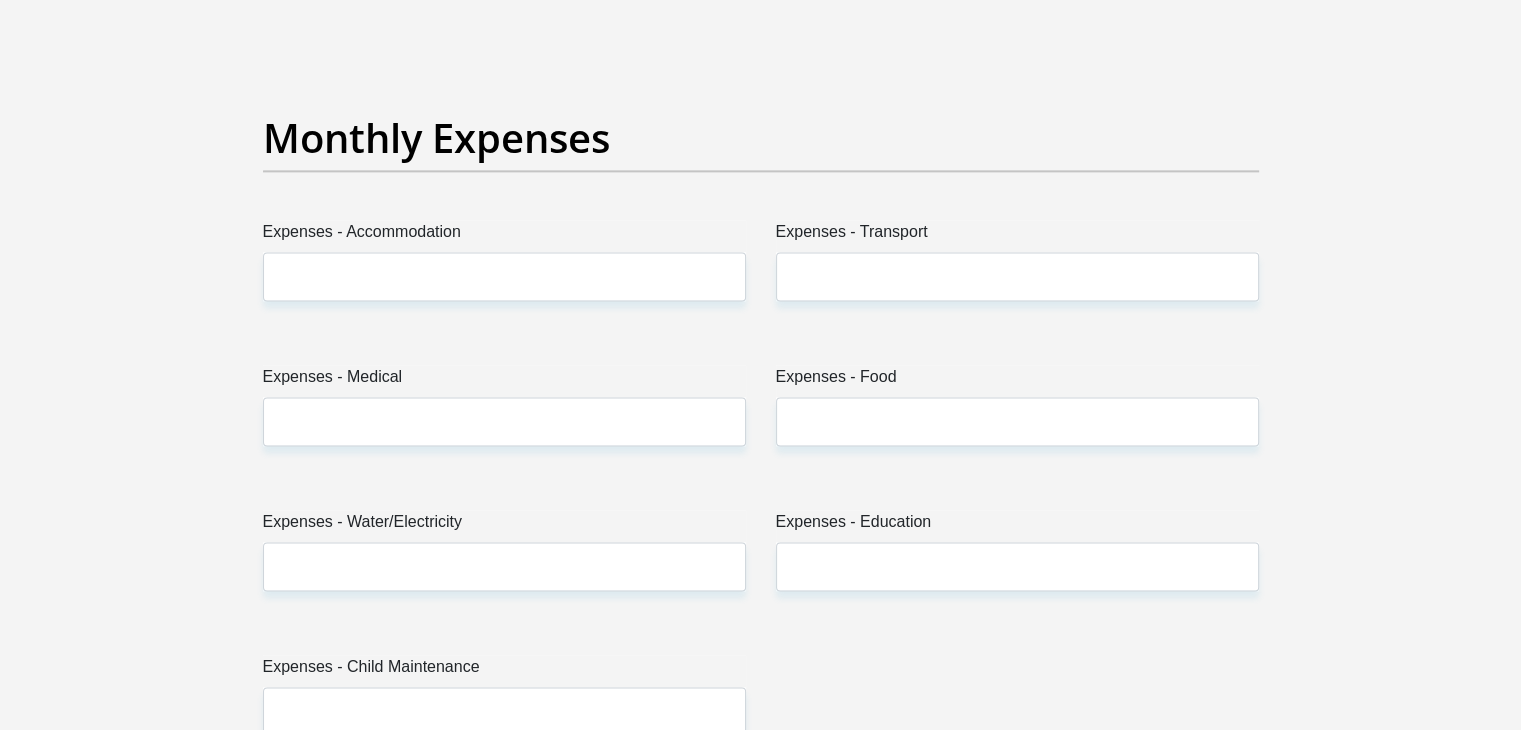 scroll, scrollTop: 2800, scrollLeft: 0, axis: vertical 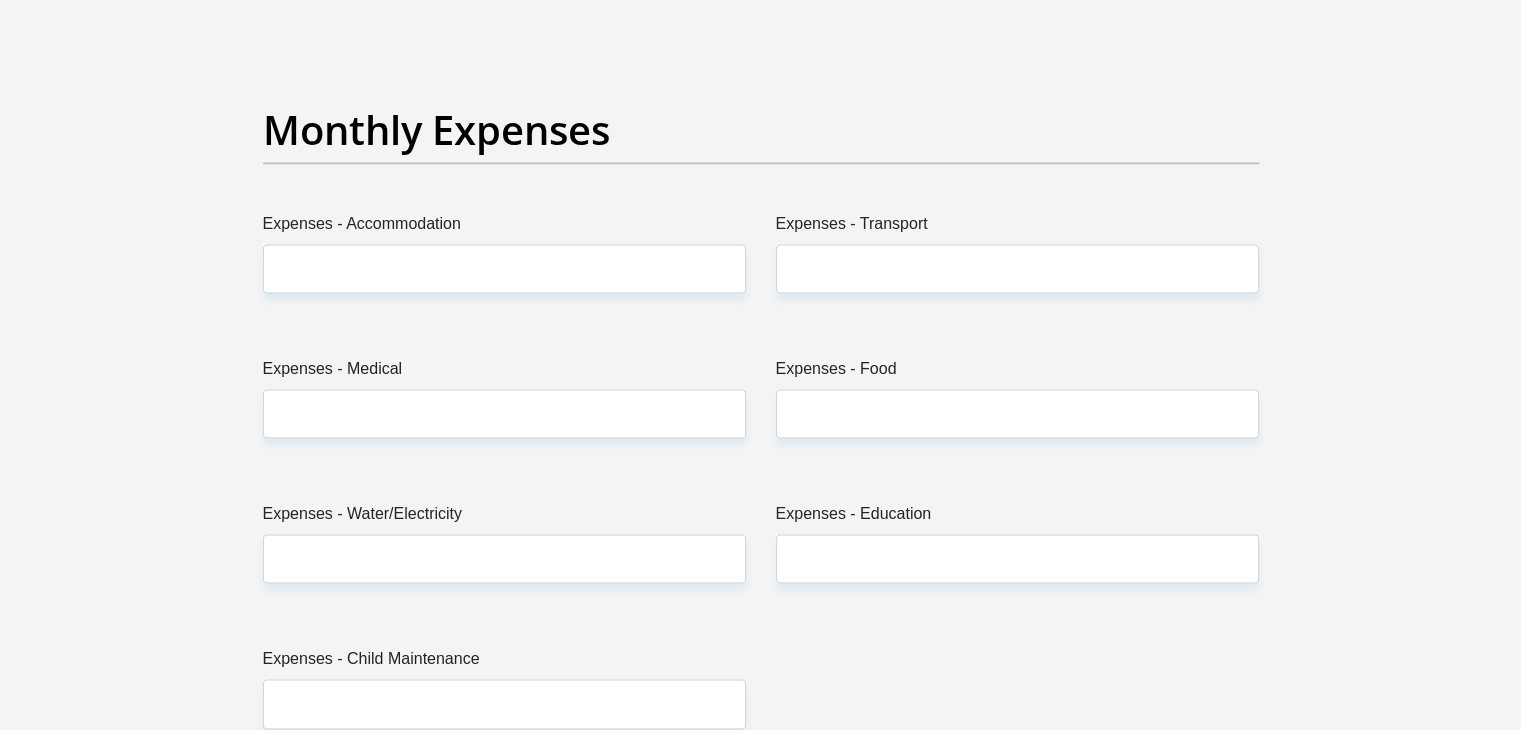 type on "0" 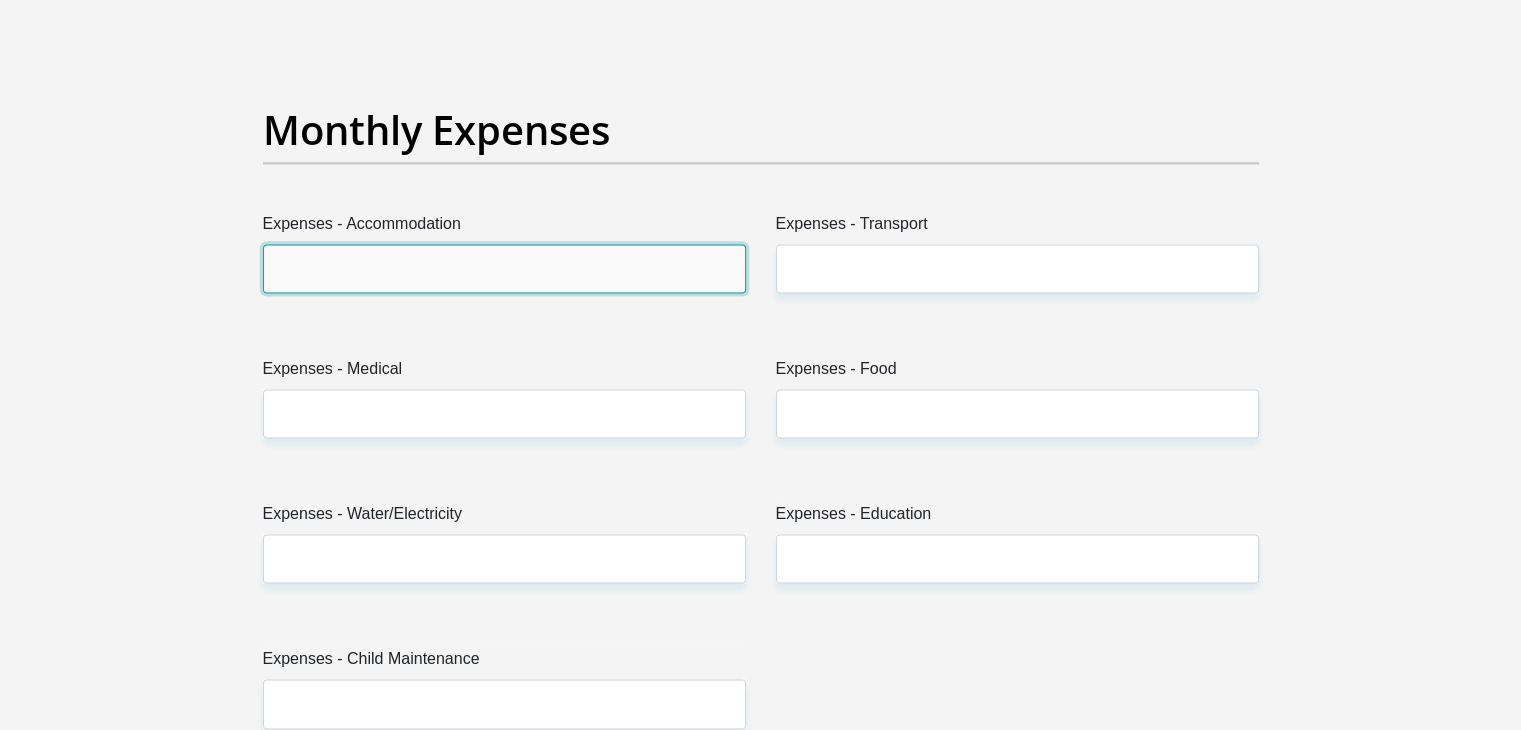 click on "Expenses - Accommodation" at bounding box center (504, 268) 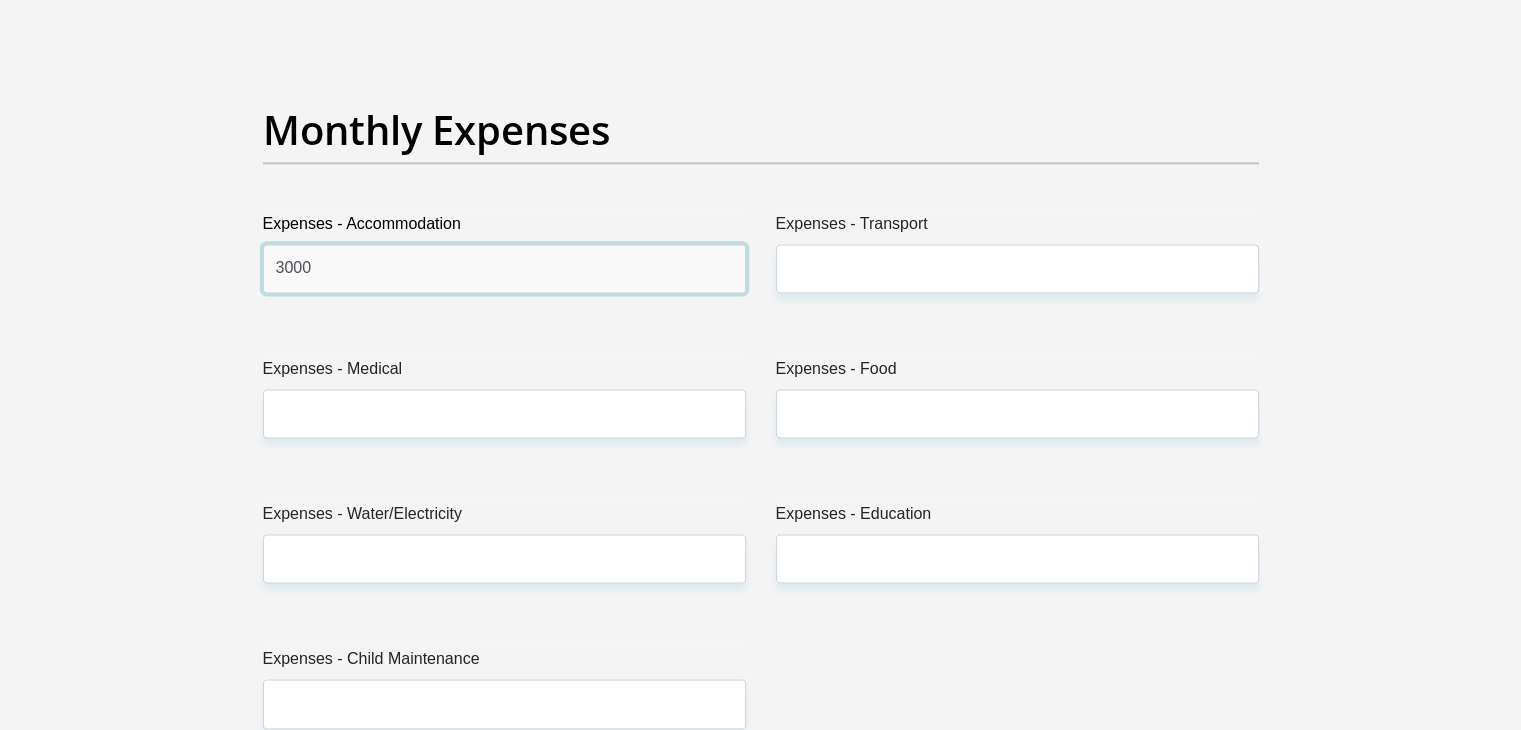 type on "3000" 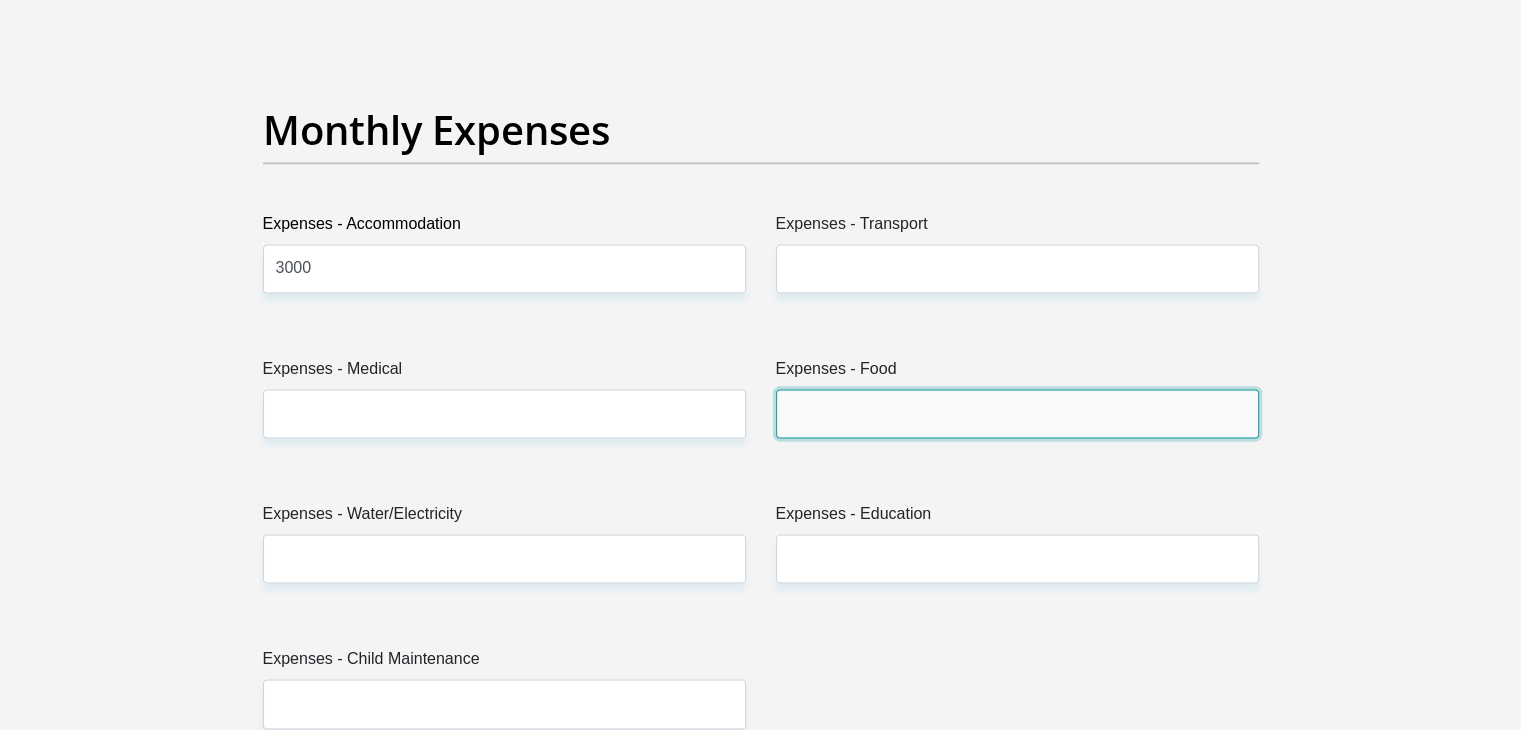 click on "Expenses - Food" at bounding box center (1017, 413) 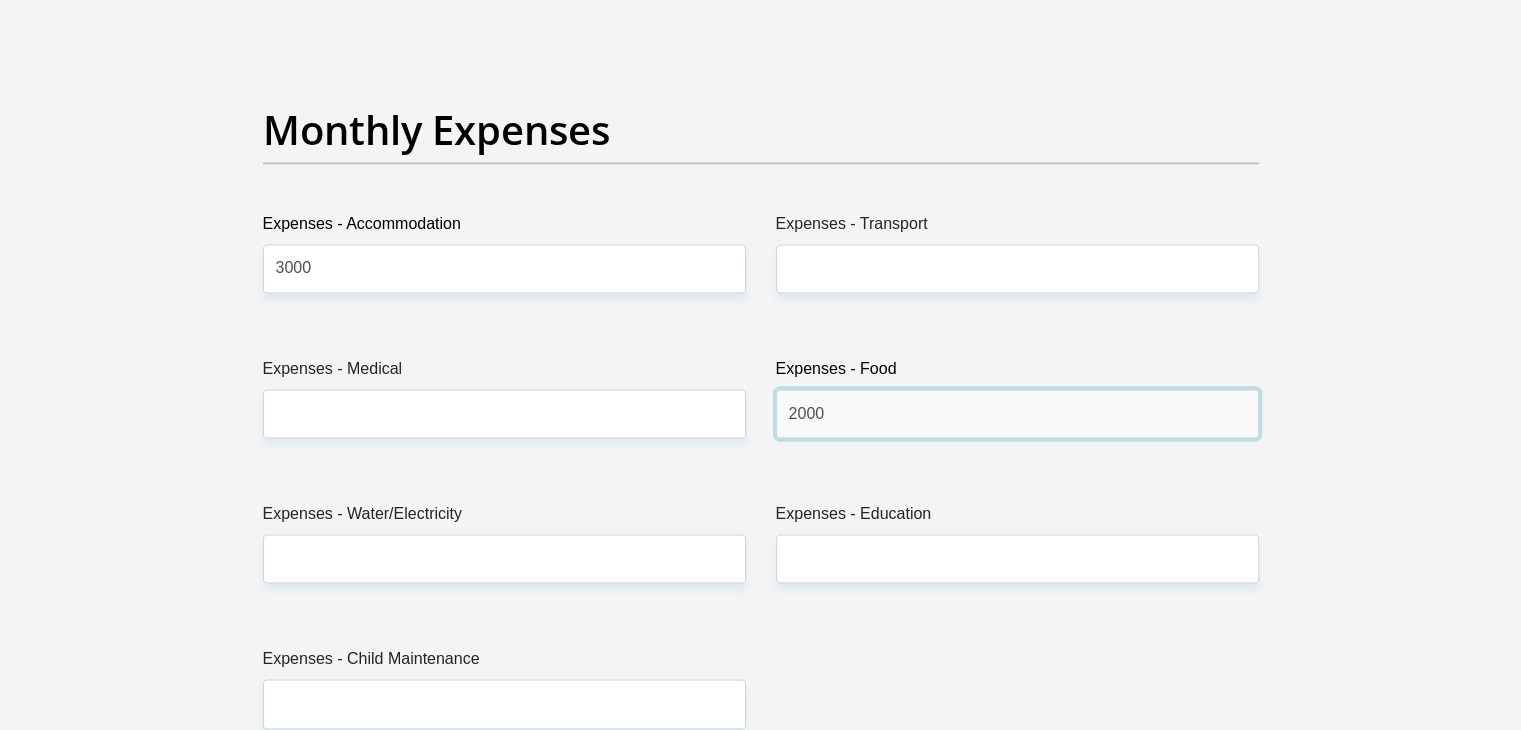type on "2000" 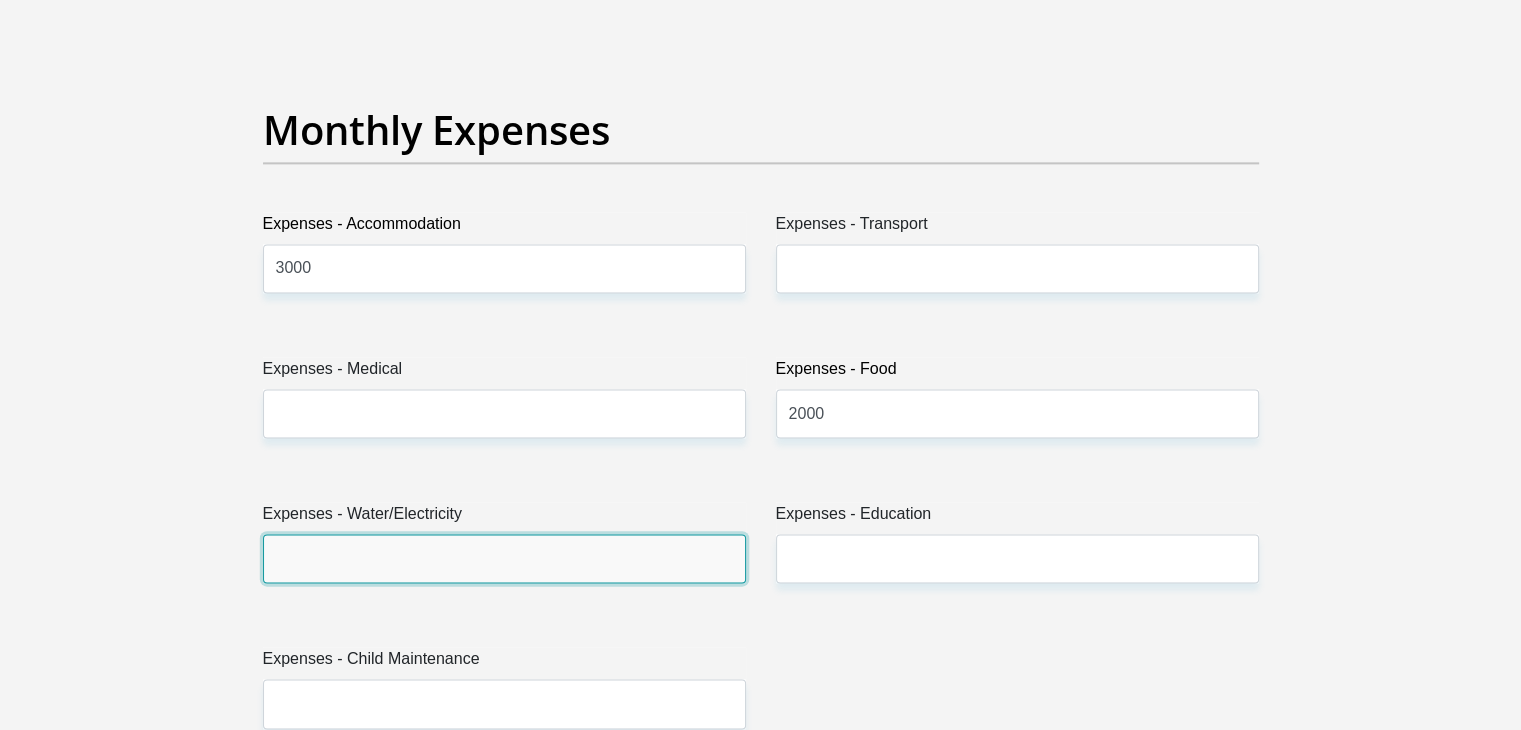 click on "Expenses - Water/Electricity" at bounding box center [504, 558] 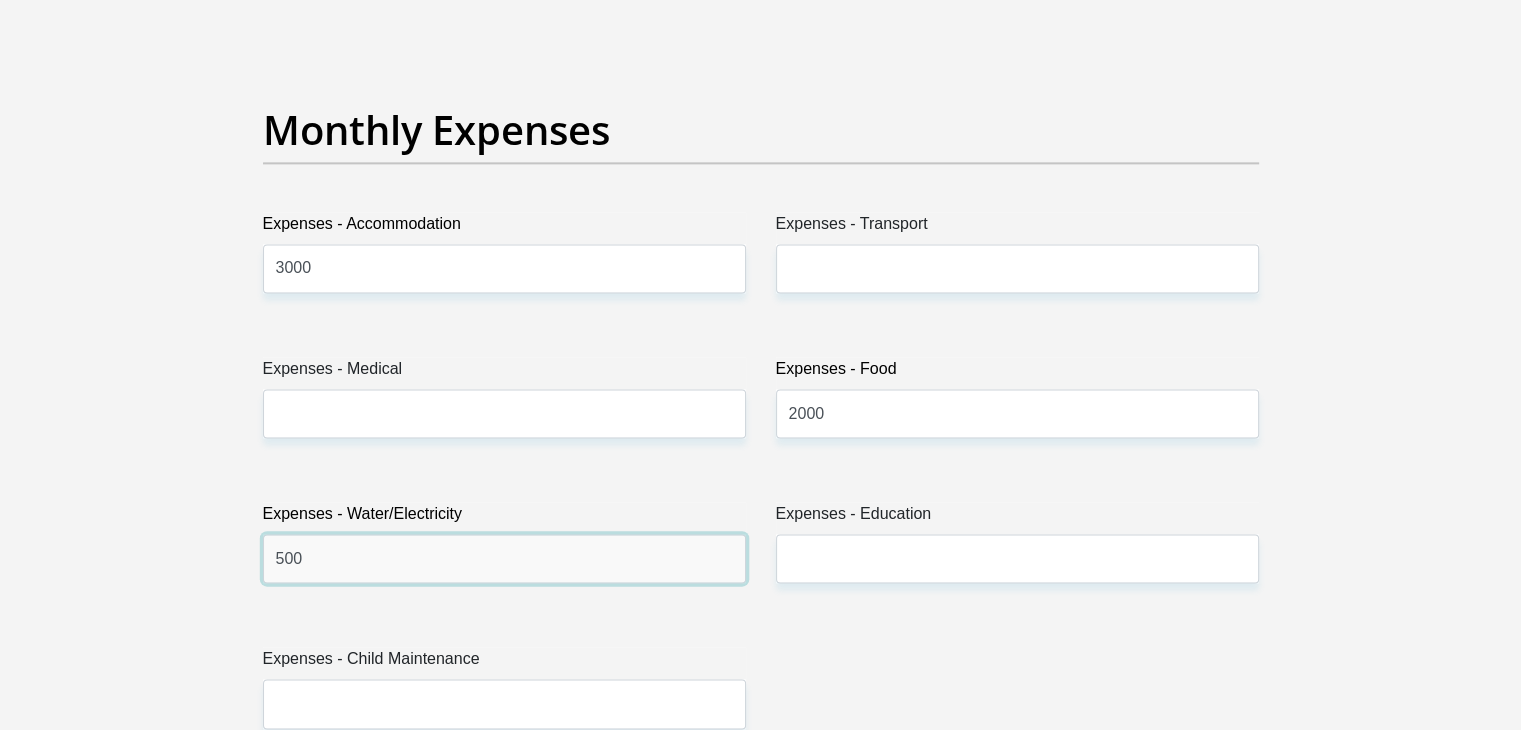 type on "500" 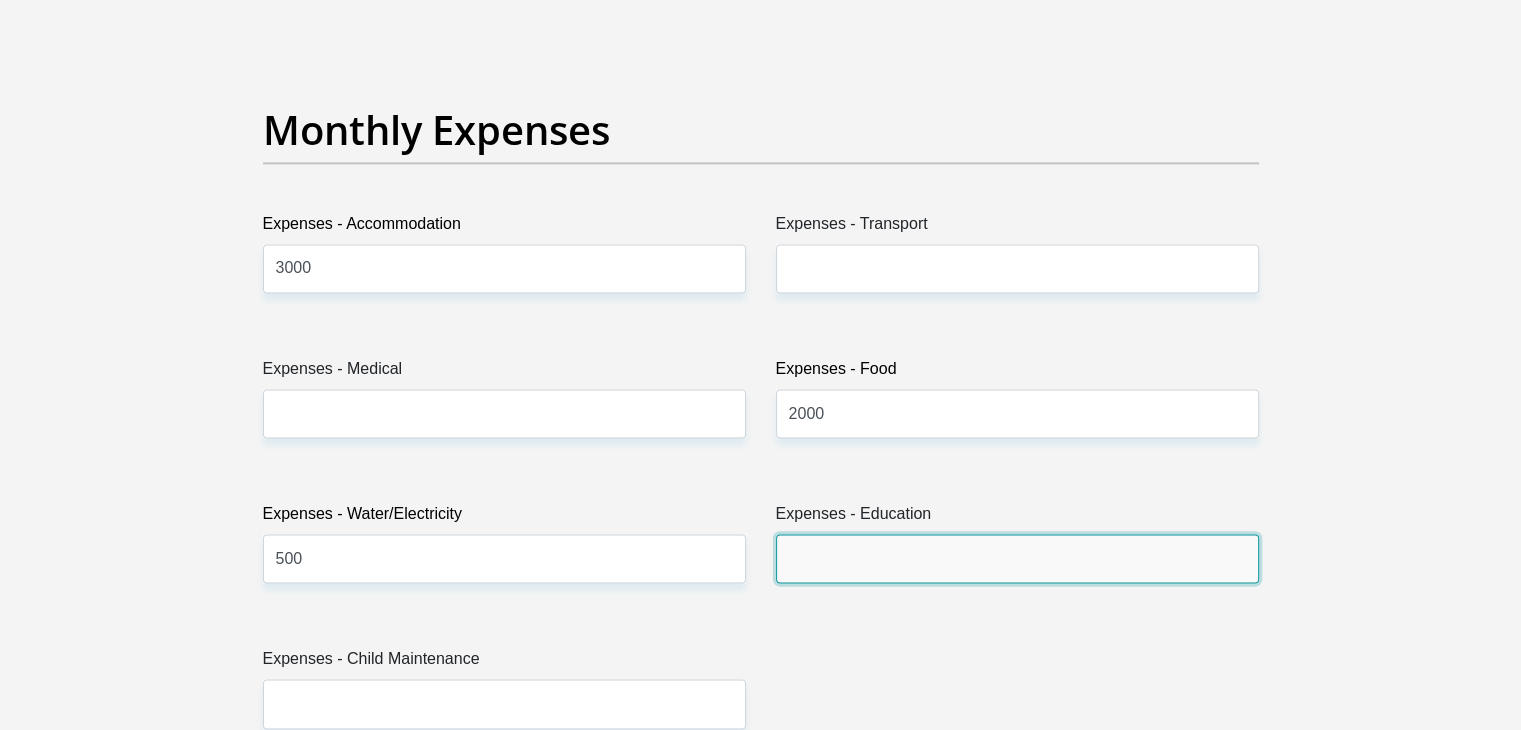 click on "Expenses - Education" at bounding box center [1017, 558] 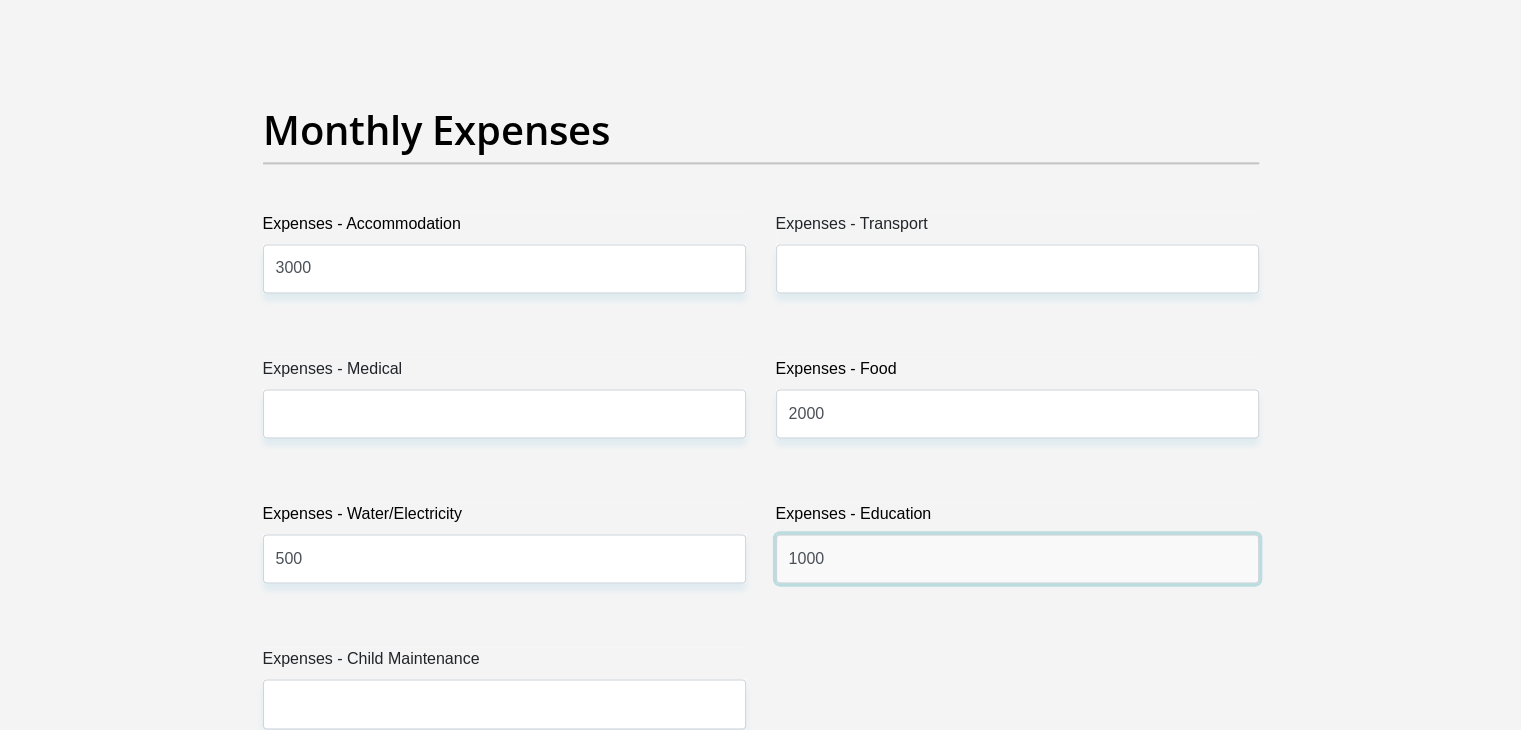 type on "1000" 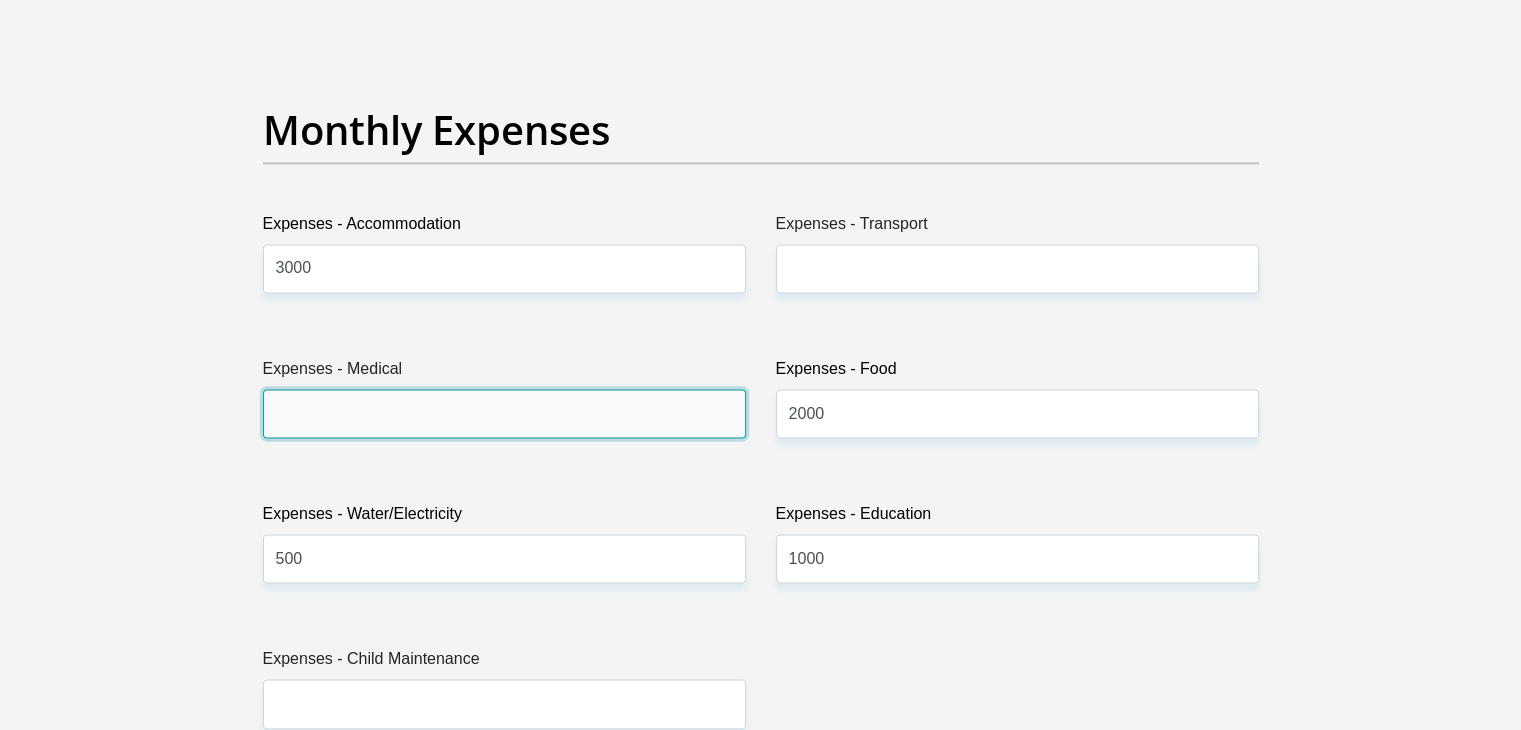 click on "Expenses - Medical" at bounding box center [504, 413] 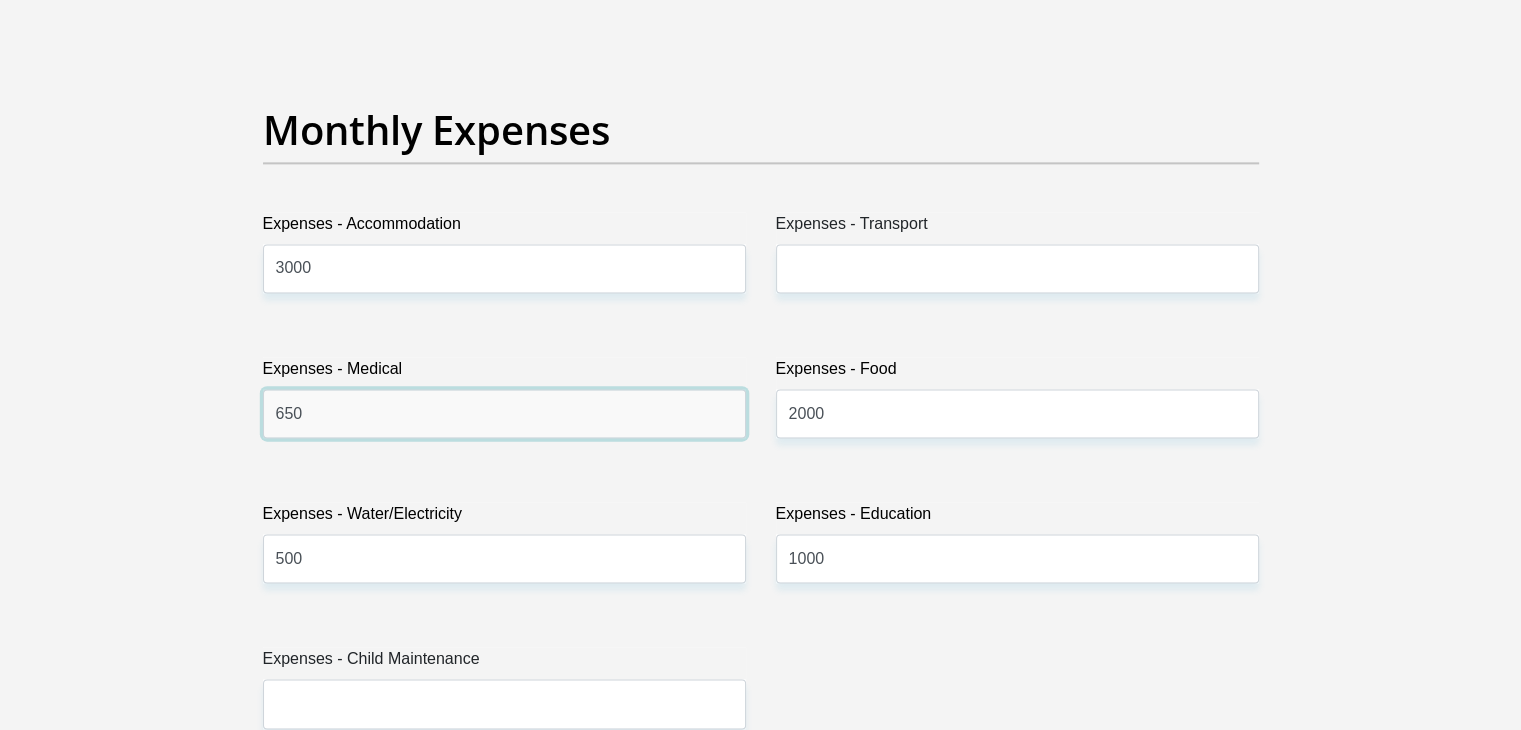 type on "650" 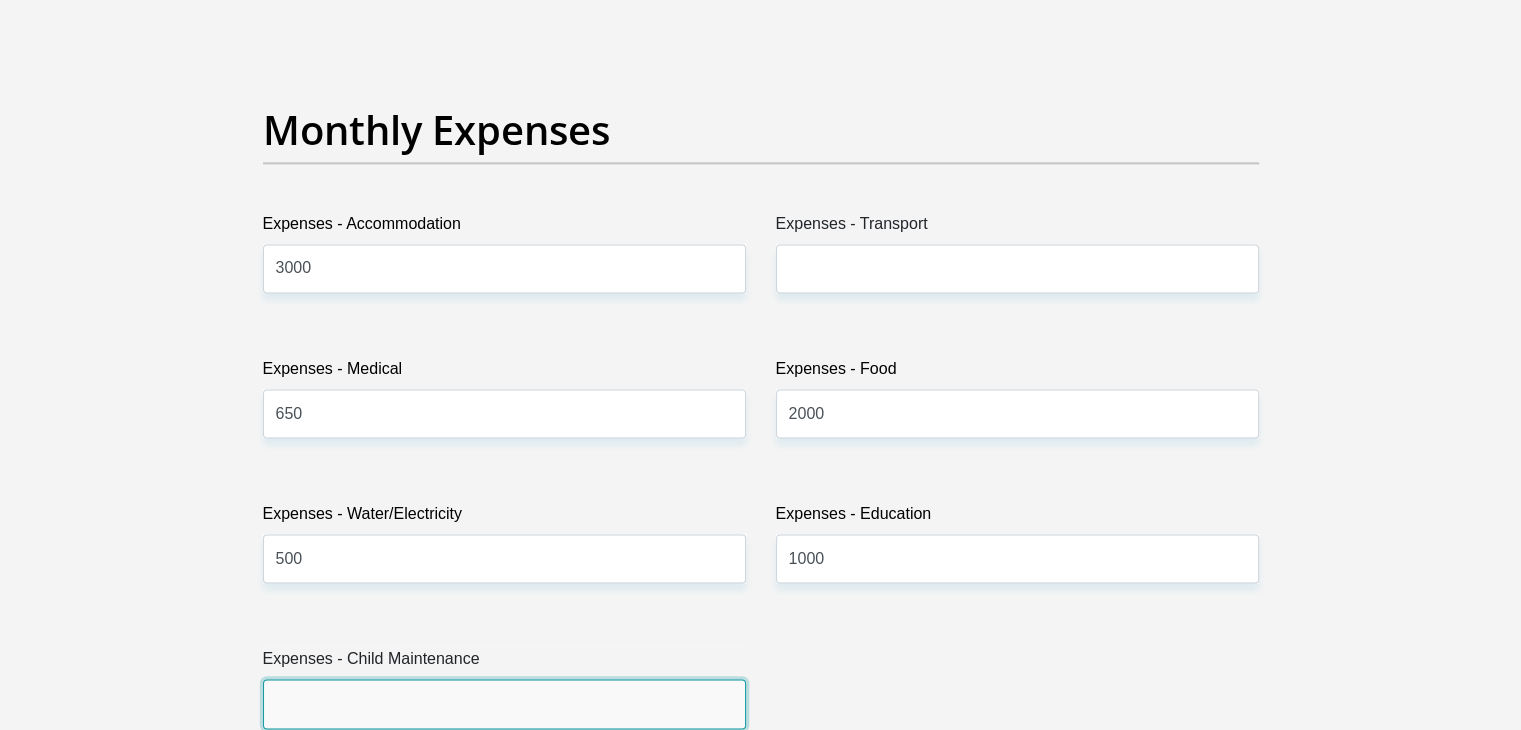 click on "Expenses - Child Maintenance" at bounding box center (504, 703) 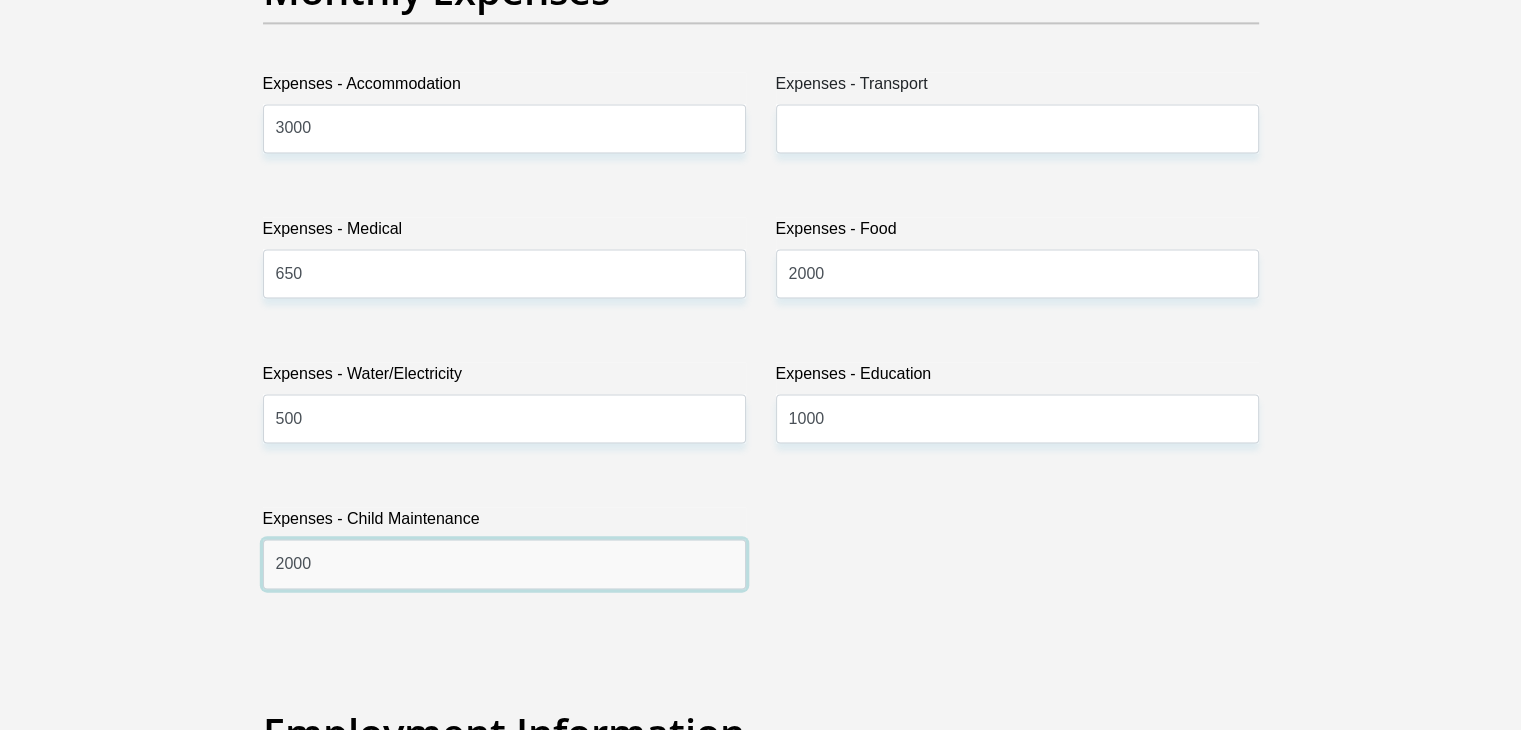 scroll, scrollTop: 2960, scrollLeft: 0, axis: vertical 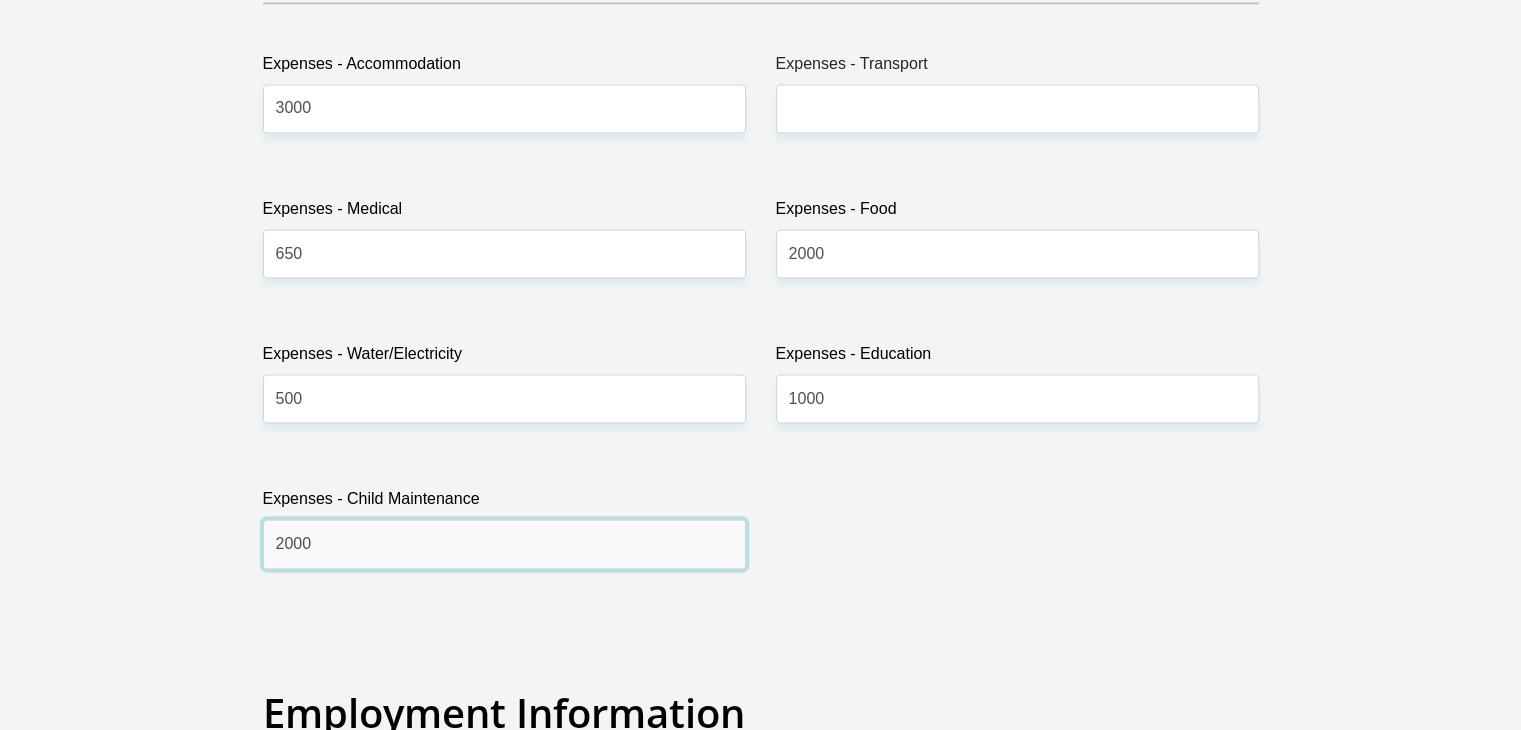 type on "2000" 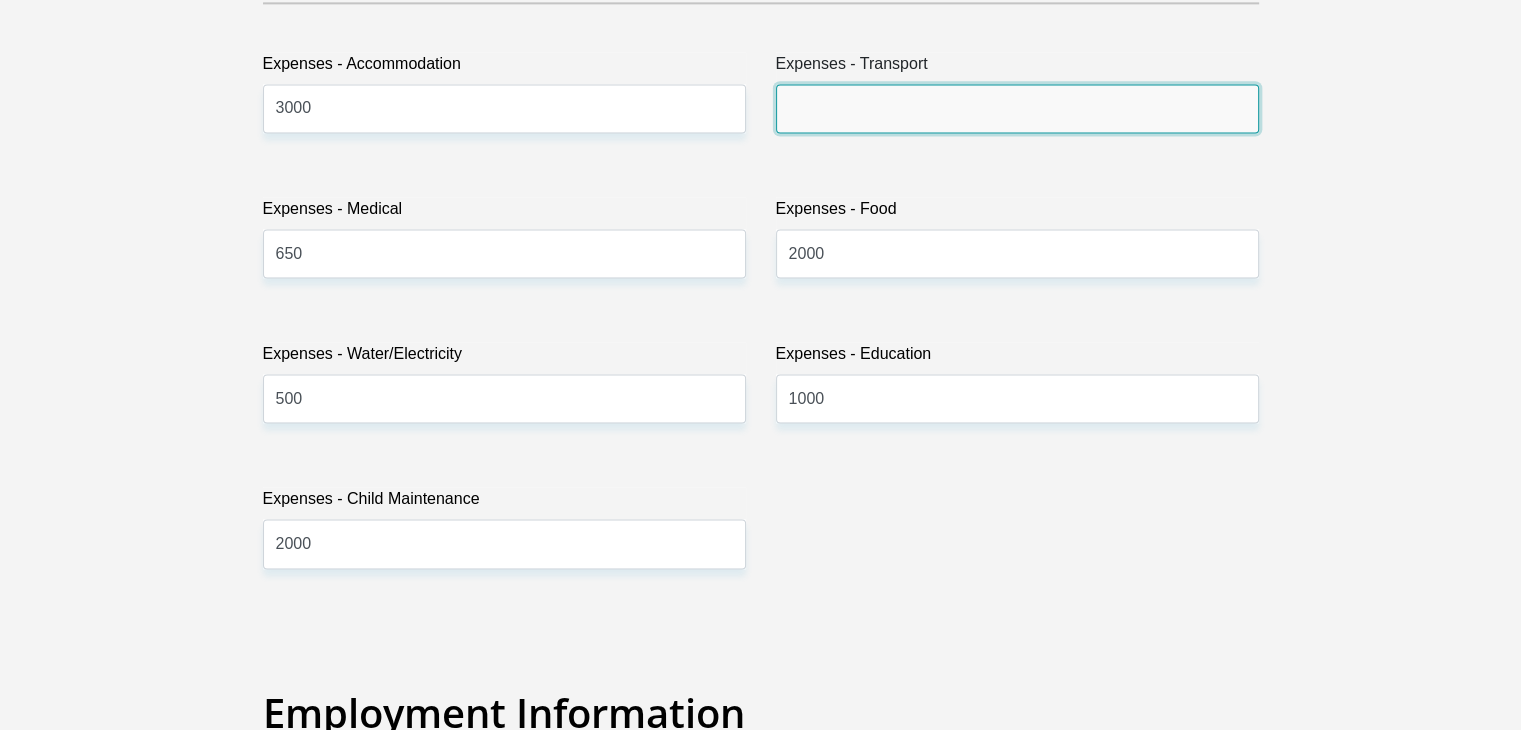 click on "Expenses - Transport" at bounding box center (1017, 108) 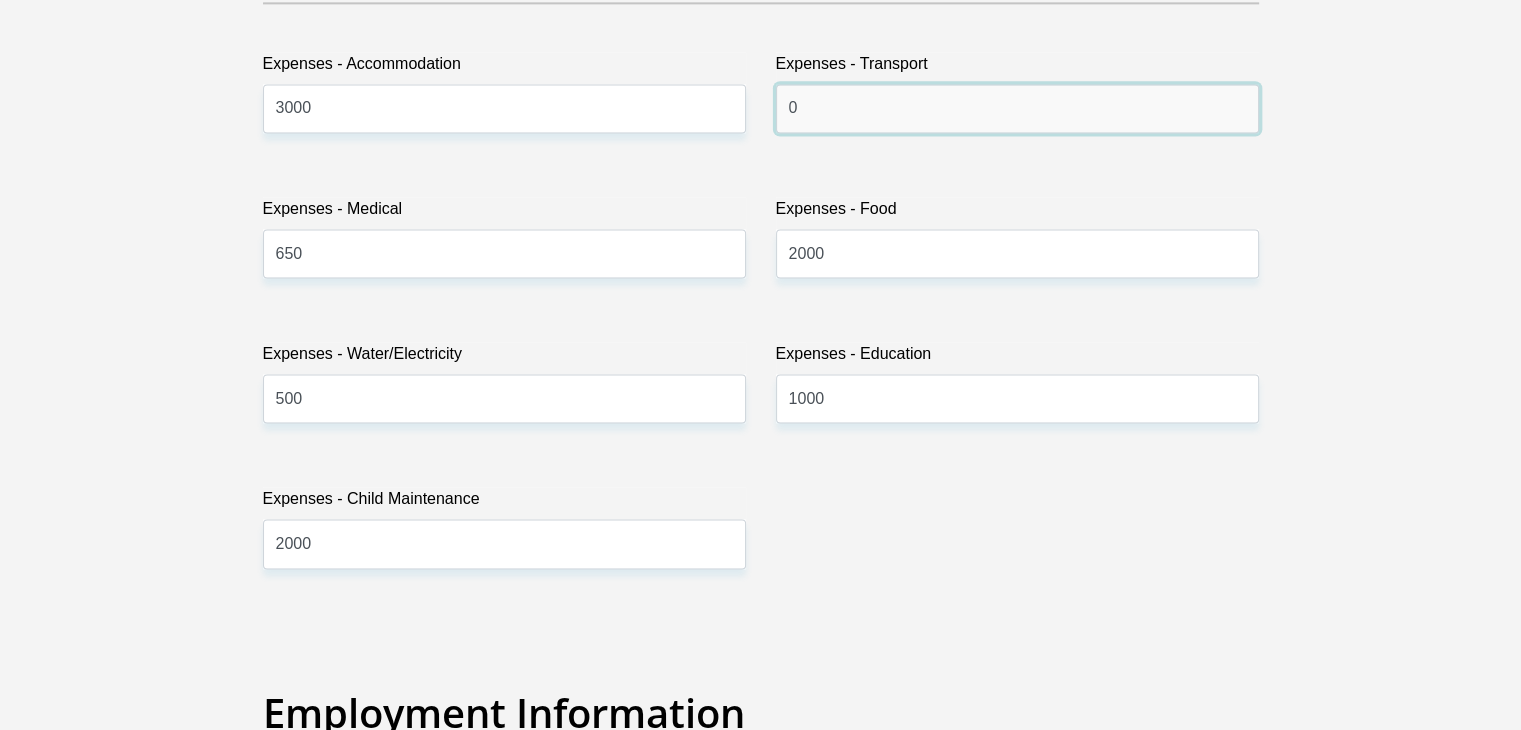 type on "0" 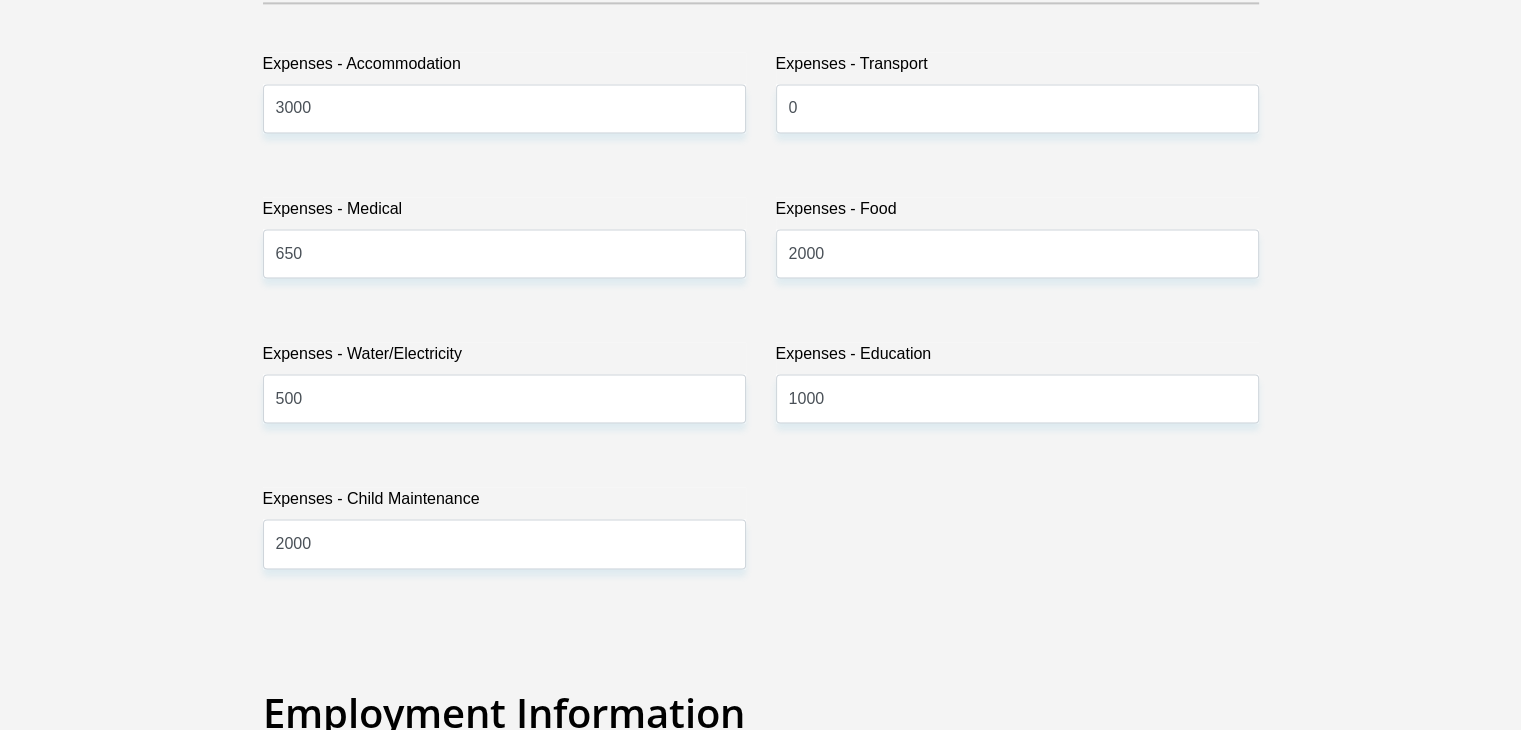 click on "Personal Details
Title
Mr
Ms
Mrs
Dr
Other
First Name
[FIRST]
Surname
[LAST]
ID Number
[ID NUMBER]
Please input valid ID number
Race
Black
Coloured
Indian
White
Other
Contact Number
[PHONE]
Please input valid contact number" at bounding box center [760, 613] 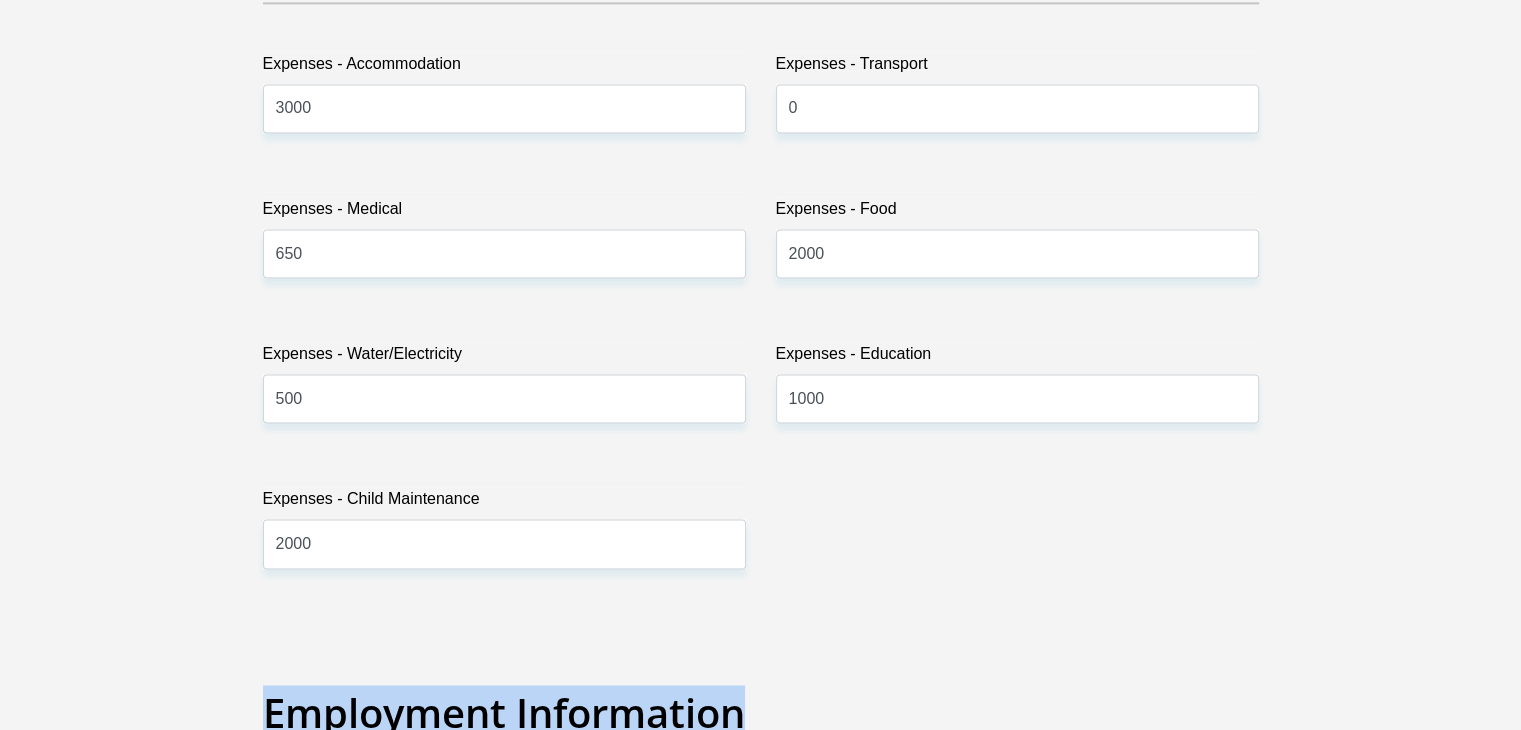 click on "Personal Details
Title
Mr
Ms
Mrs
Dr
Other
First Name
[FIRST]
Surname
[LAST]
ID Number
[ID NUMBER]
Please input valid ID number
Race
Black
Coloured
Indian
White
Other
Contact Number
[PHONE]
Please input valid contact number" at bounding box center (760, 613) 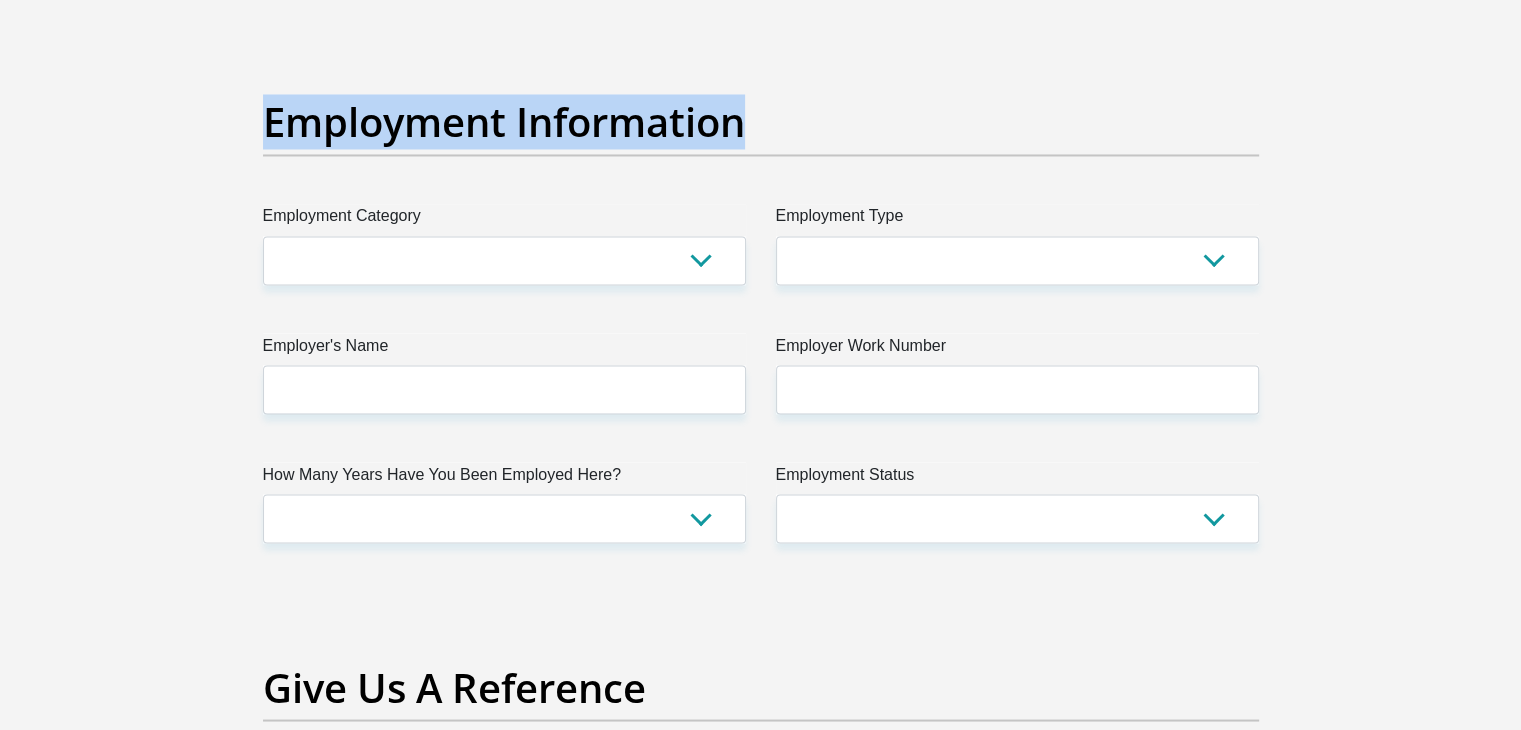scroll, scrollTop: 3560, scrollLeft: 0, axis: vertical 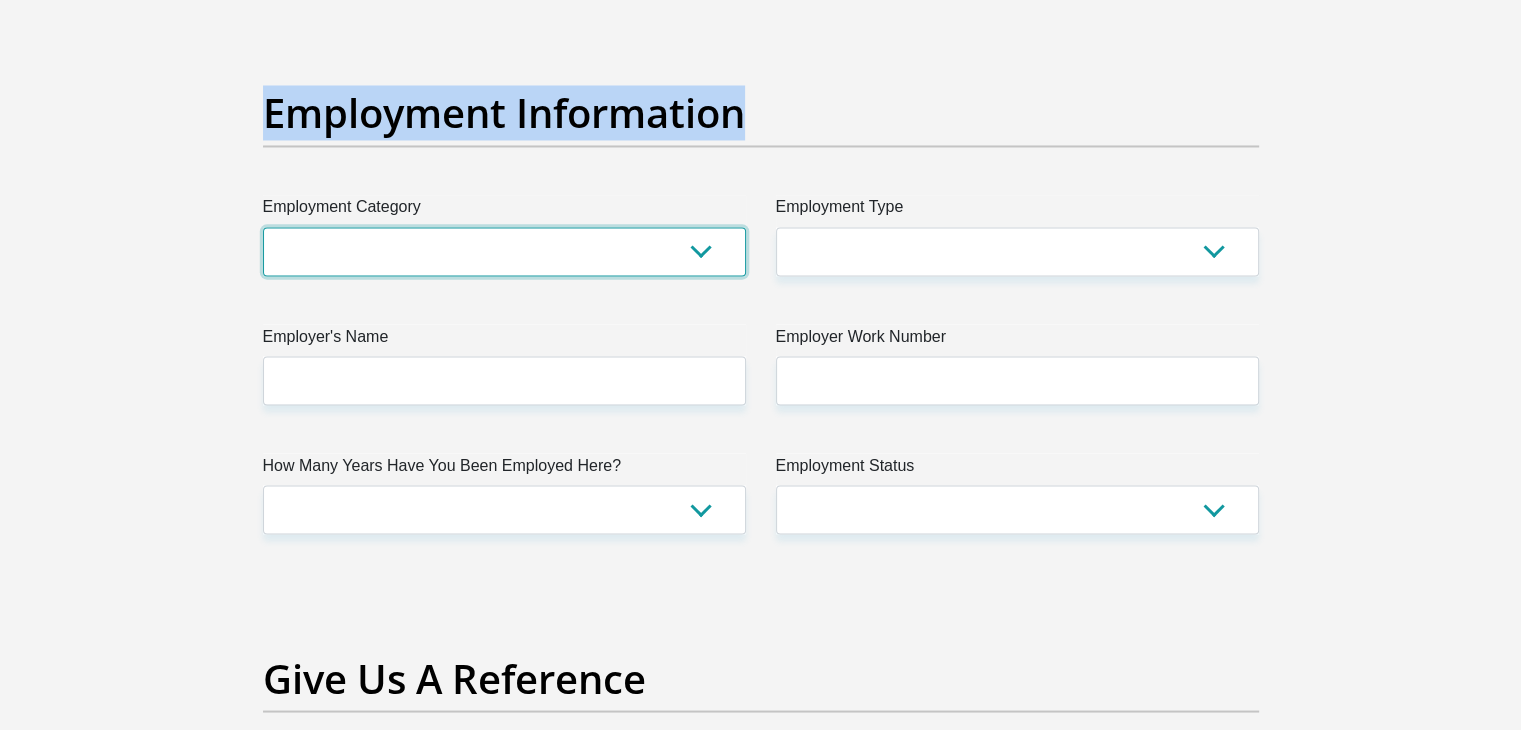 click on "AGRICULTURE
ALCOHOL & TOBACCO
CONSTRUCTION MATERIALS
METALLURGY
EQUIPMENT FOR RENEWABLE ENERGY
SPECIALIZED CONTRACTORS
CAR
GAMING (INCL. INTERNET
OTHER WHOLESALE
UNLICENSED PHARMACEUTICALS
CURRENCY EXCHANGE HOUSES
OTHER FINANCIAL INSTITUTIONS & INSURANCE
REAL ESTATE AGENTS
OIL & GAS
OTHER MATERIALS (E.G. IRON ORE)
PRECIOUS STONES & PRECIOUS METALS
POLITICAL ORGANIZATIONS
RELIGIOUS ORGANIZATIONS(NOT SECTS)
ACTI. HAVING BUSINESS DEAL WITH PUBLIC ADMINISTRATION
LAUNDROMATS" at bounding box center [504, 251] 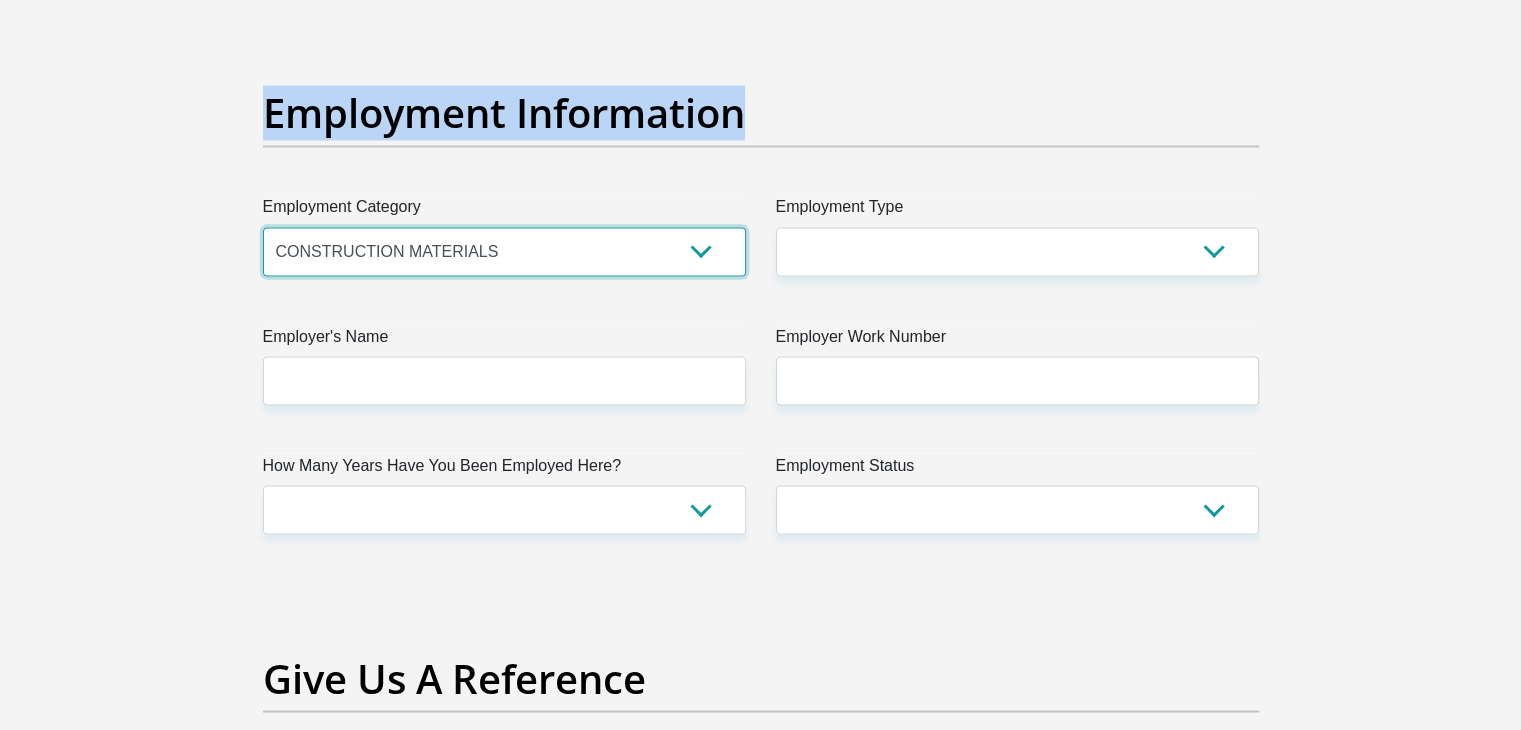 click on "AGRICULTURE
ALCOHOL & TOBACCO
CONSTRUCTION MATERIALS
METALLURGY
EQUIPMENT FOR RENEWABLE ENERGY
SPECIALIZED CONTRACTORS
CAR
GAMING (INCL. INTERNET
OTHER WHOLESALE
UNLICENSED PHARMACEUTICALS
CURRENCY EXCHANGE HOUSES
OTHER FINANCIAL INSTITUTIONS & INSURANCE
REAL ESTATE AGENTS
OIL & GAS
OTHER MATERIALS (E.G. IRON ORE)
PRECIOUS STONES & PRECIOUS METALS
POLITICAL ORGANIZATIONS
RELIGIOUS ORGANIZATIONS(NOT SECTS)
ACTI. HAVING BUSINESS DEAL WITH PUBLIC ADMINISTRATION
LAUNDROMATS" at bounding box center [504, 251] 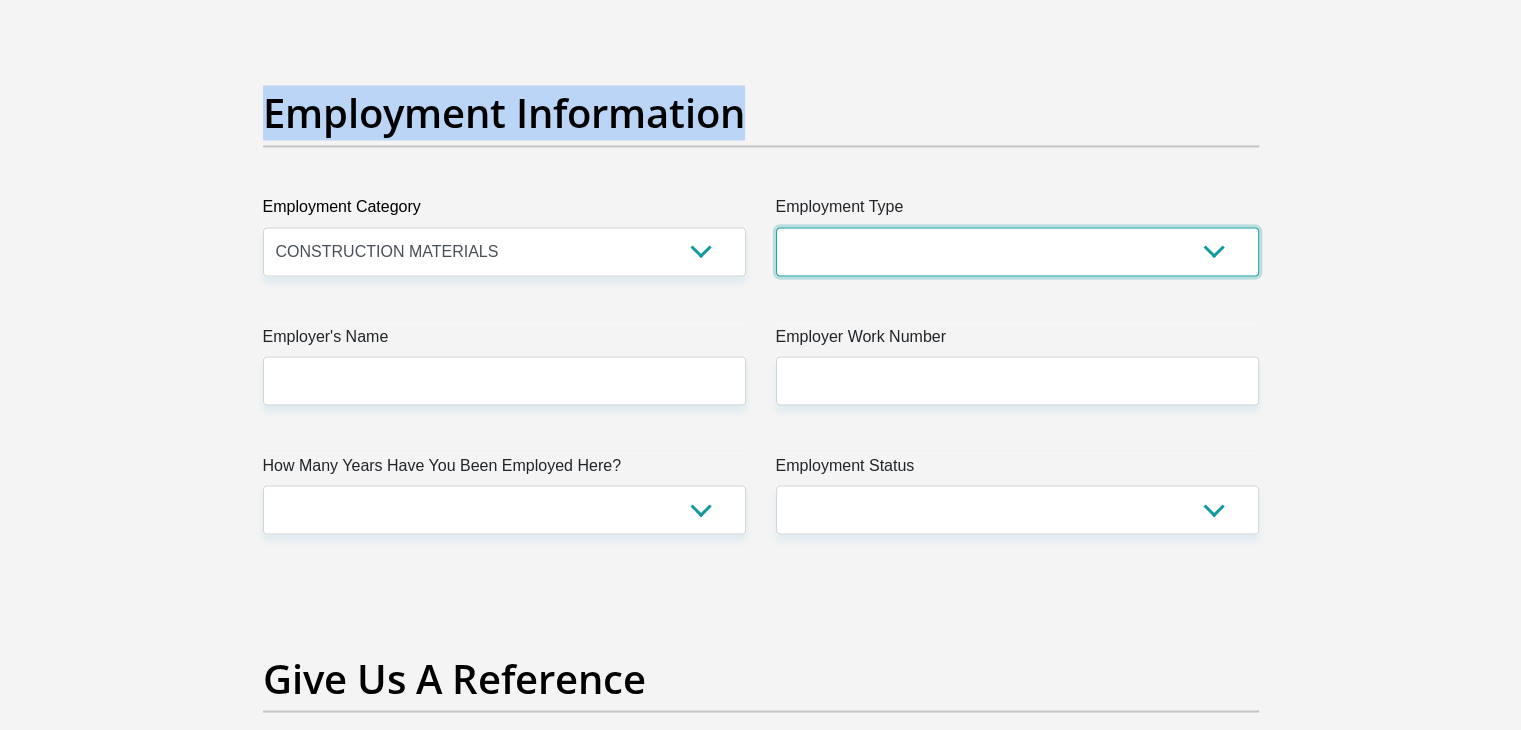 click on "College/Lecturer
Craft Seller
Creative
Driver
Executive
Farmer
Forces - Non Commissioned
Forces - Officer
Hawker
Housewife
Labourer
Licenced Professional
Manager
Miner
Non Licenced Professional
Office Staff/Clerk
Outside Worker
Pensioner
Permanent Teacher
Production/Manufacturing
Sales
Self-Employed
Semi-Professional Worker
Service Industry  Social Worker  Student" at bounding box center [1017, 251] 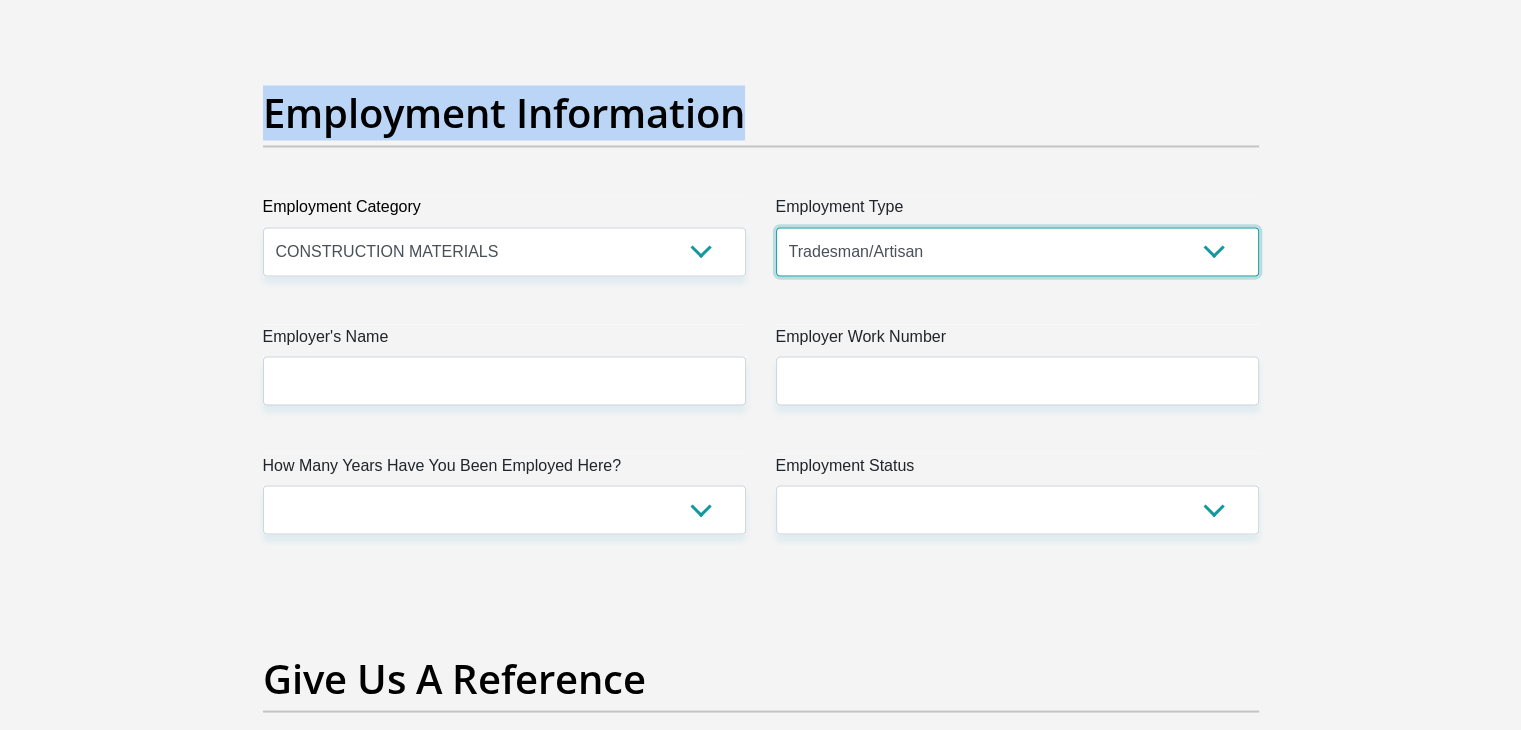 click on "College/Lecturer
Craft Seller
Creative
Driver
Executive
Farmer
Forces - Non Commissioned
Forces - Officer
Hawker
Housewife
Labourer
Licenced Professional
Manager
Miner
Non Licenced Professional
Office Staff/Clerk
Outside Worker
Pensioner
Permanent Teacher
Production/Manufacturing
Sales
Self-Employed
Semi-Professional Worker
Service Industry  Social Worker  Student" at bounding box center (1017, 251) 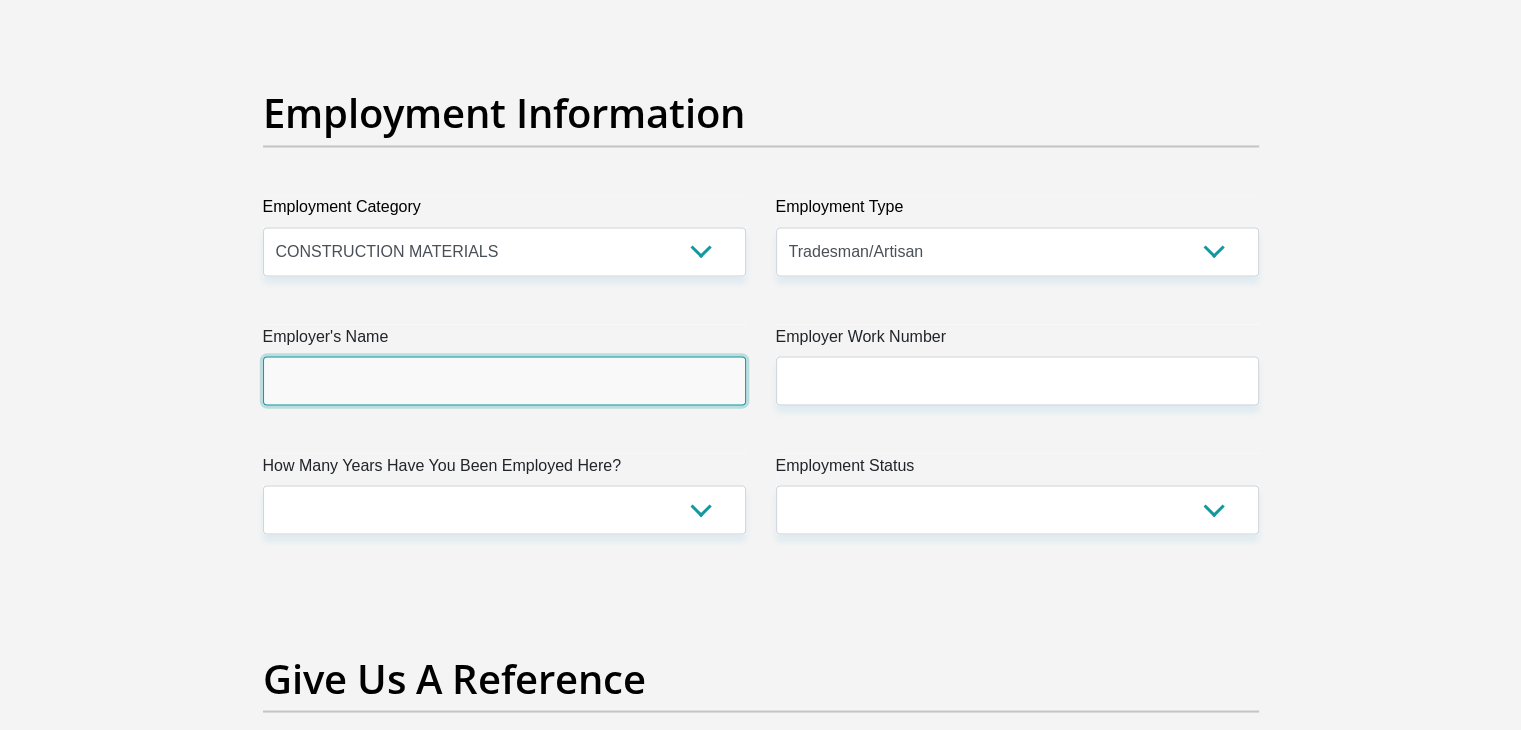 click on "Employer's Name" at bounding box center (504, 380) 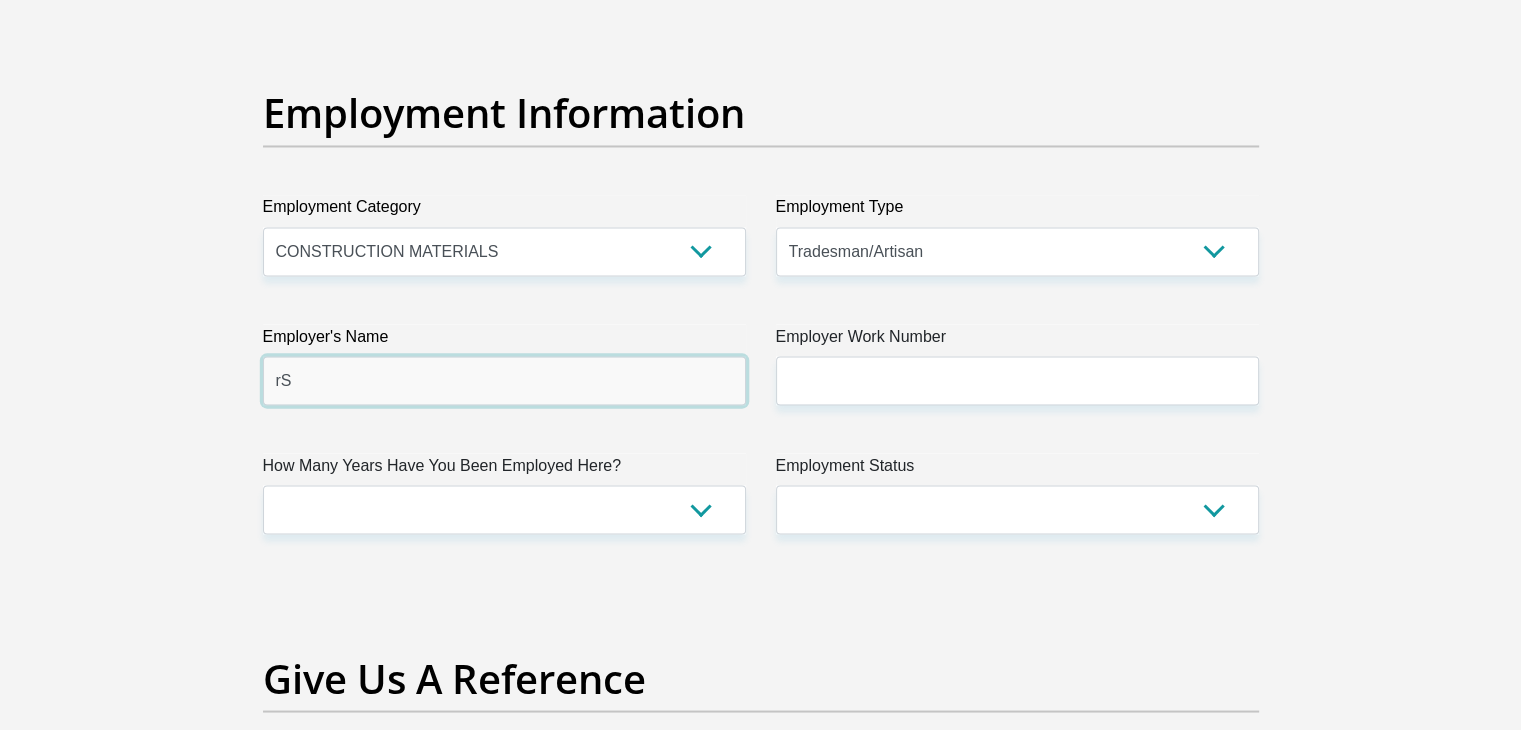 type on "r" 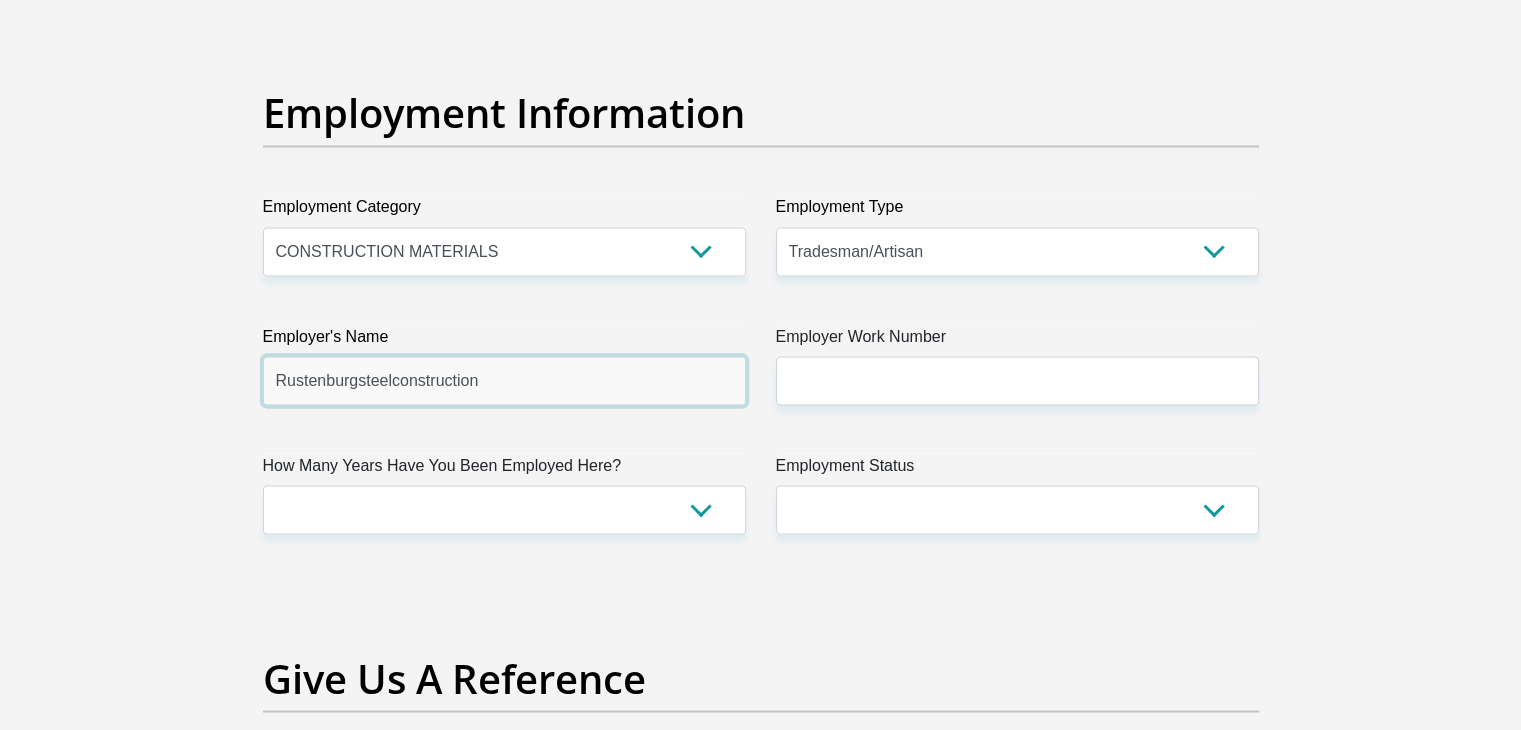 click on "Rustenburgsteelconstruction" at bounding box center [504, 380] 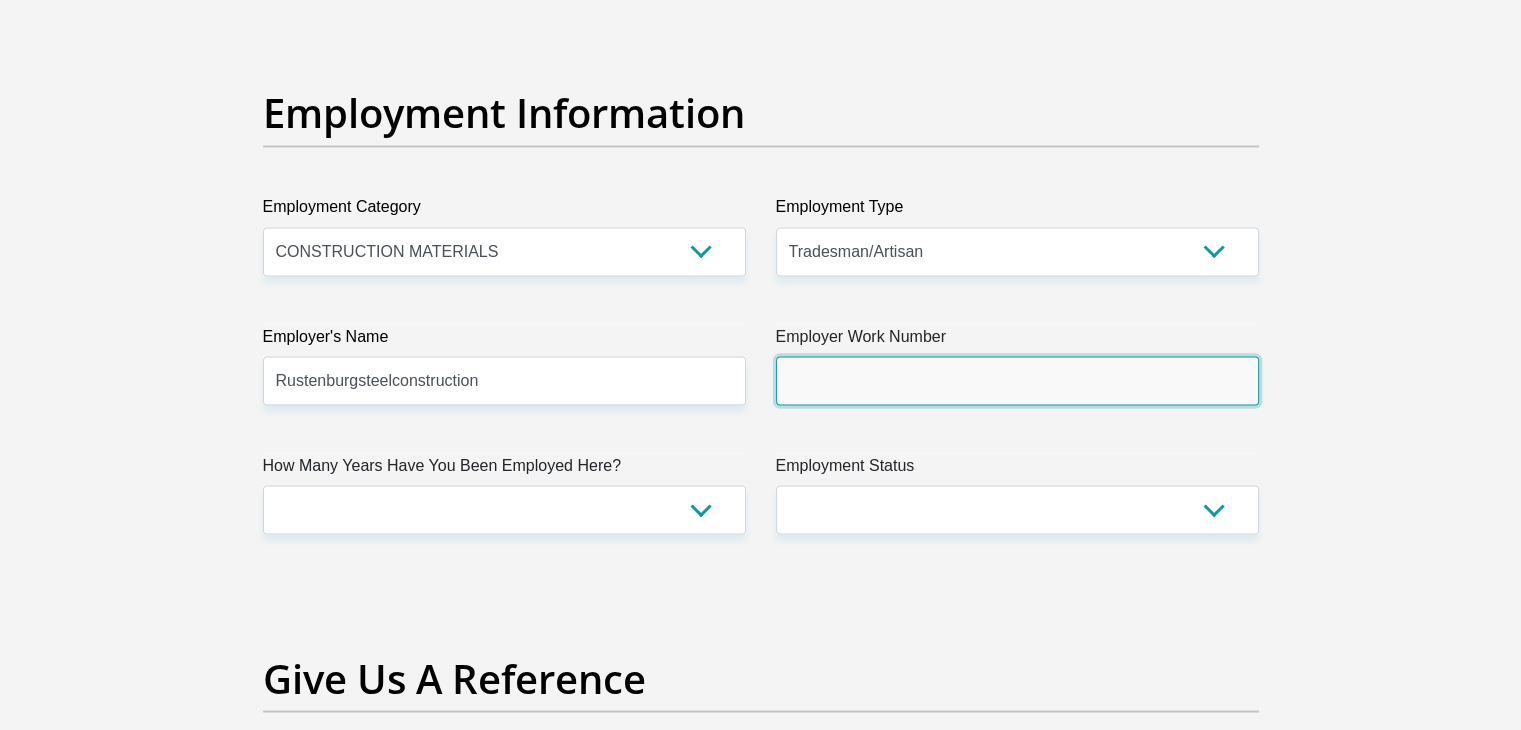 click on "Employer Work Number" at bounding box center [1017, 380] 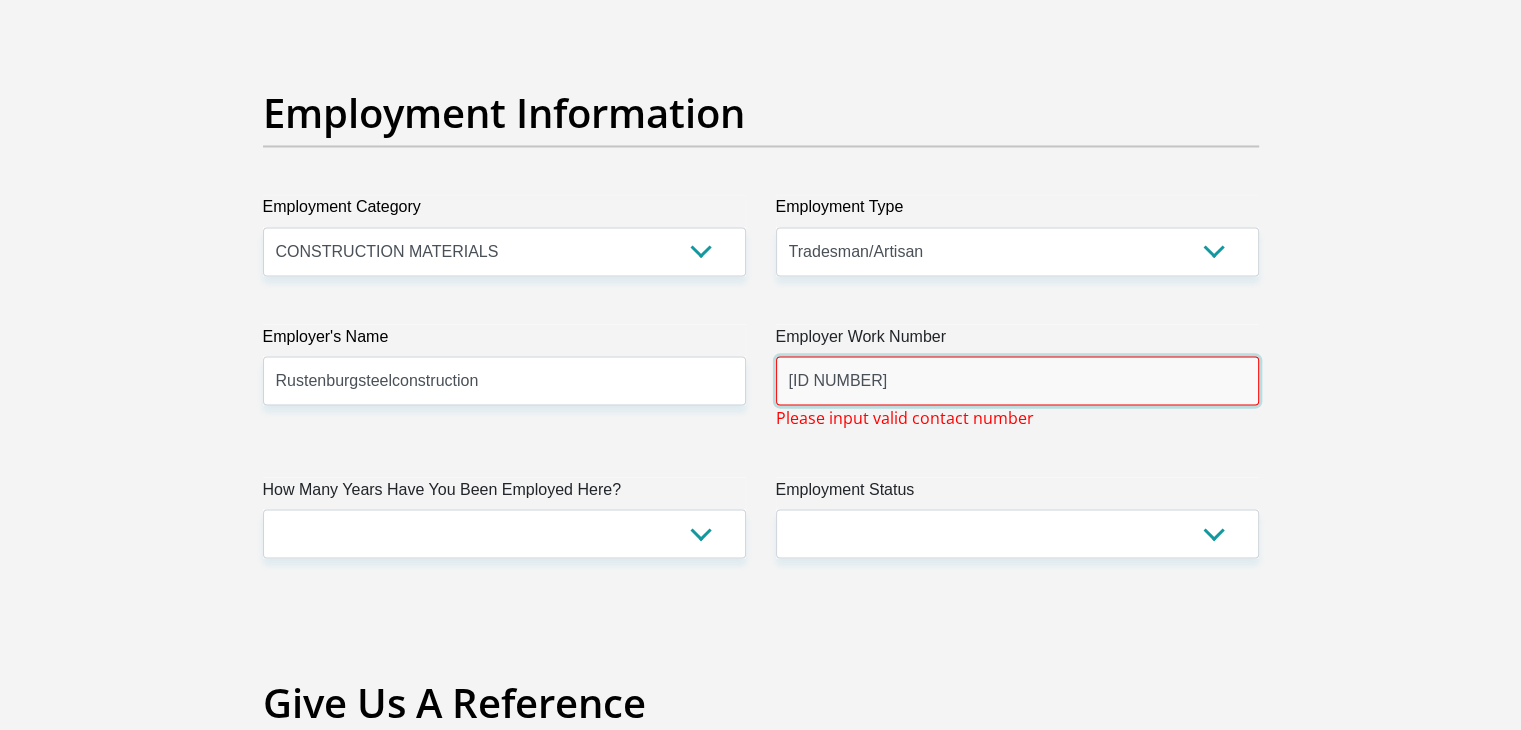 click on "[ID NUMBER]" at bounding box center [1017, 380] 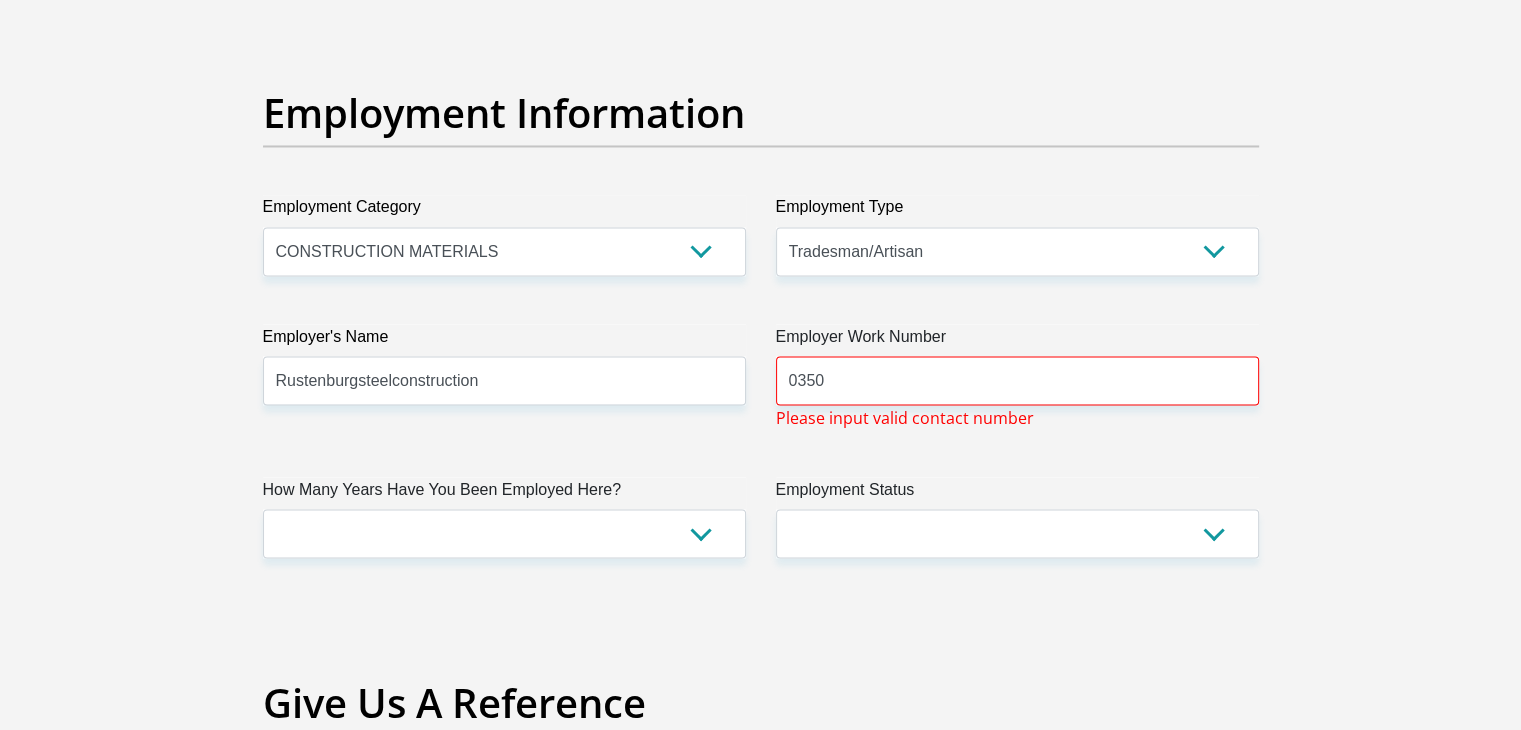 click on "Title
Mr
Ms
Mrs
Dr
Other
First Name
[FIRST]
Surname
[LAST]
ID Number
[ID NUMBER]
Please input valid ID number
Race
Black
Coloured
Indian
White
Other
Contact Number
[PHONE]
Please input valid contact number
Nationality
South Africa
Afghanistan
Aland Islands  Albania  Algeria" at bounding box center [761, 19] 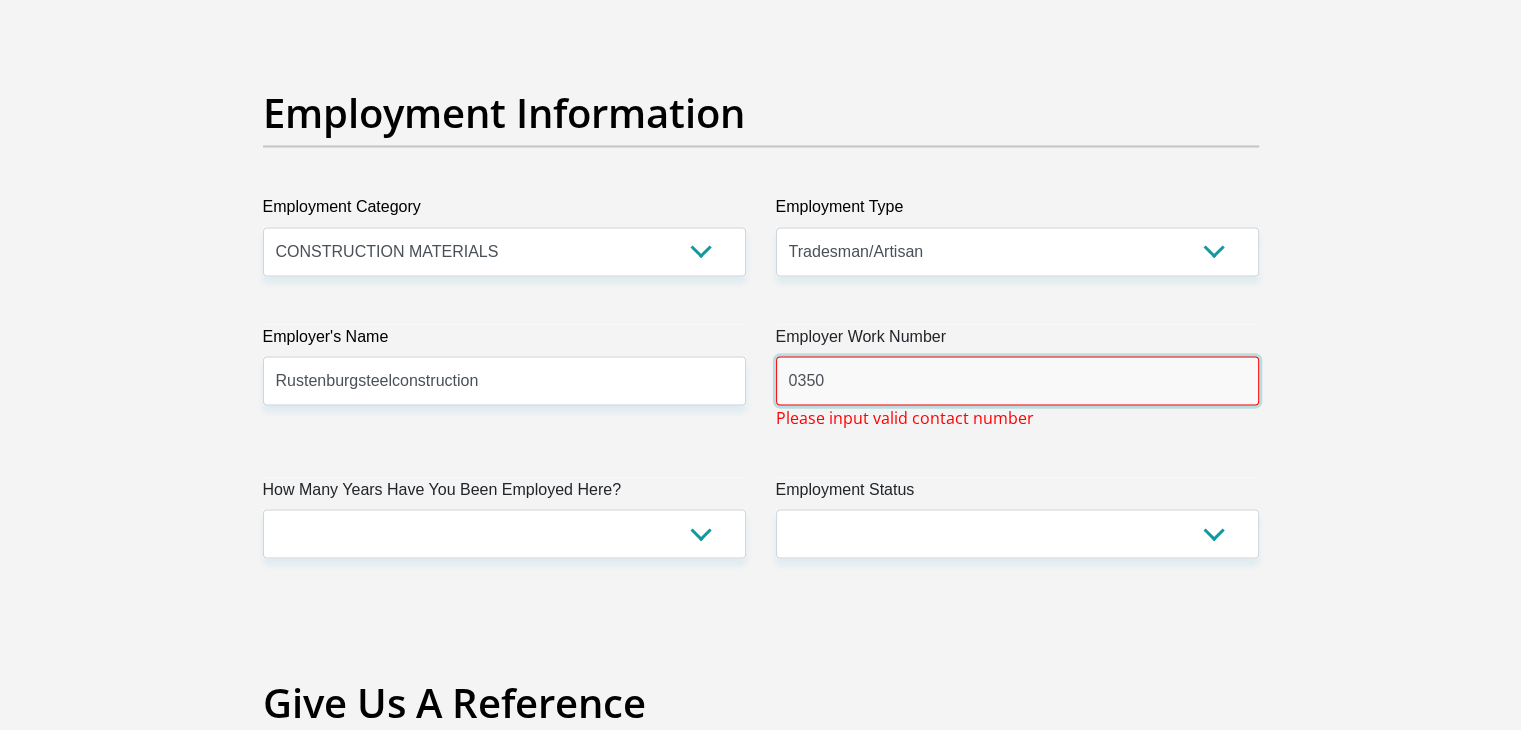 click on "0350" at bounding box center [1017, 380] 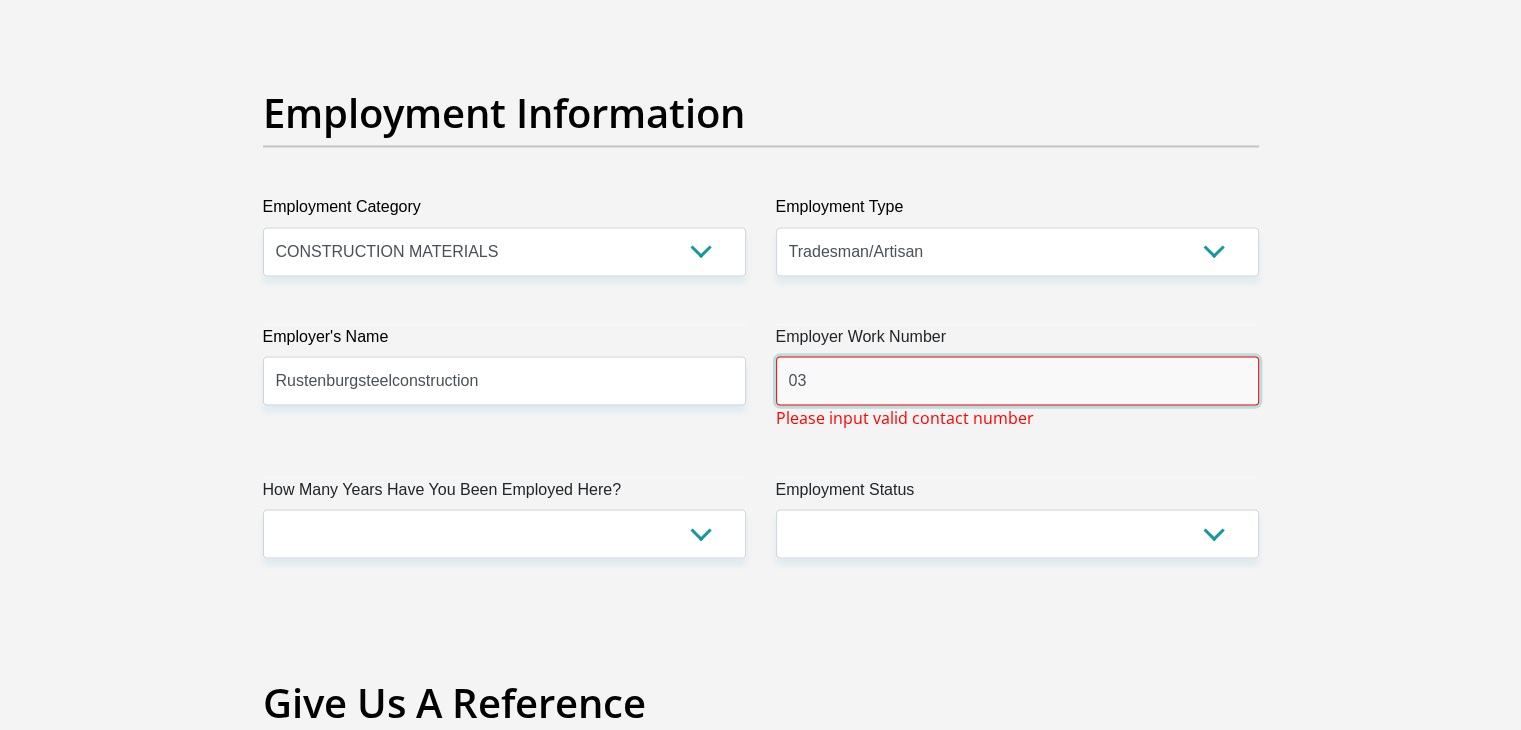 type on "0" 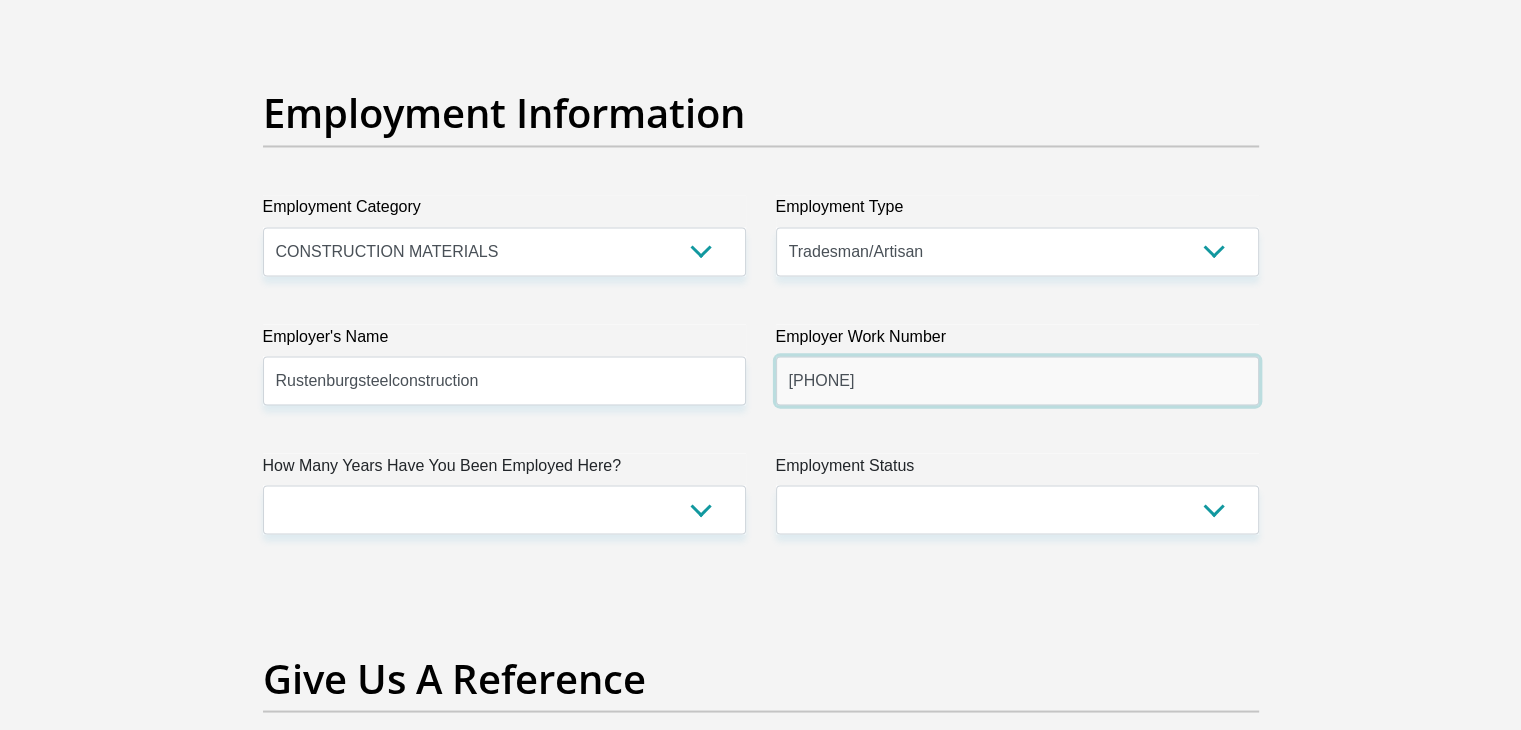 type on "[PHONE]" 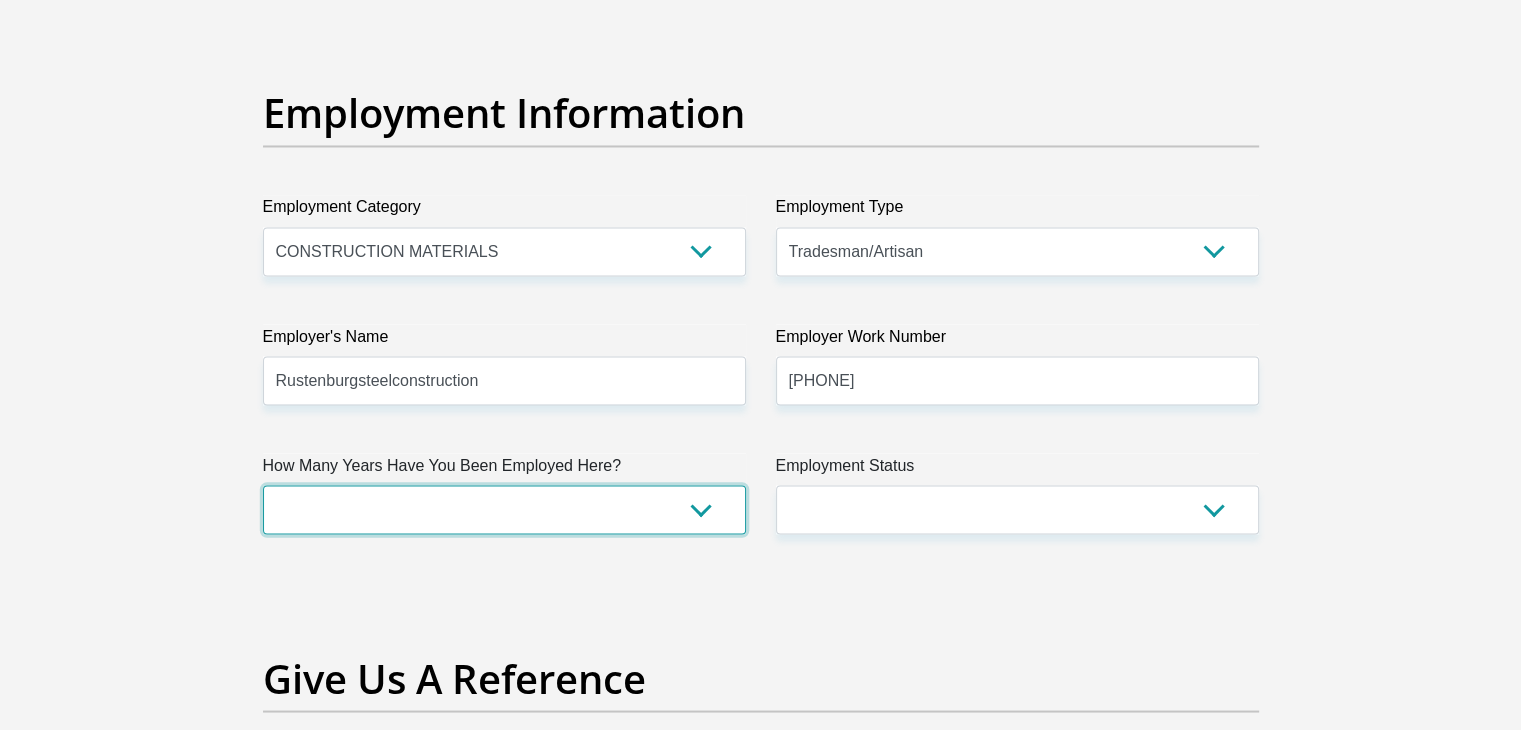 click on "less than 1 year
1-3 years
3-5 years
5+ years" at bounding box center [504, 509] 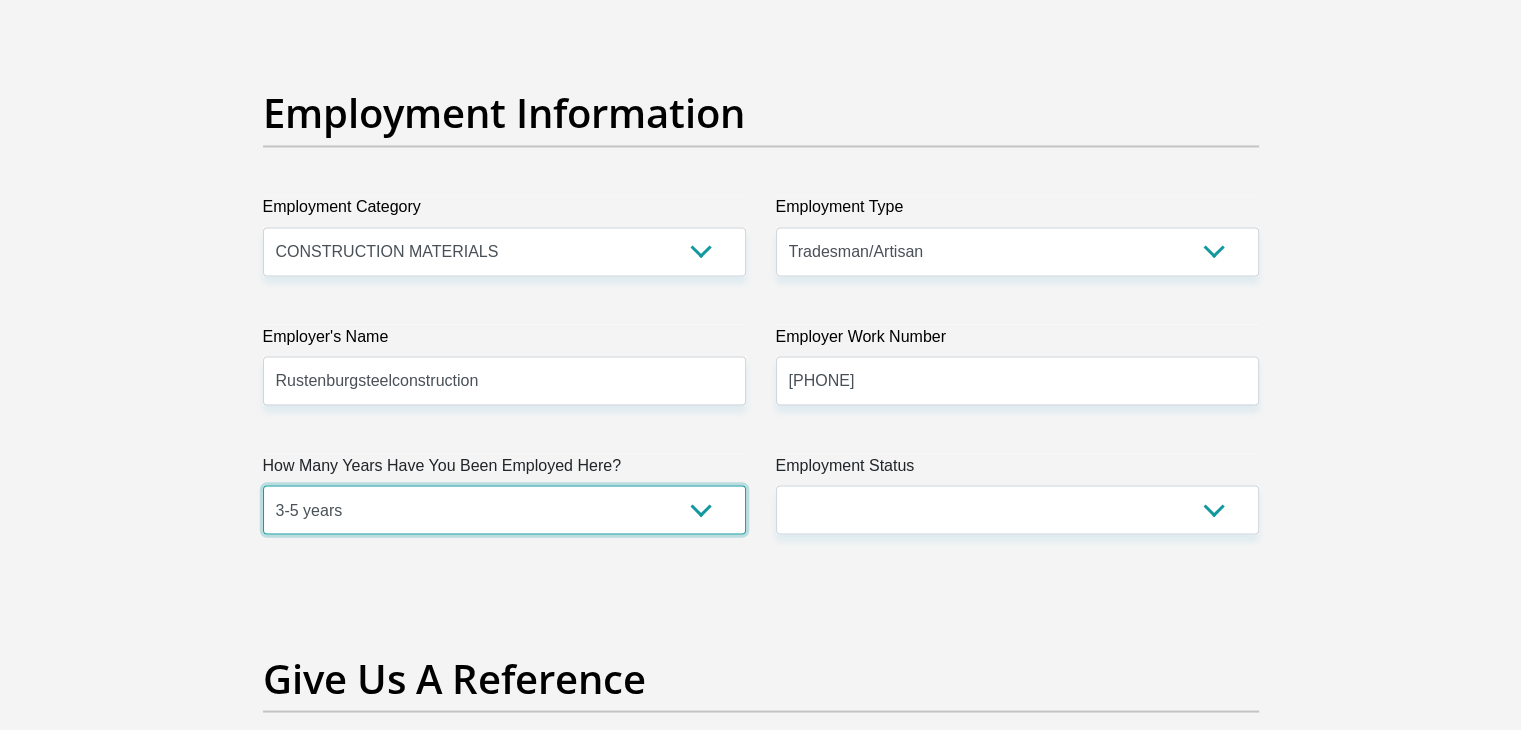 click on "less than 1 year
1-3 years
3-5 years
5+ years" at bounding box center (504, 509) 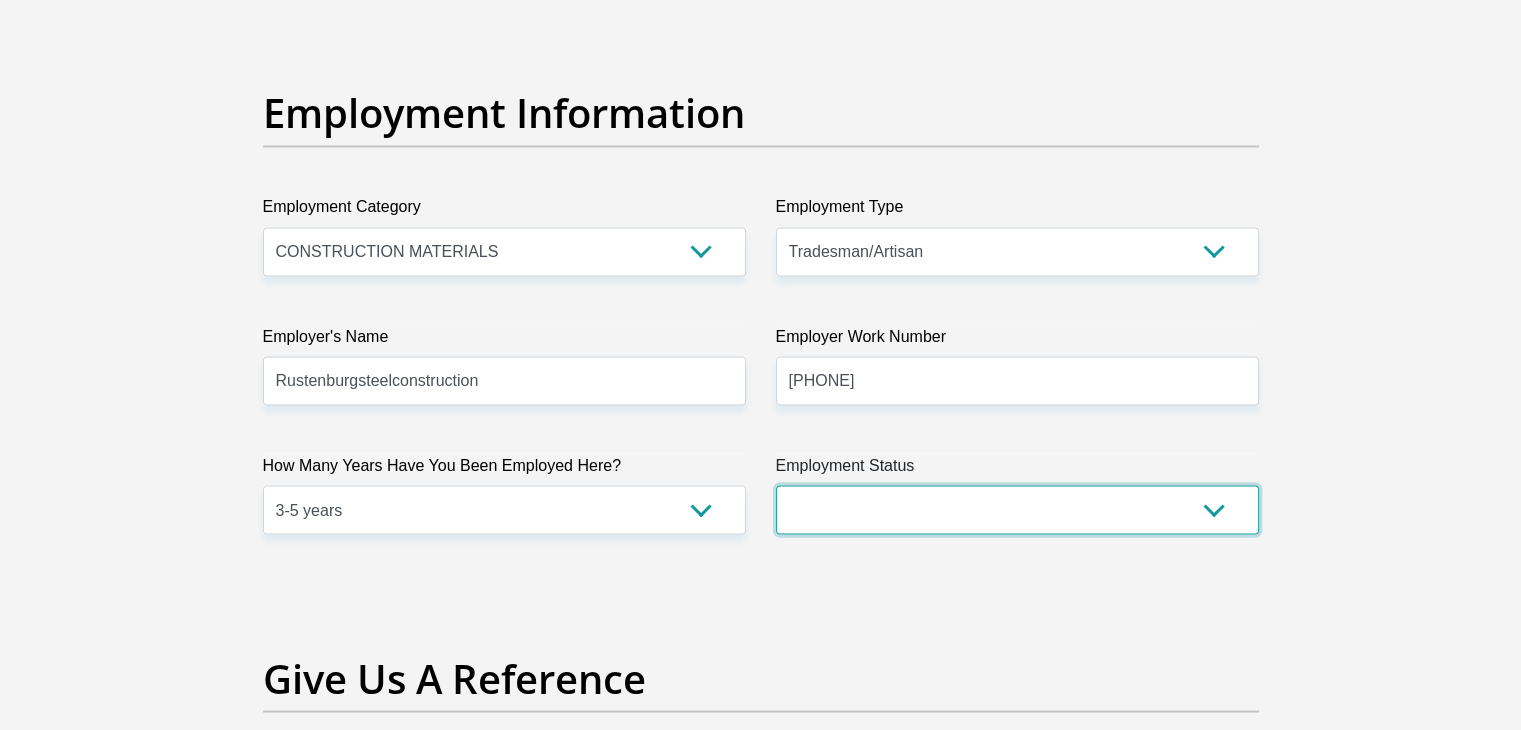 click on "Permanent/Full-time
Part-time/Casual
Contract Worker
Self-Employed
Housewife
Retired
Student
Medically Boarded
Disability
Unemployed" at bounding box center [1017, 509] 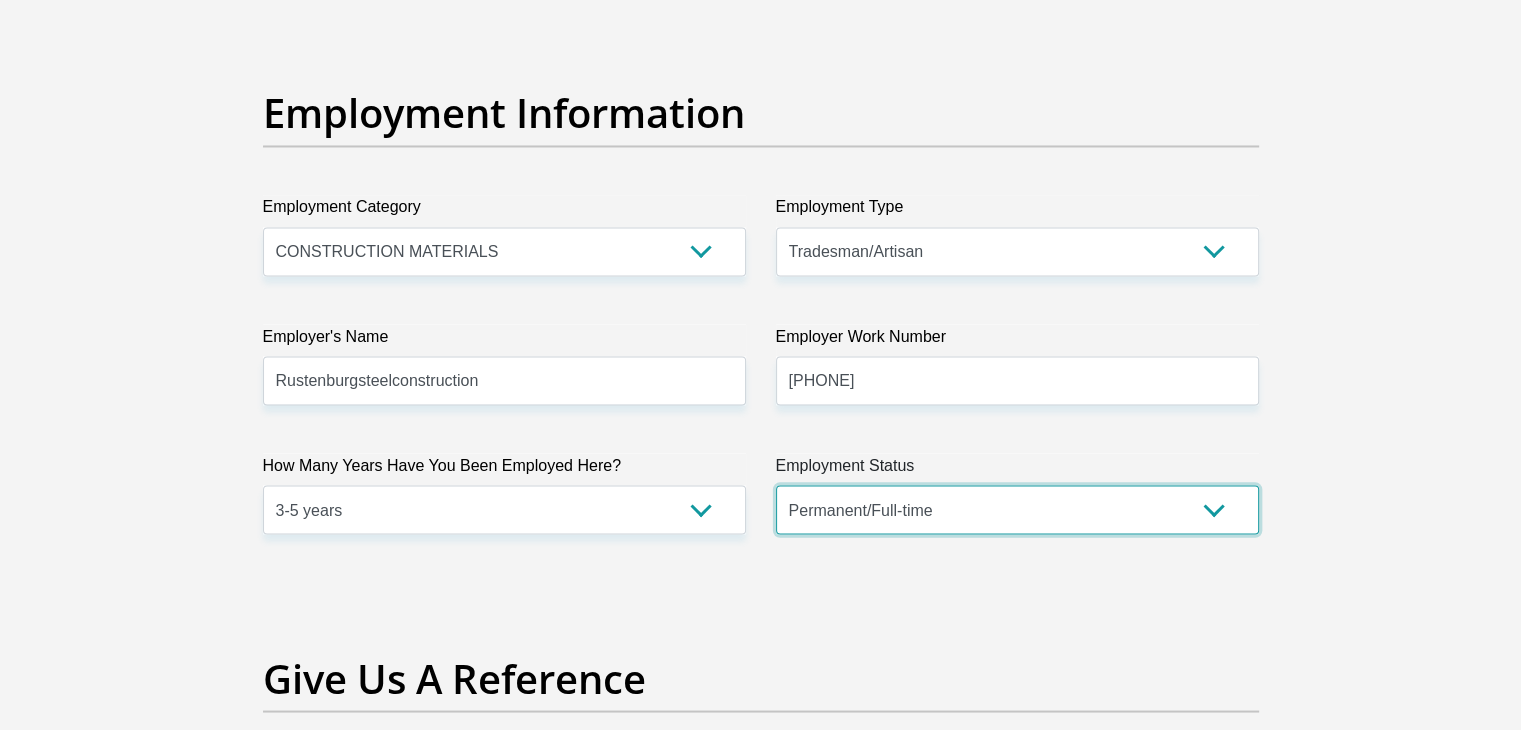 click on "Permanent/Full-time
Part-time/Casual
Contract Worker
Self-Employed
Housewife
Retired
Student
Medically Boarded
Disability
Unemployed" at bounding box center [1017, 509] 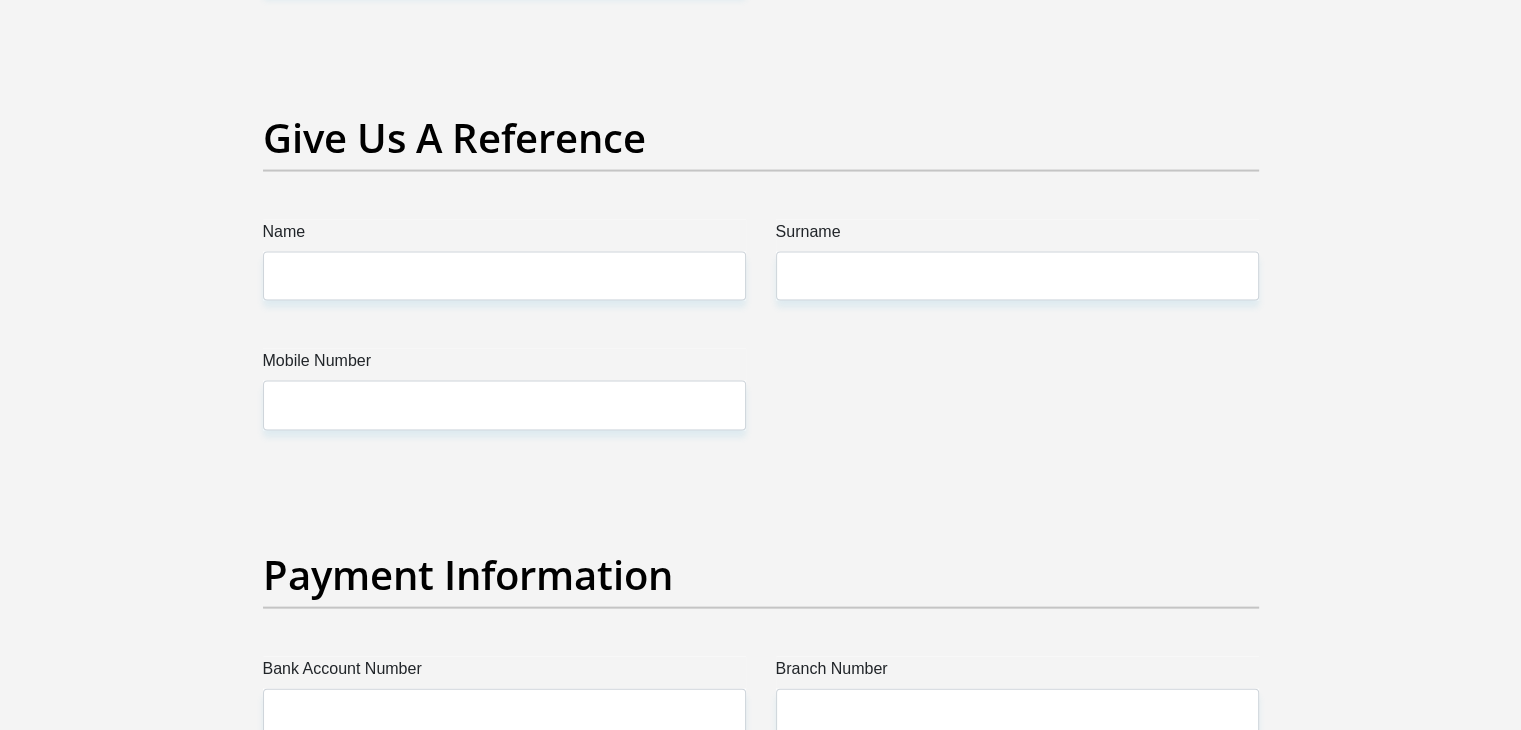 scroll, scrollTop: 4120, scrollLeft: 0, axis: vertical 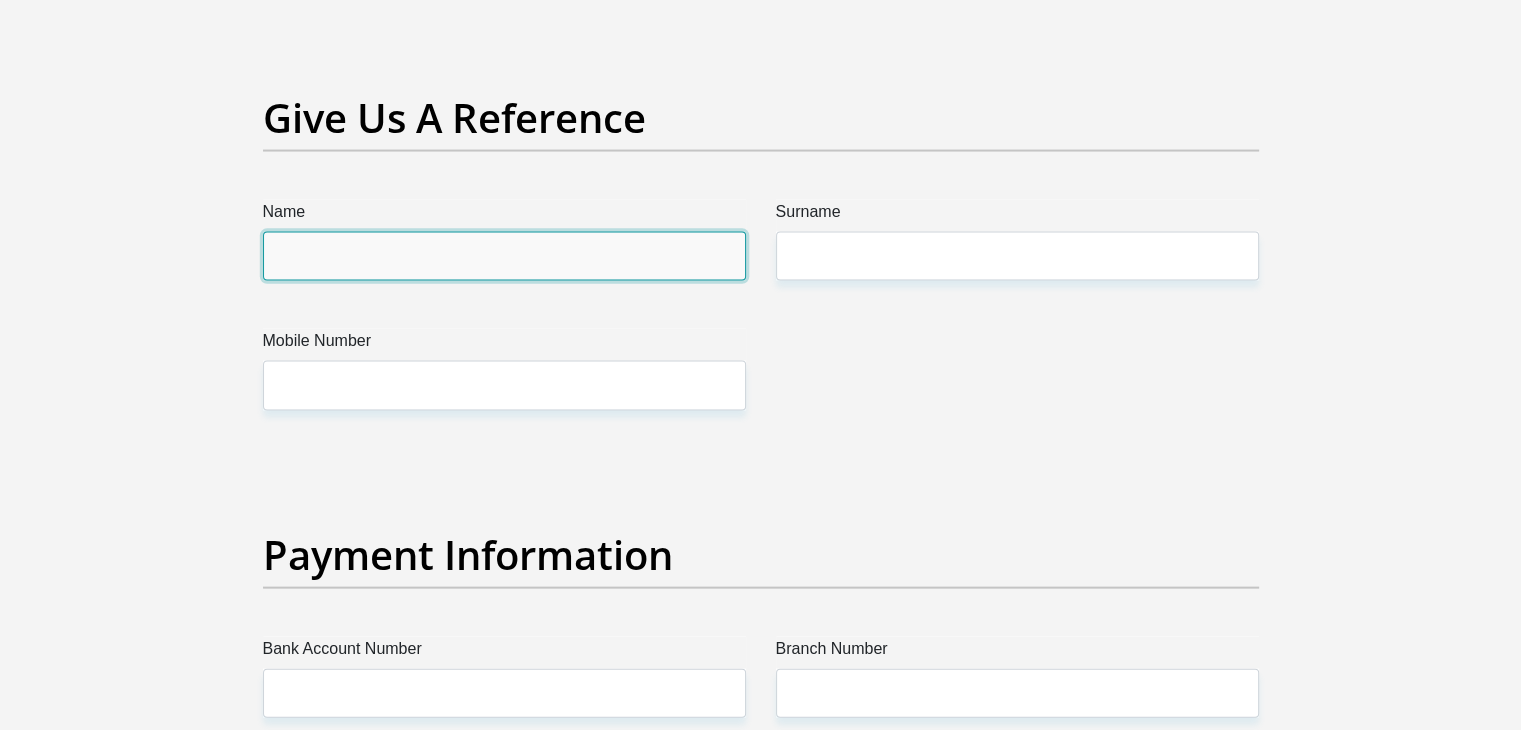 click on "Name" at bounding box center [504, 256] 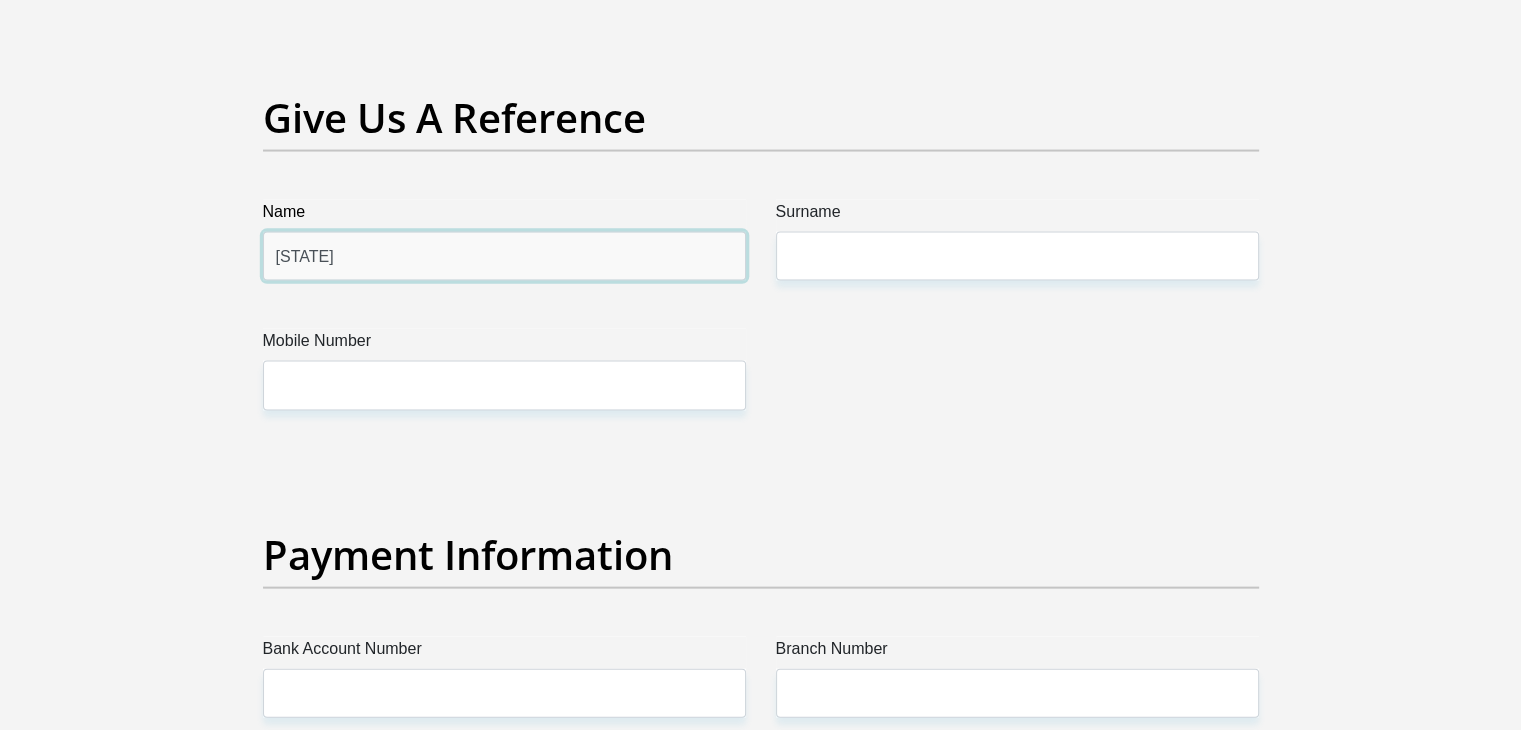 type on "[STATE]" 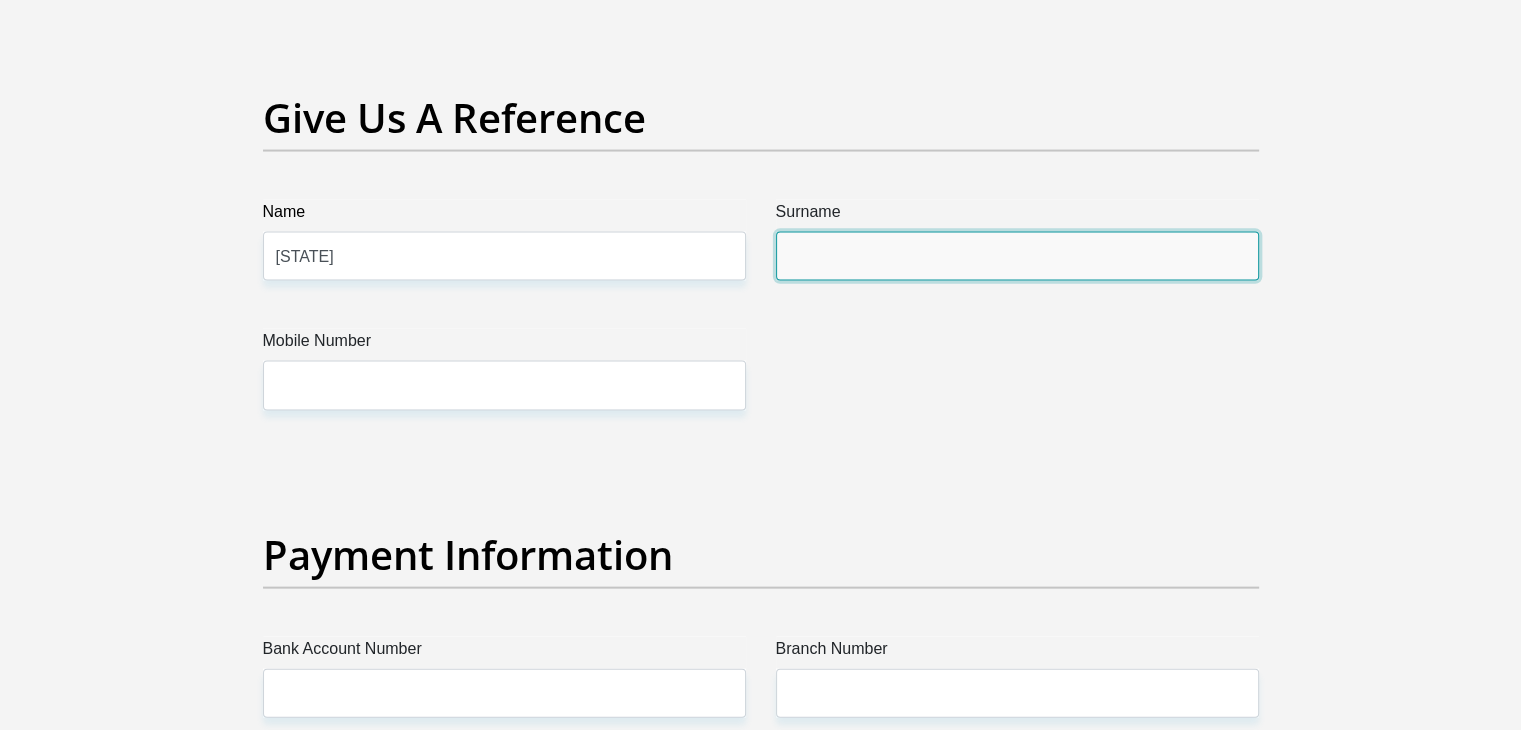 click on "Surname" at bounding box center (1017, 256) 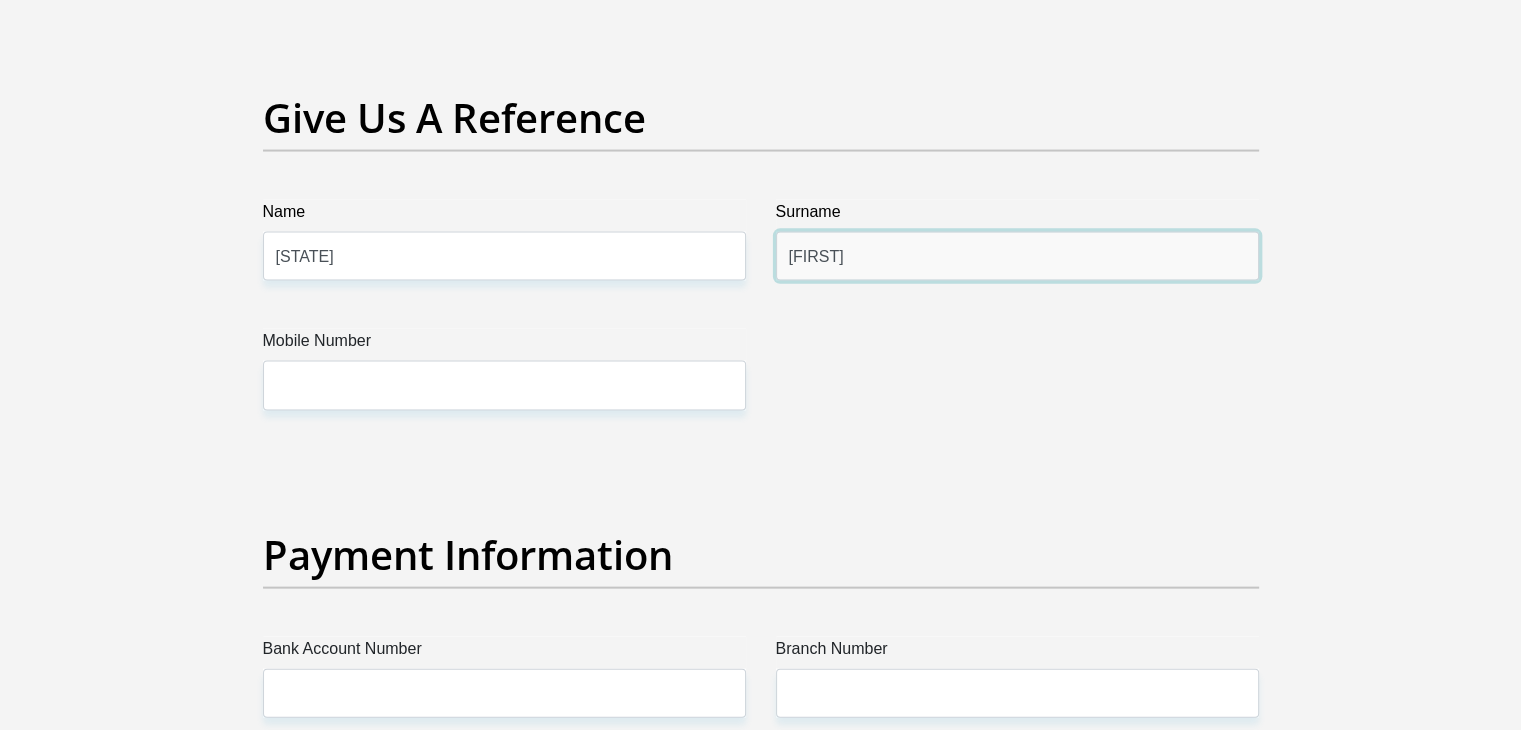 type on "[FIRST]" 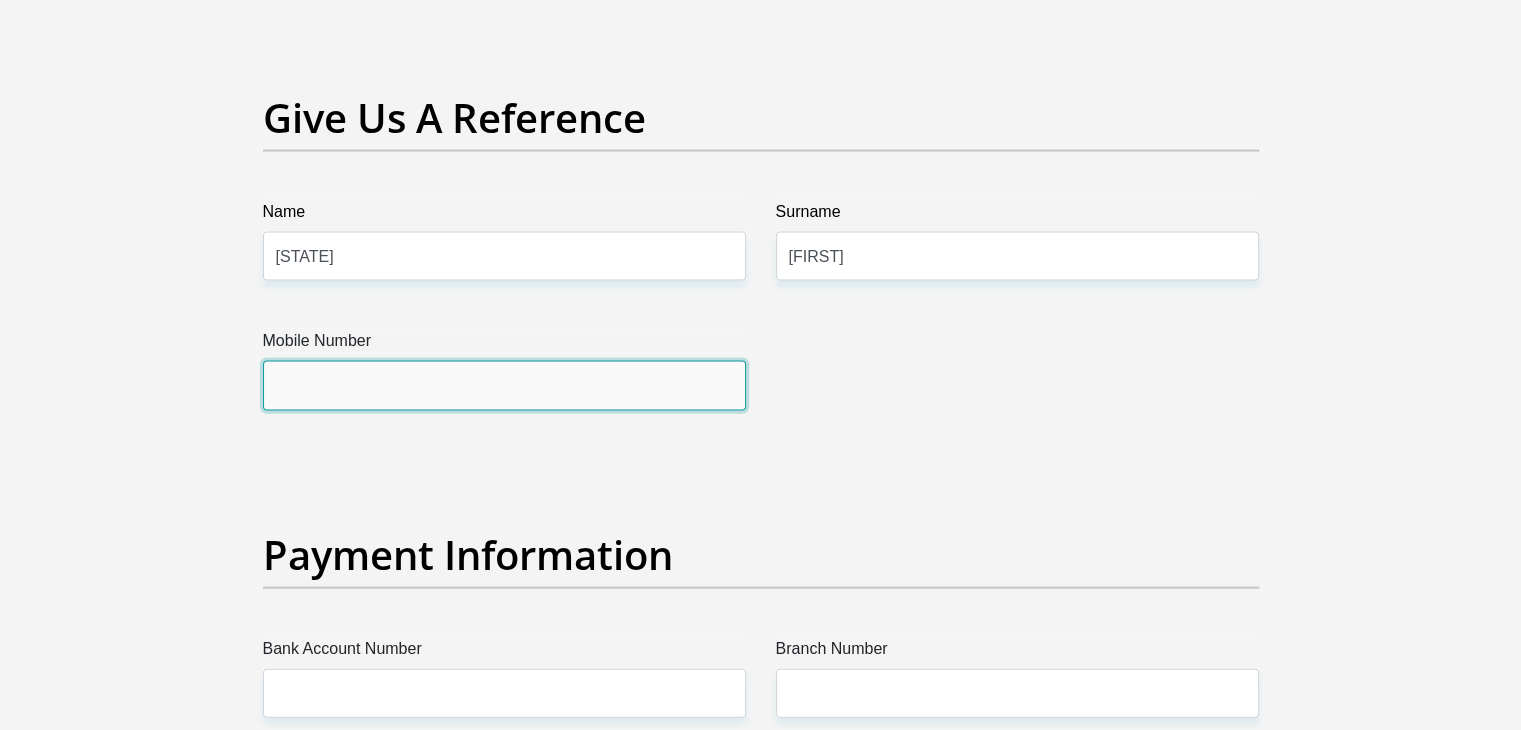 click on "Mobile Number" at bounding box center [504, 385] 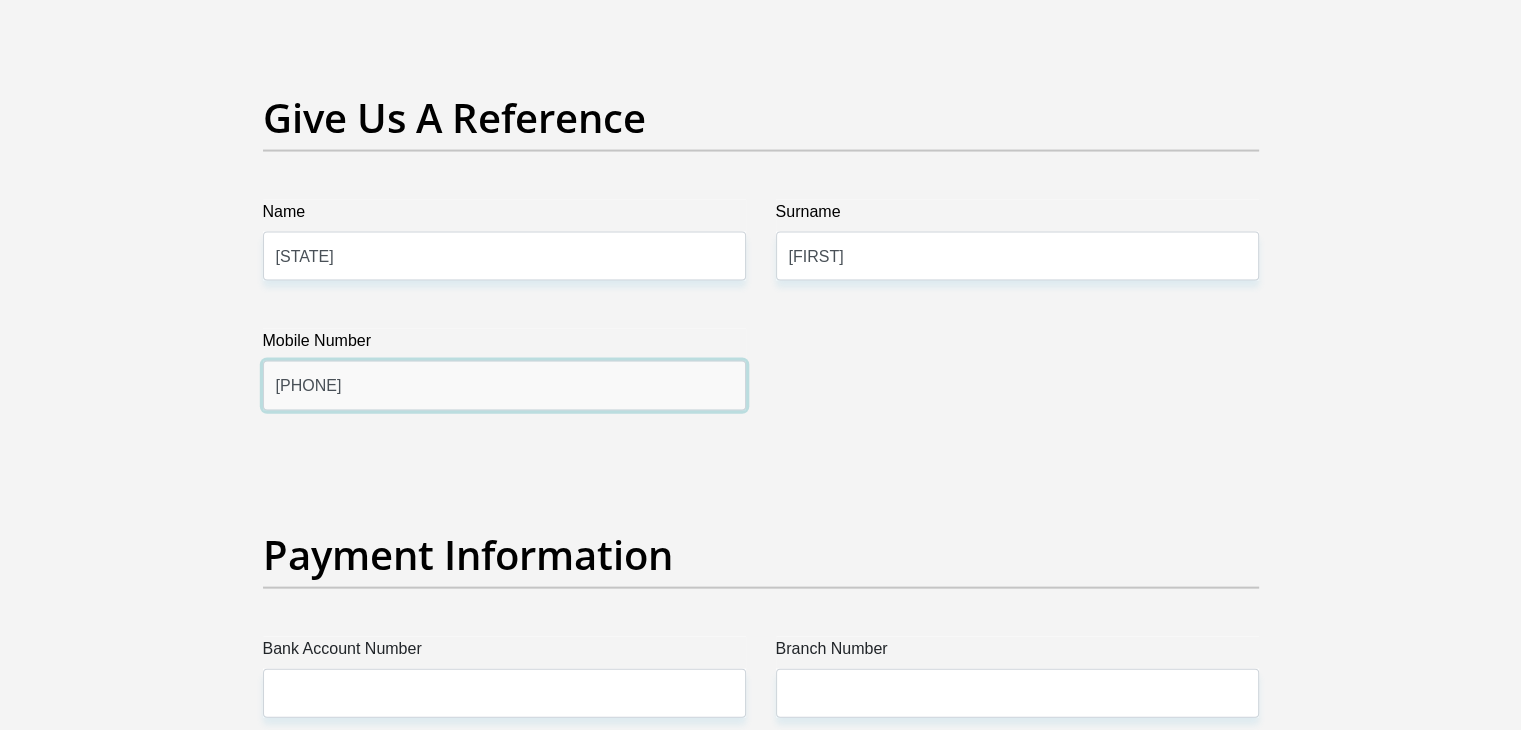 type on "[PHONE]" 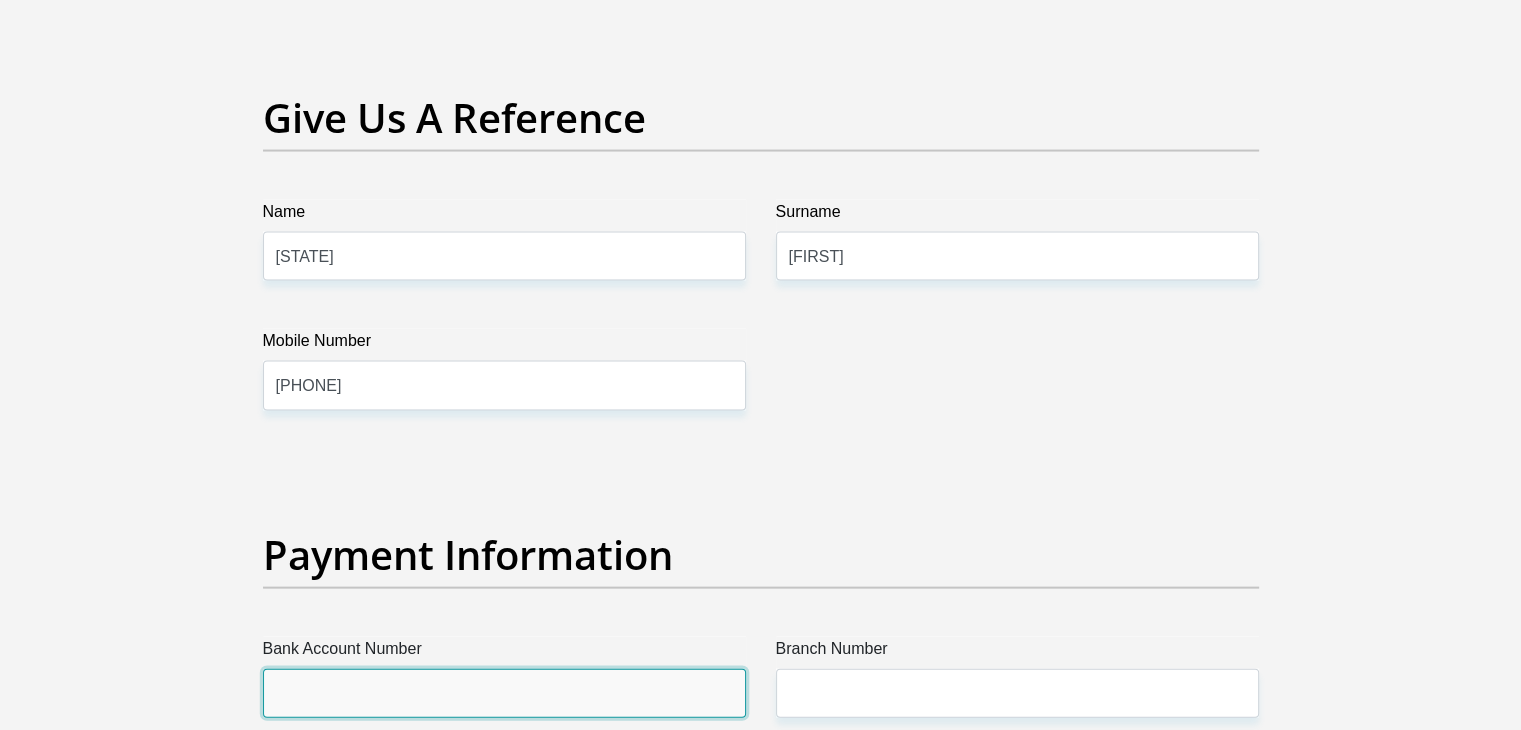 click on "Bank Account Number" at bounding box center [504, 693] 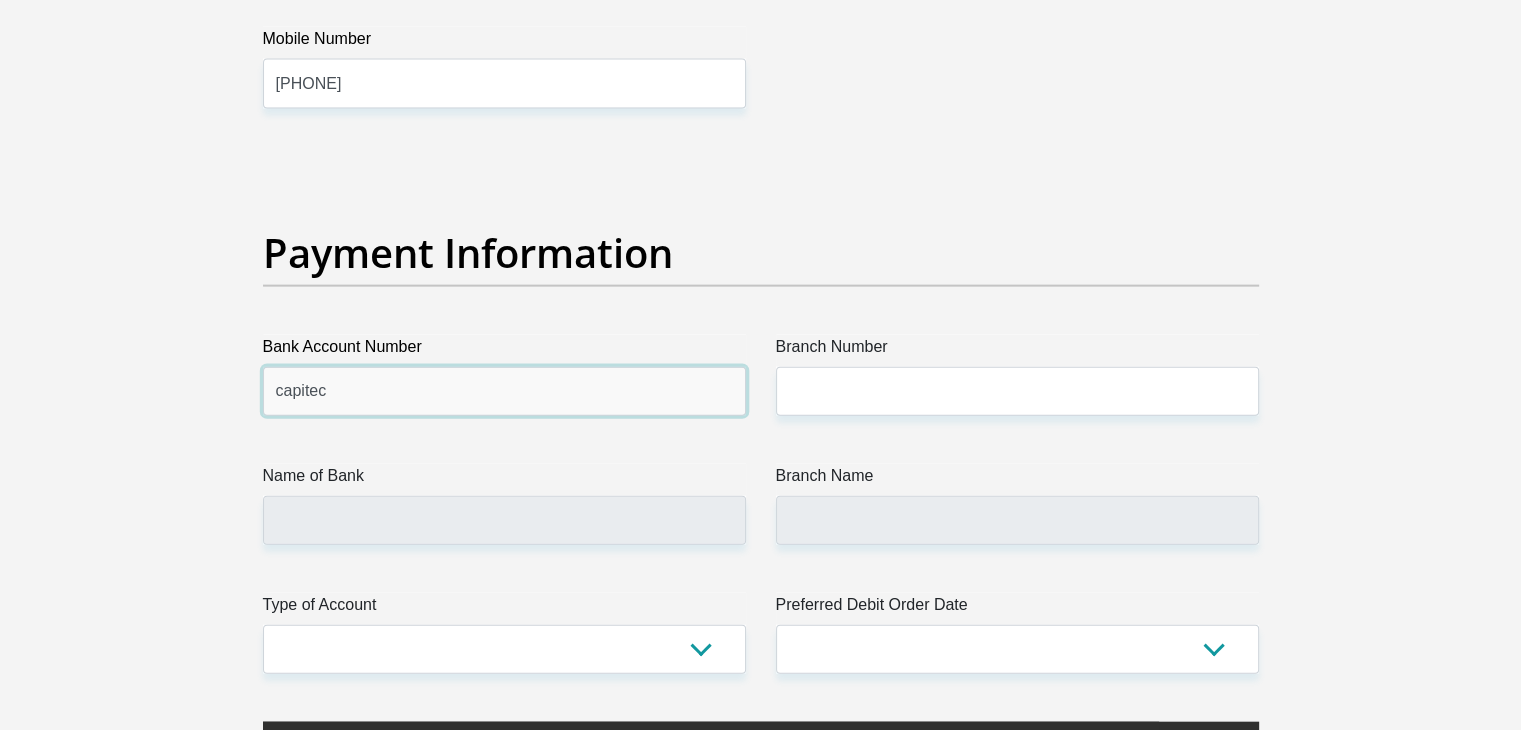 scroll, scrollTop: 4440, scrollLeft: 0, axis: vertical 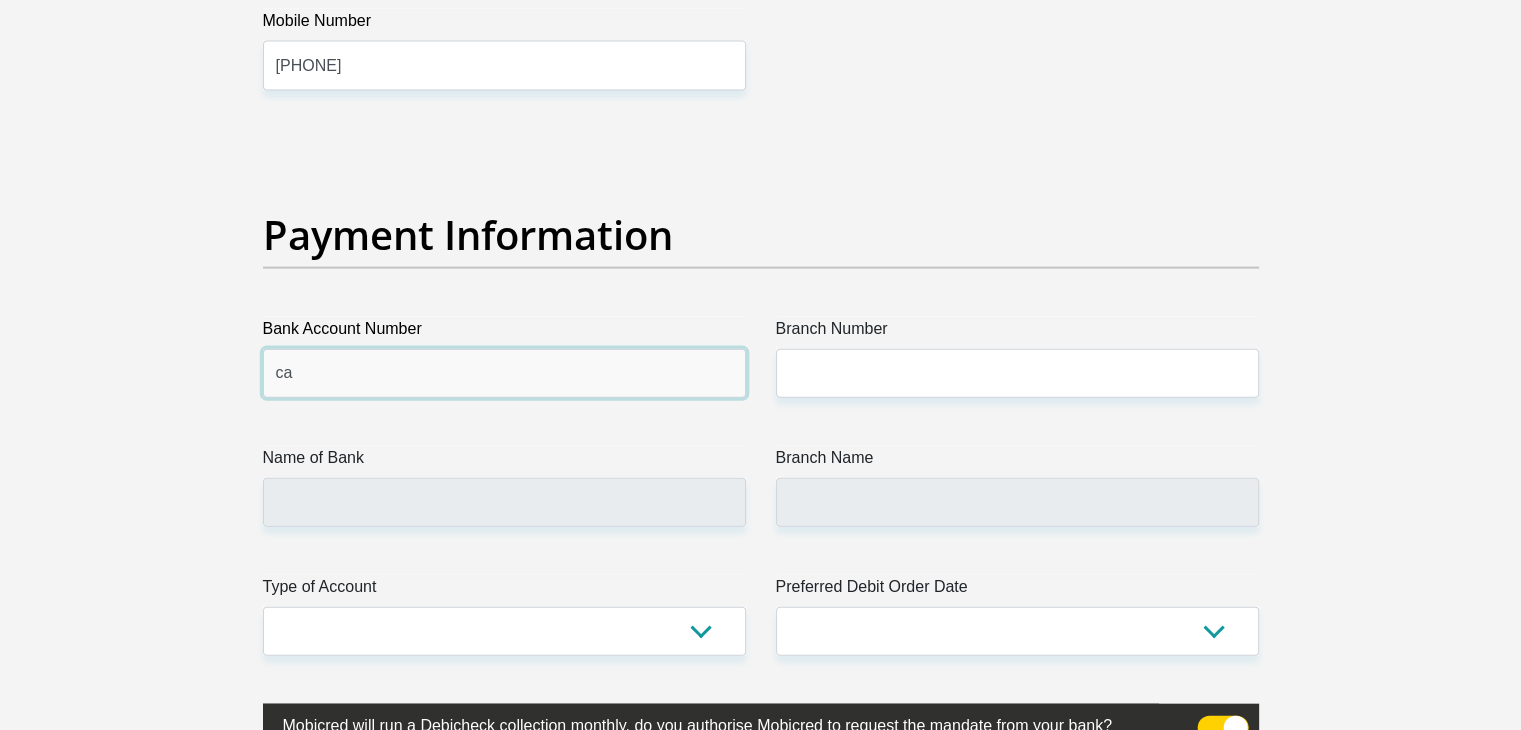 type on "c" 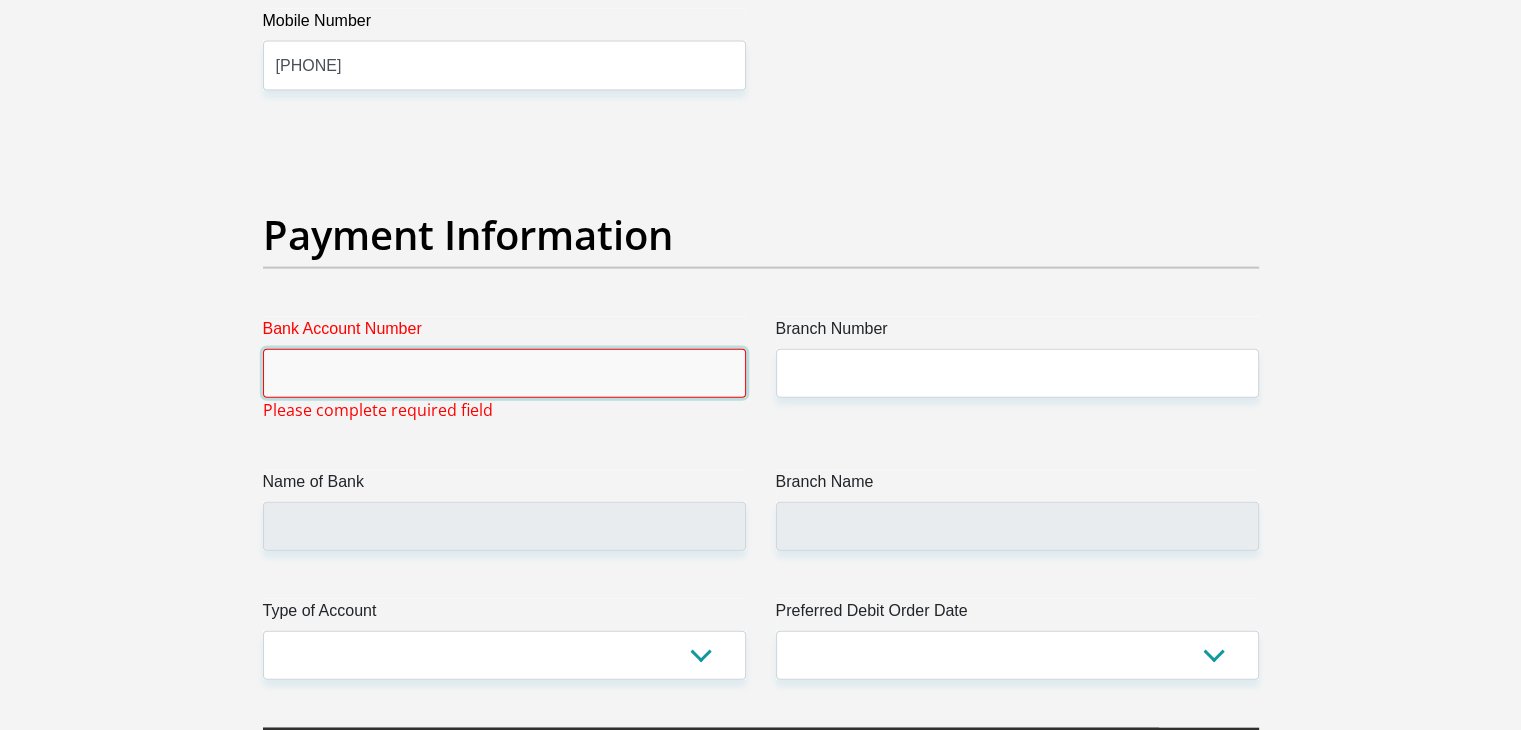 type on "l" 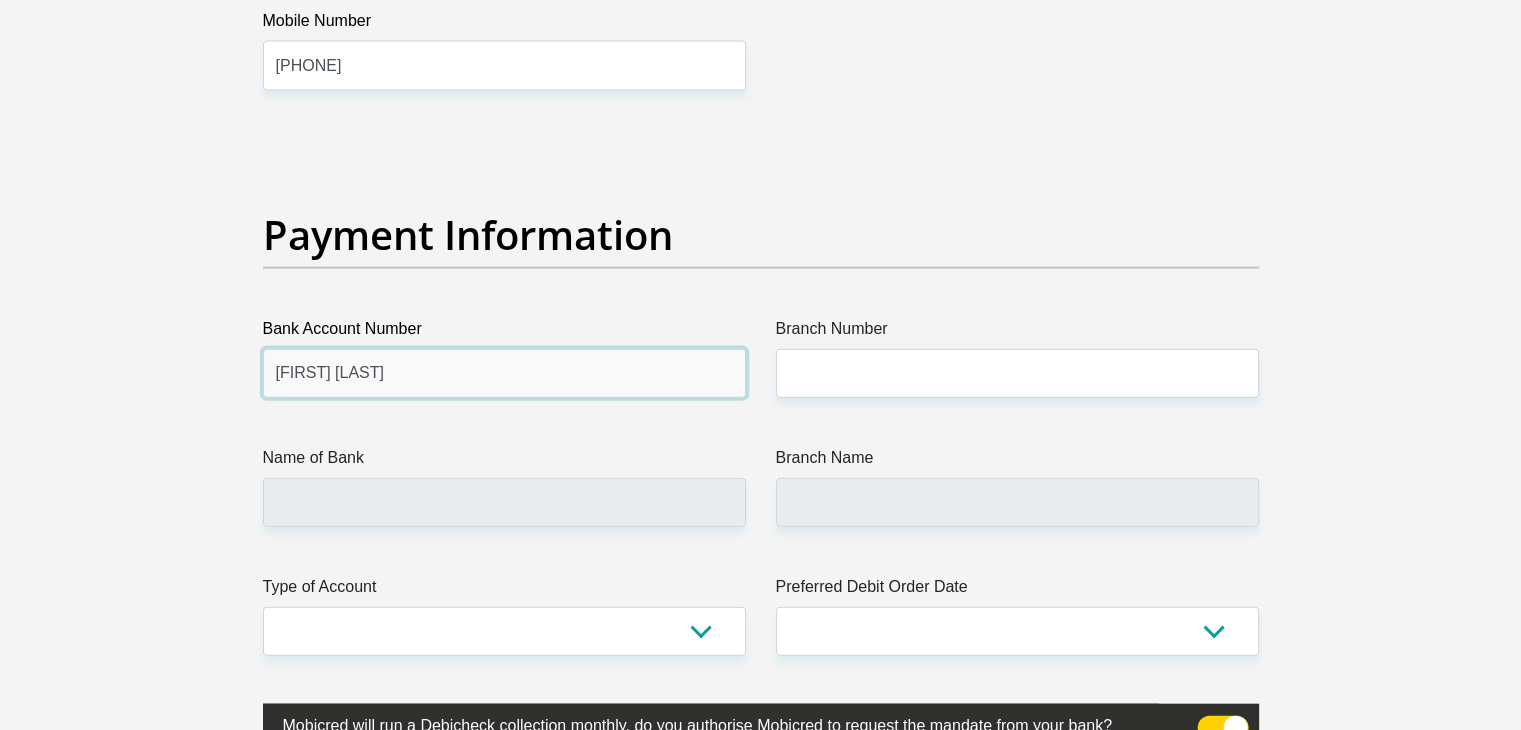 type on "[FIRST] [LAST]" 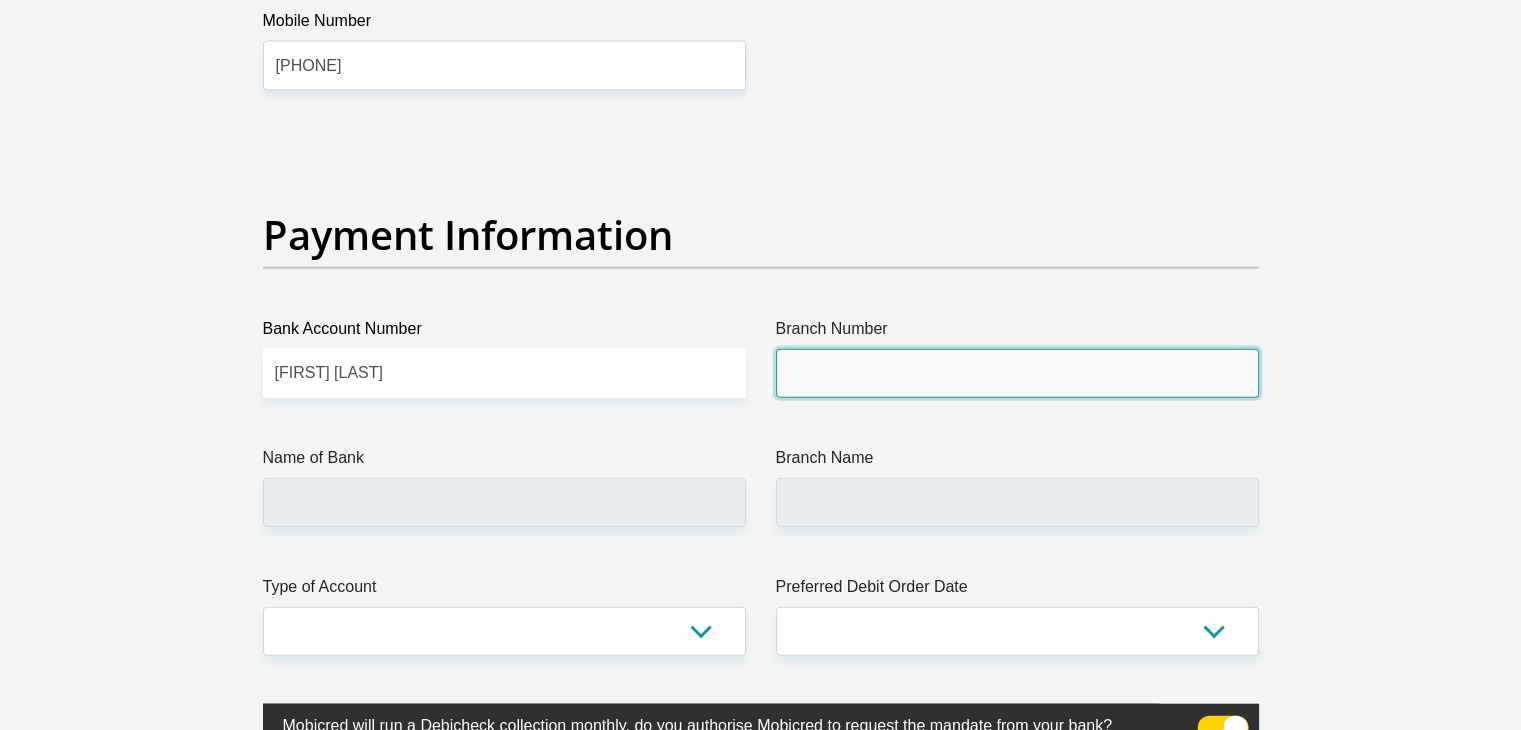 click on "Branch Number" at bounding box center (1017, 373) 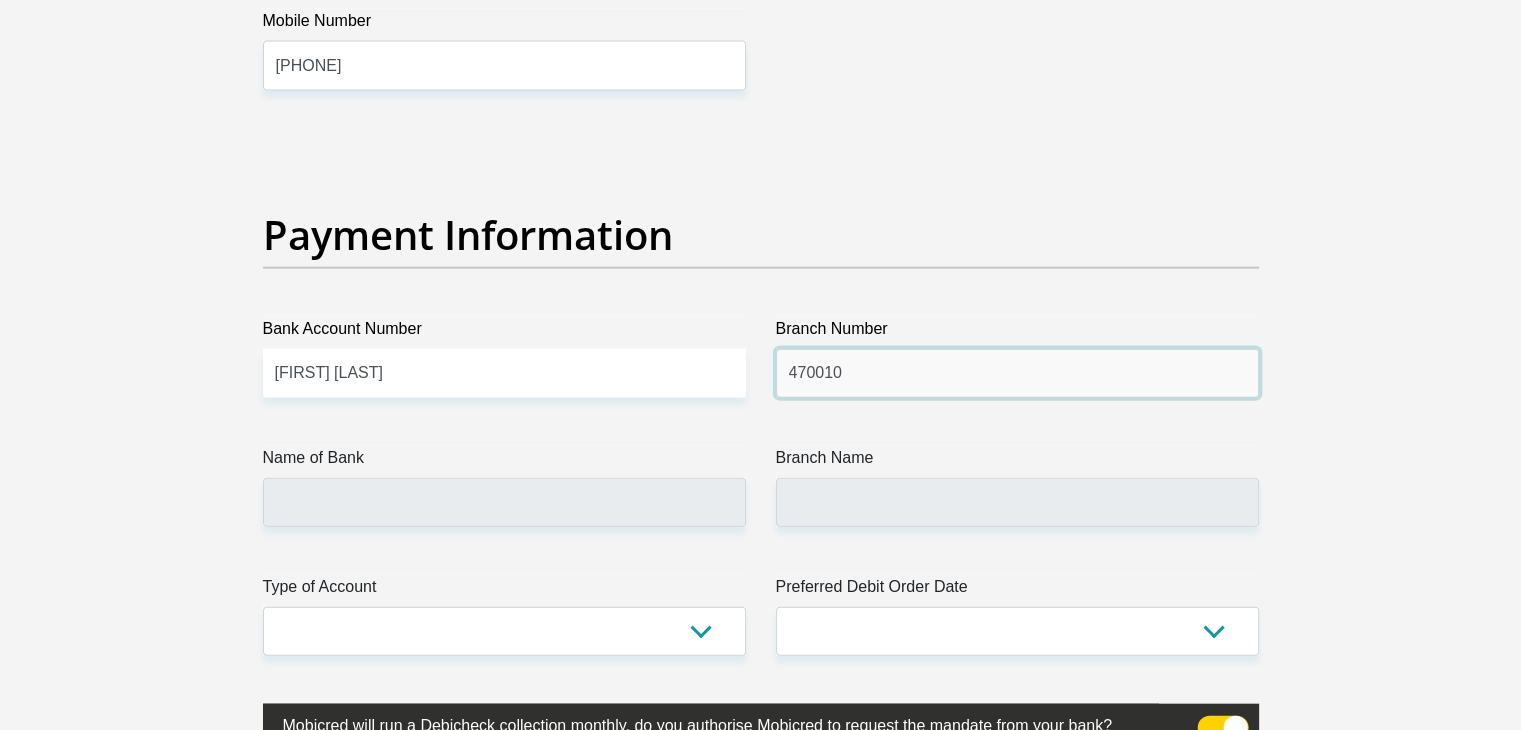 type on "470010" 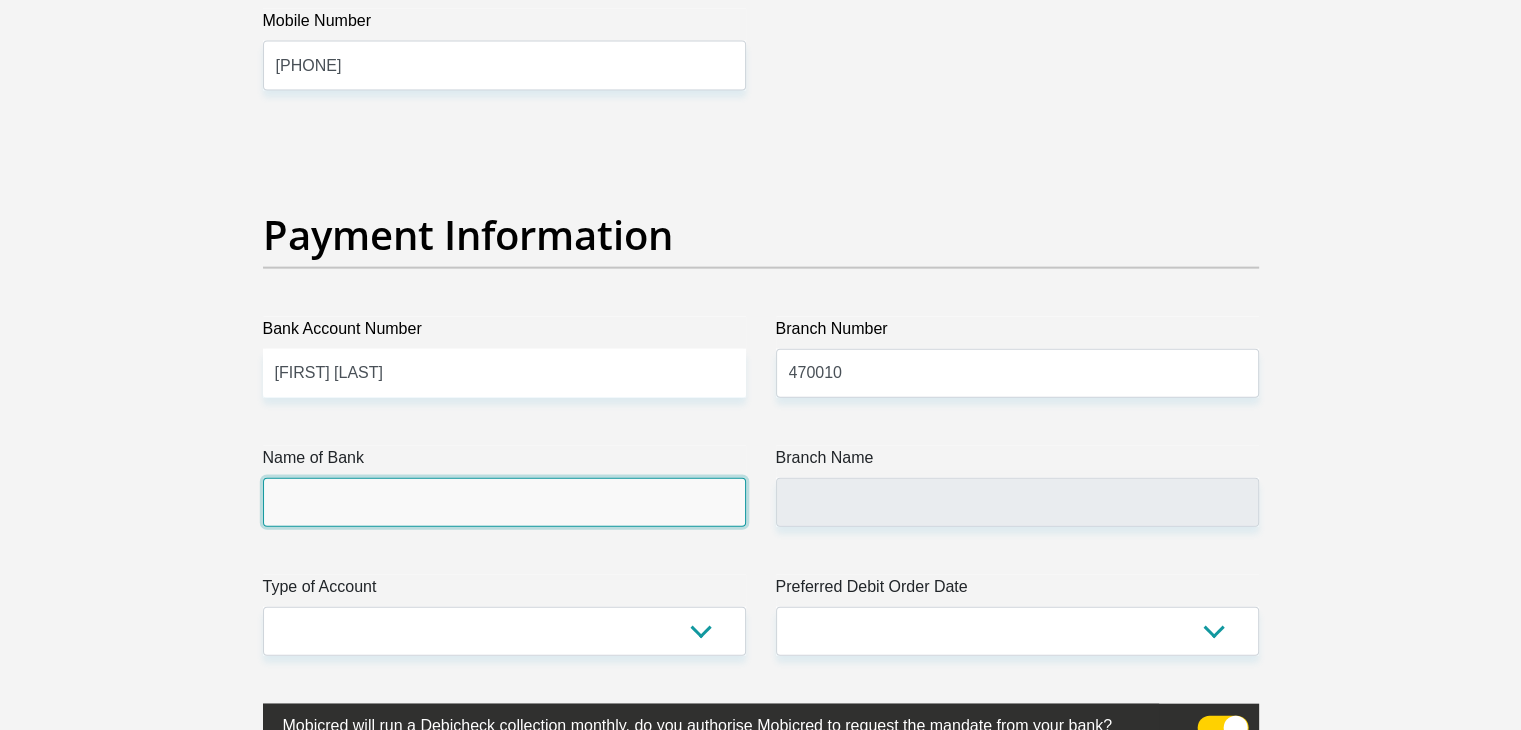 click on "Name of Bank" at bounding box center [504, 502] 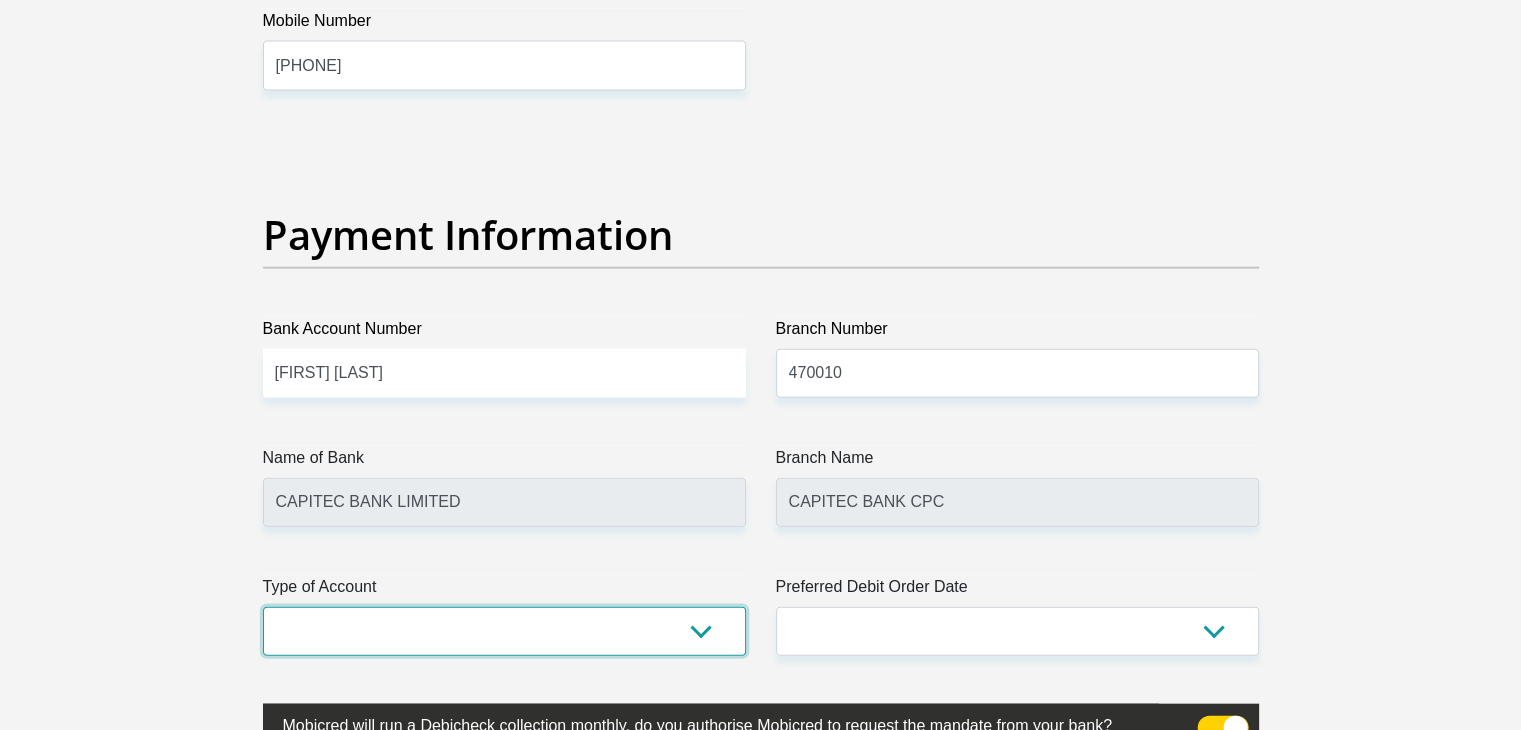 click on "Cheque
Savings" at bounding box center (504, 631) 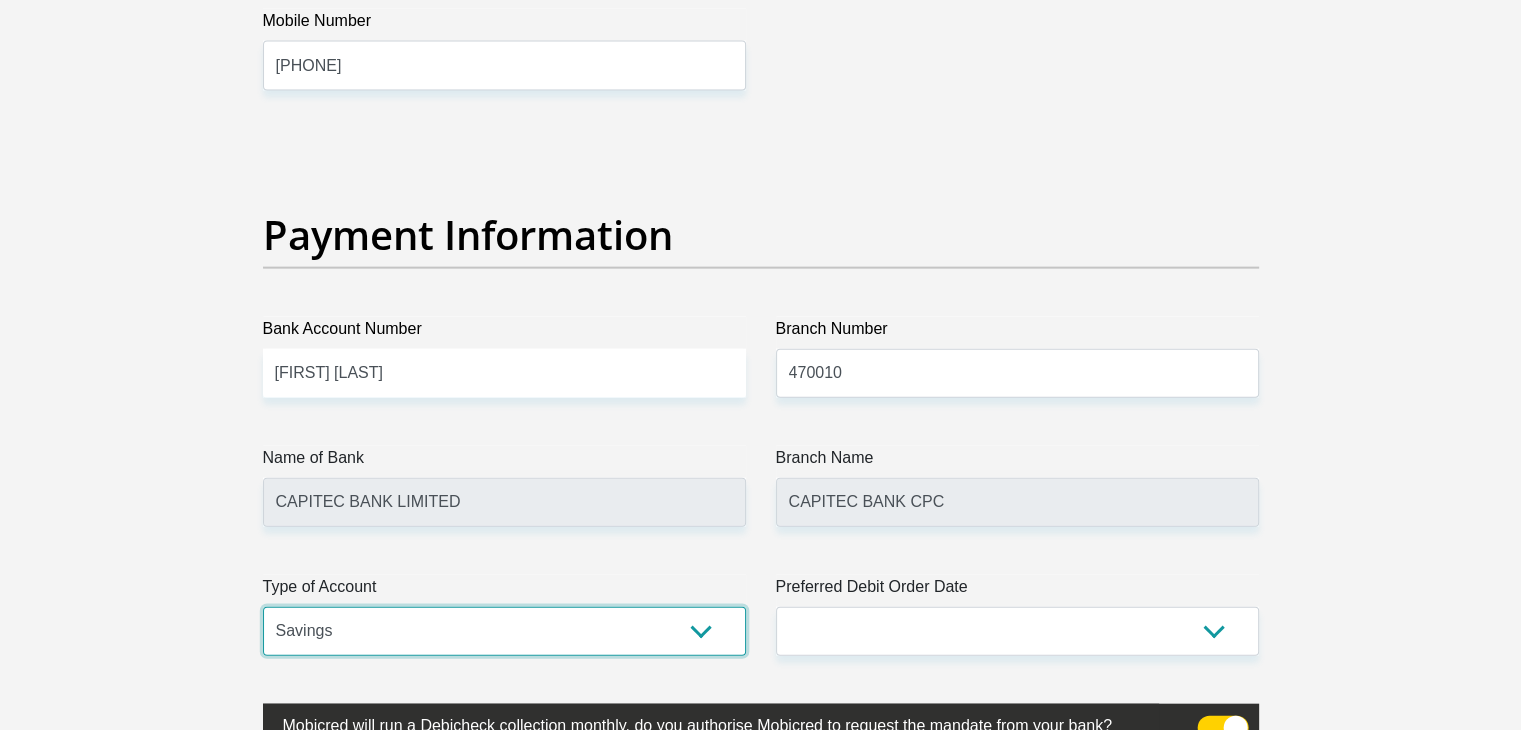 click on "Cheque
Savings" at bounding box center (504, 631) 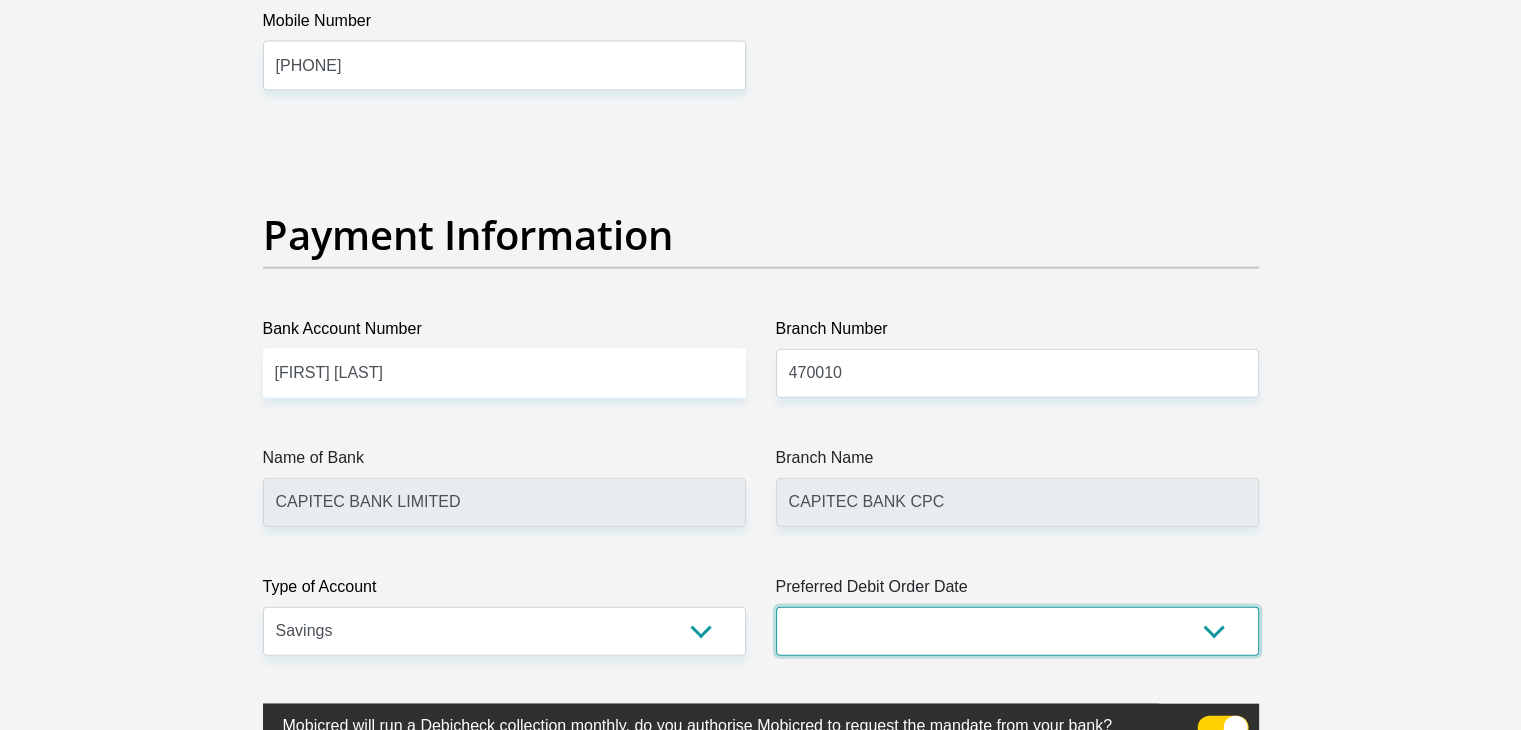 click on "1st
2nd
3rd
4th
5th
7th
18th
19th
20th
21st
22nd
23rd
24th
25th
26th
27th
28th
29th
30th" at bounding box center [1017, 631] 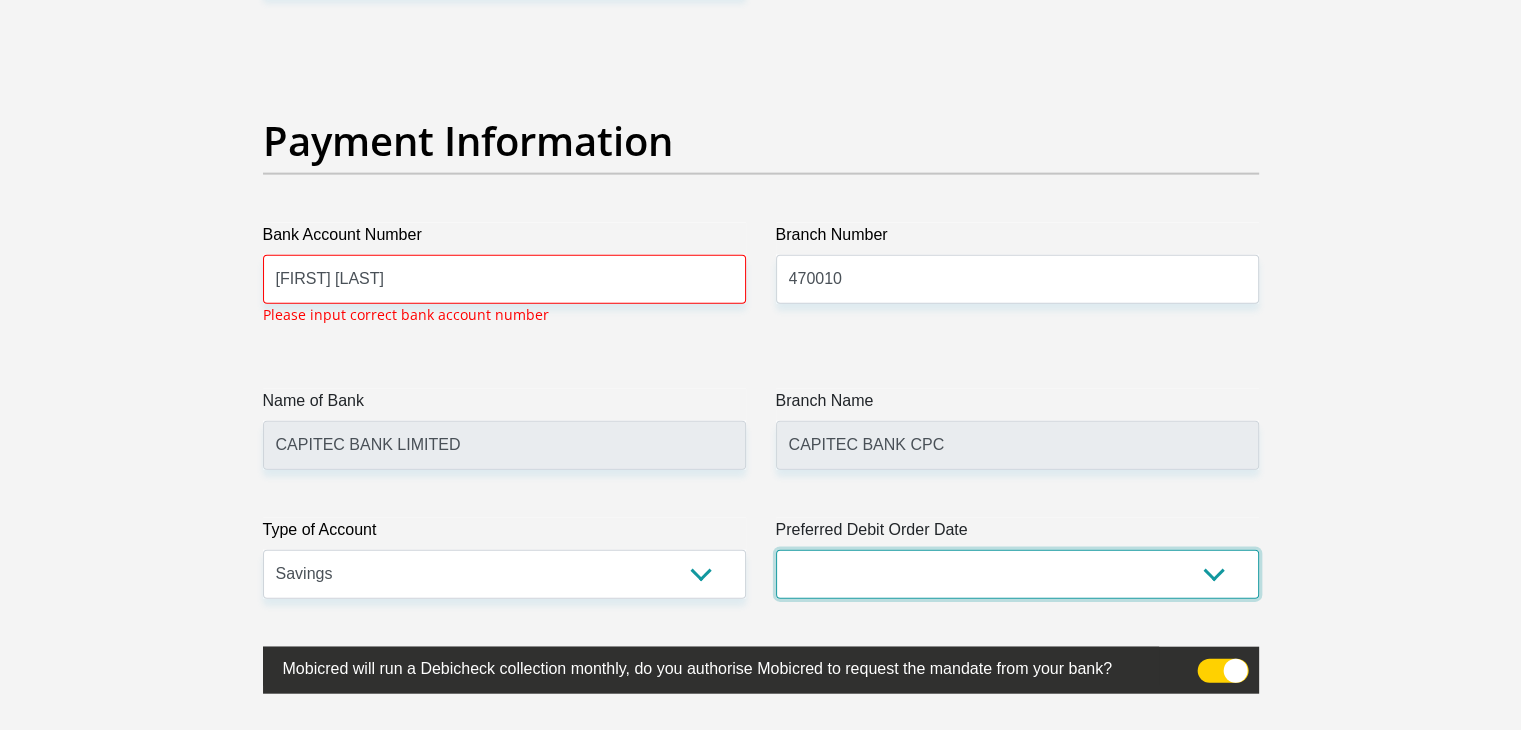 scroll, scrollTop: 4535, scrollLeft: 0, axis: vertical 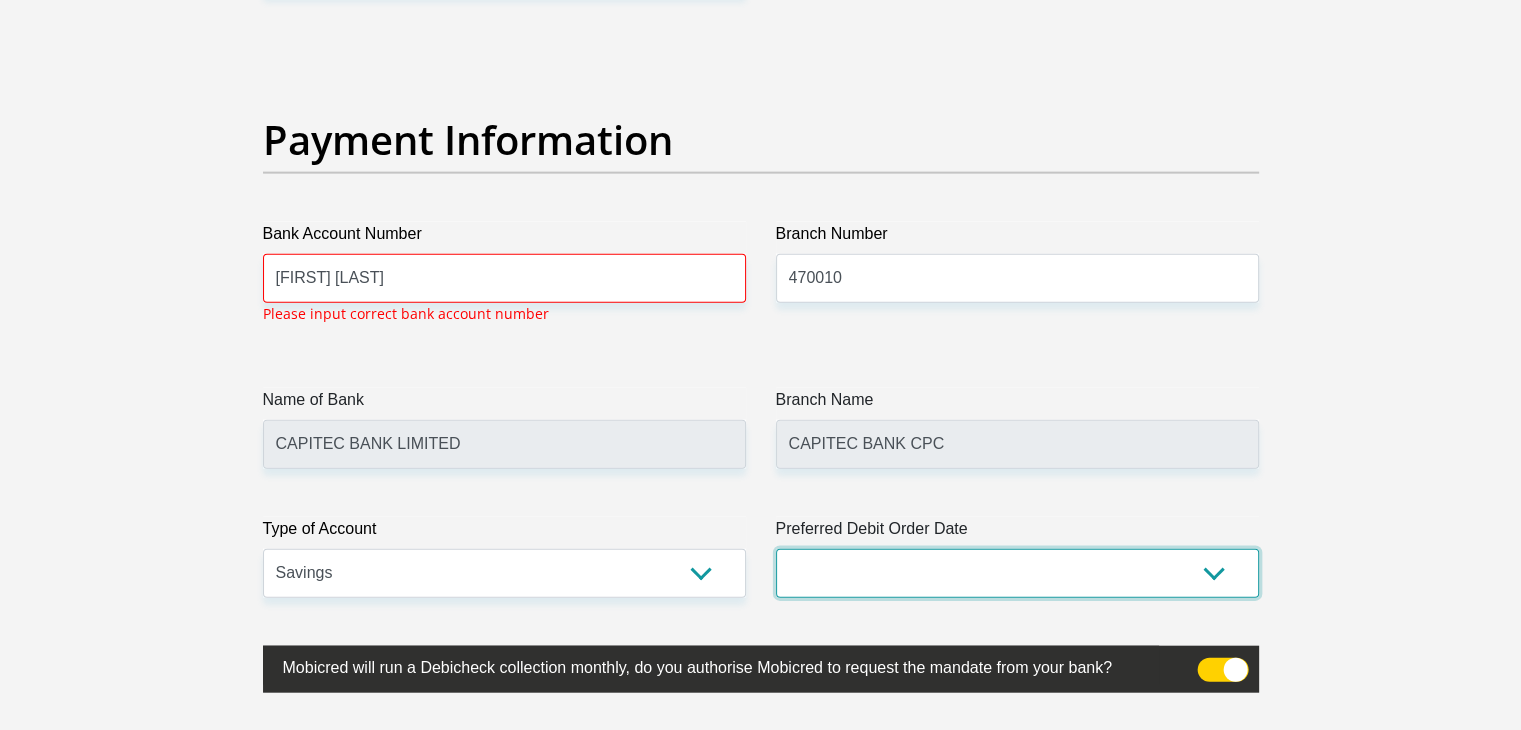select on "1" 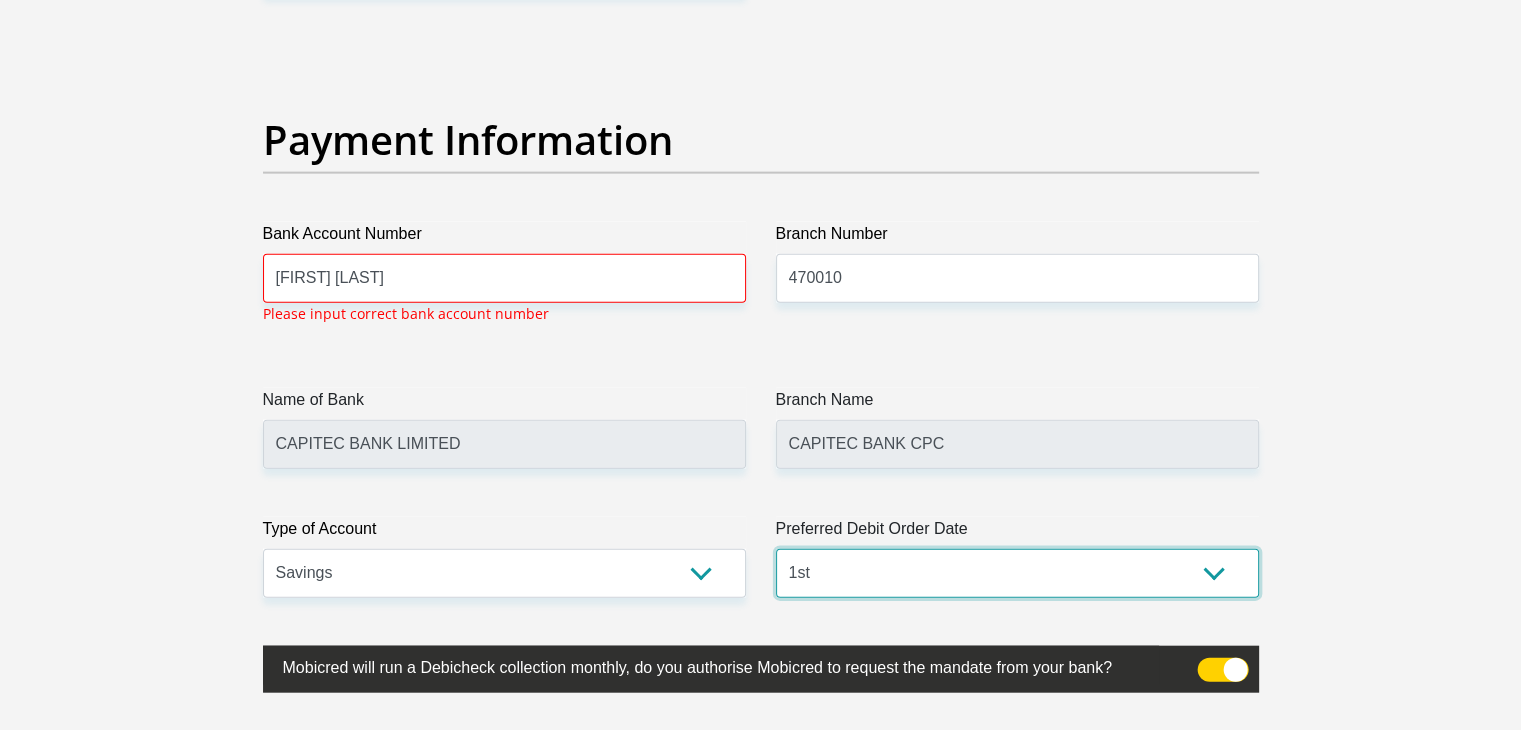 click on "1st
2nd
3rd
4th
5th
7th
18th
19th
20th
21st
22nd
23rd
24th
25th
26th
27th
28th
29th
30th" at bounding box center [1017, 573] 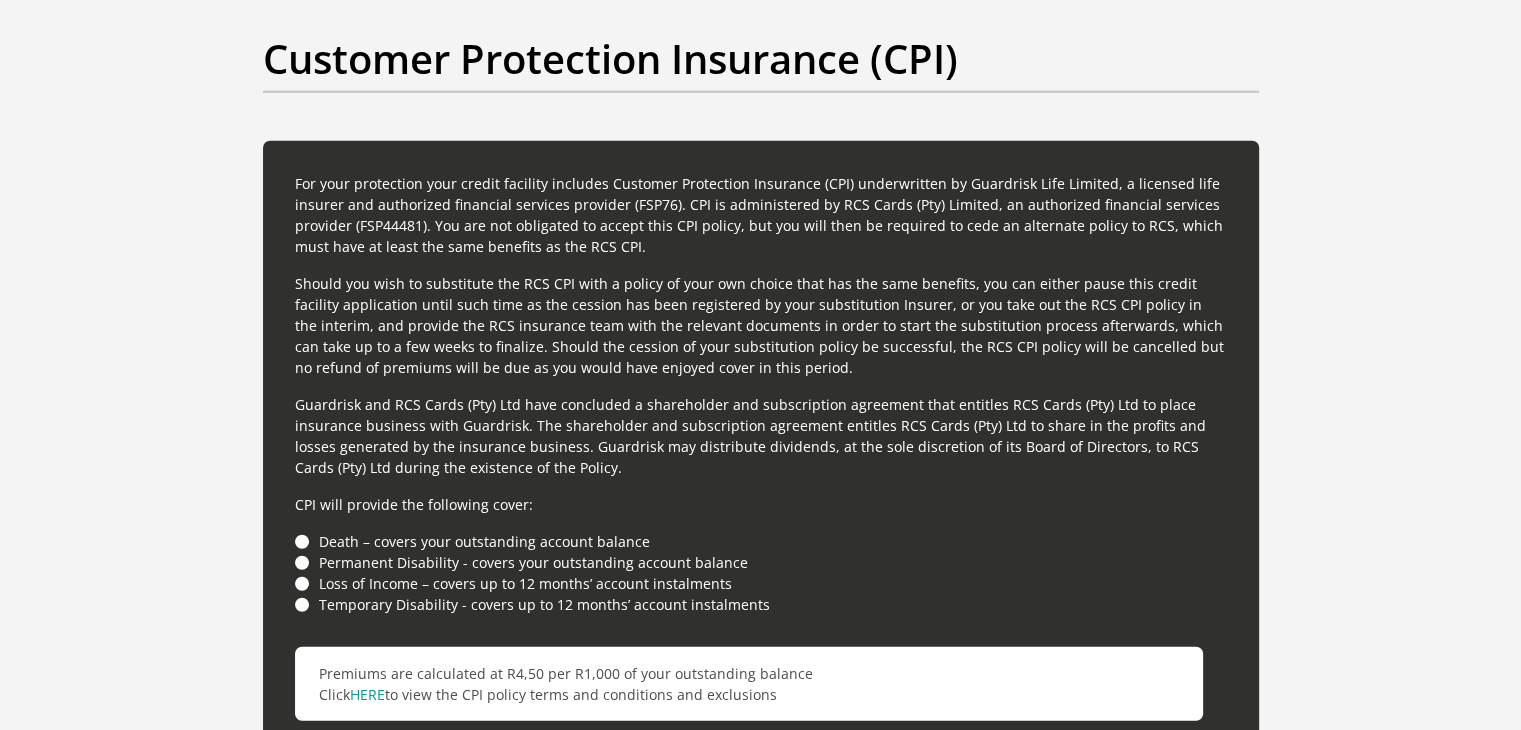 scroll, scrollTop: 5295, scrollLeft: 0, axis: vertical 